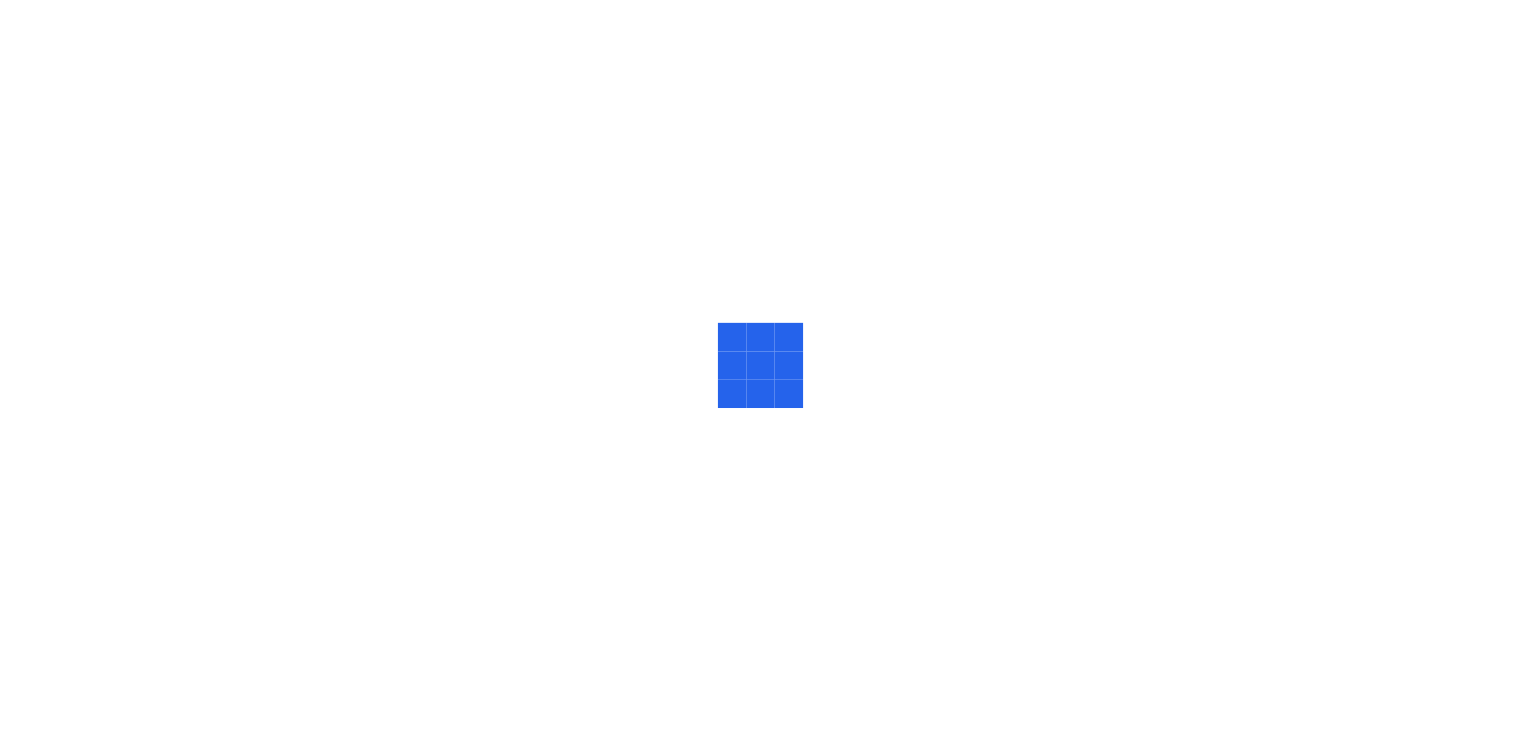 scroll, scrollTop: 0, scrollLeft: 0, axis: both 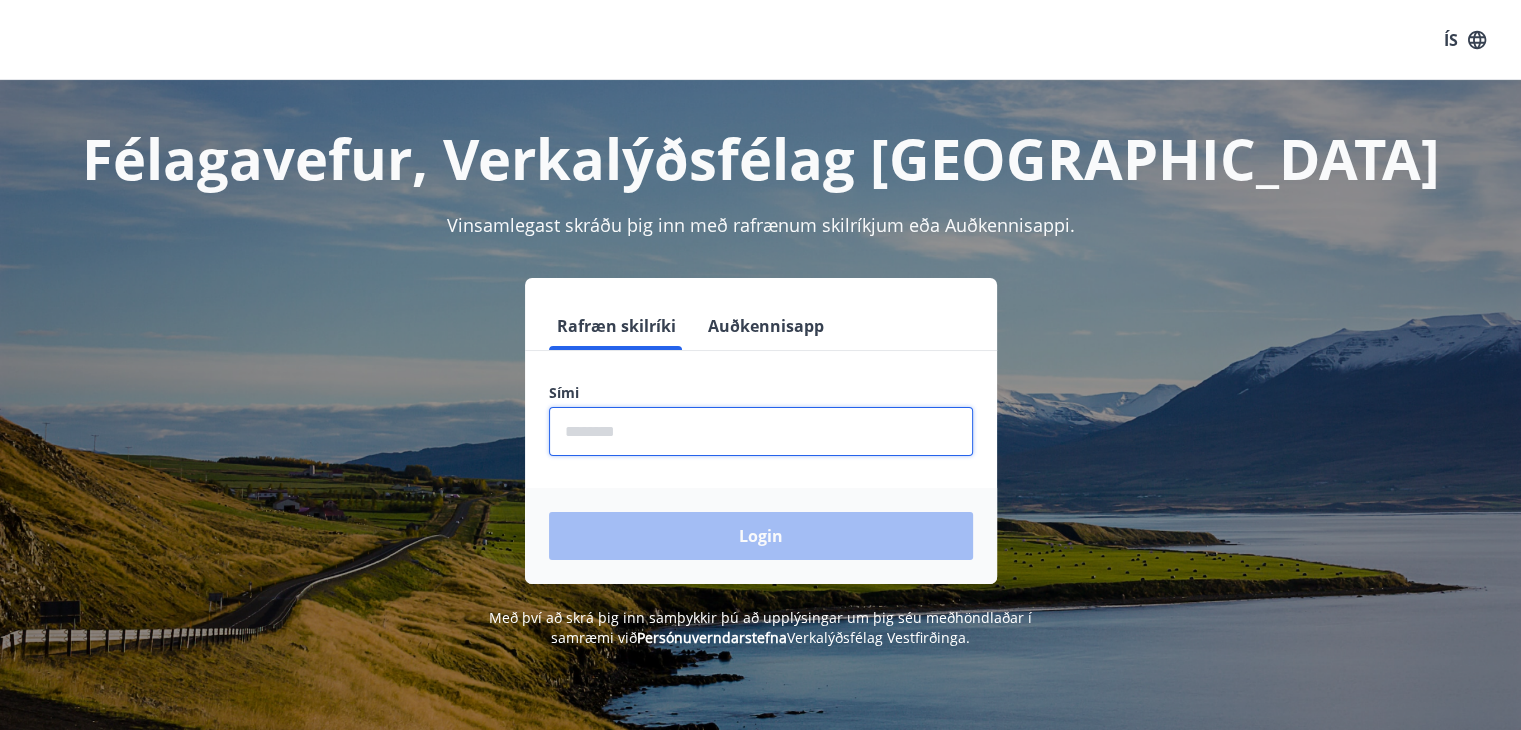 click at bounding box center (761, 431) 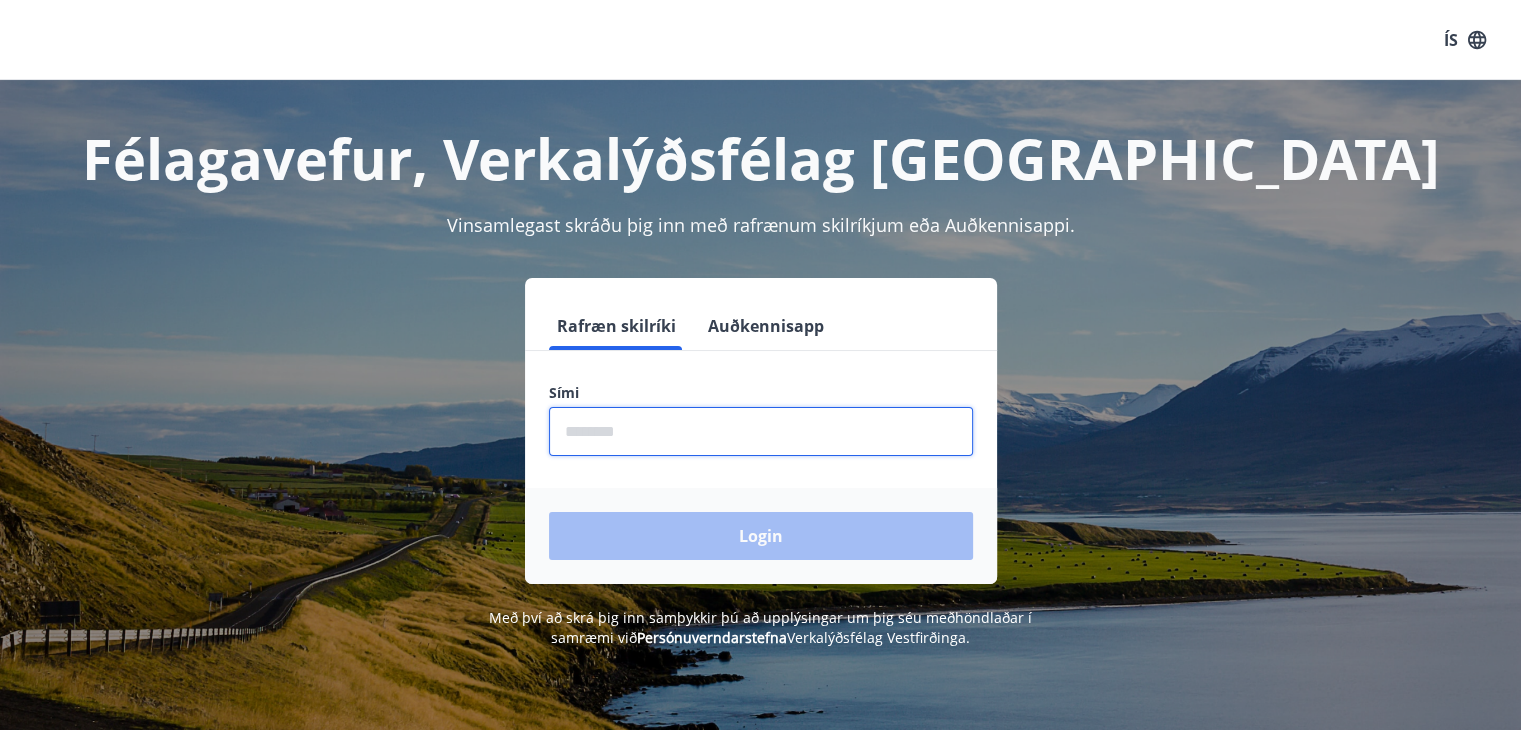 type on "********" 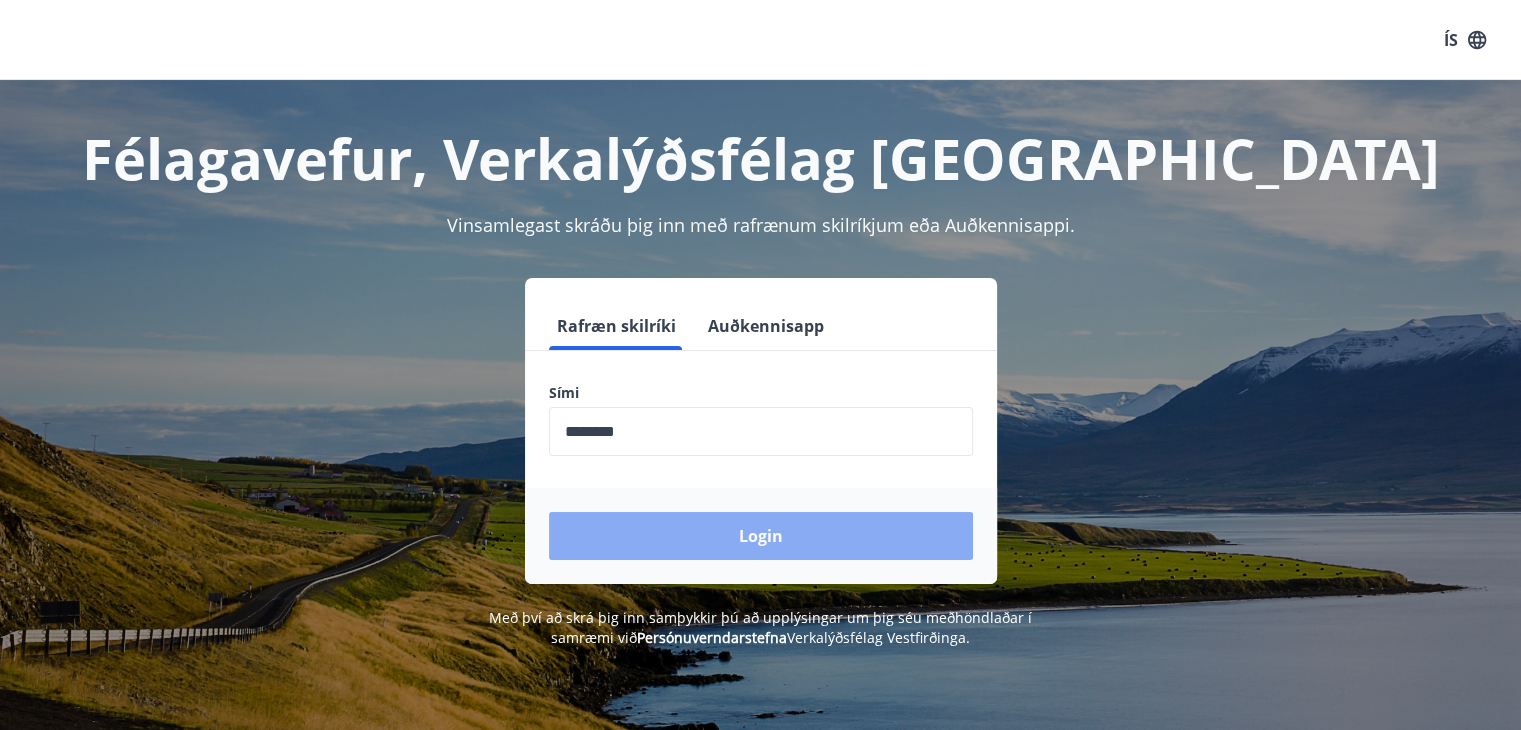 click on "Login" at bounding box center [761, 536] 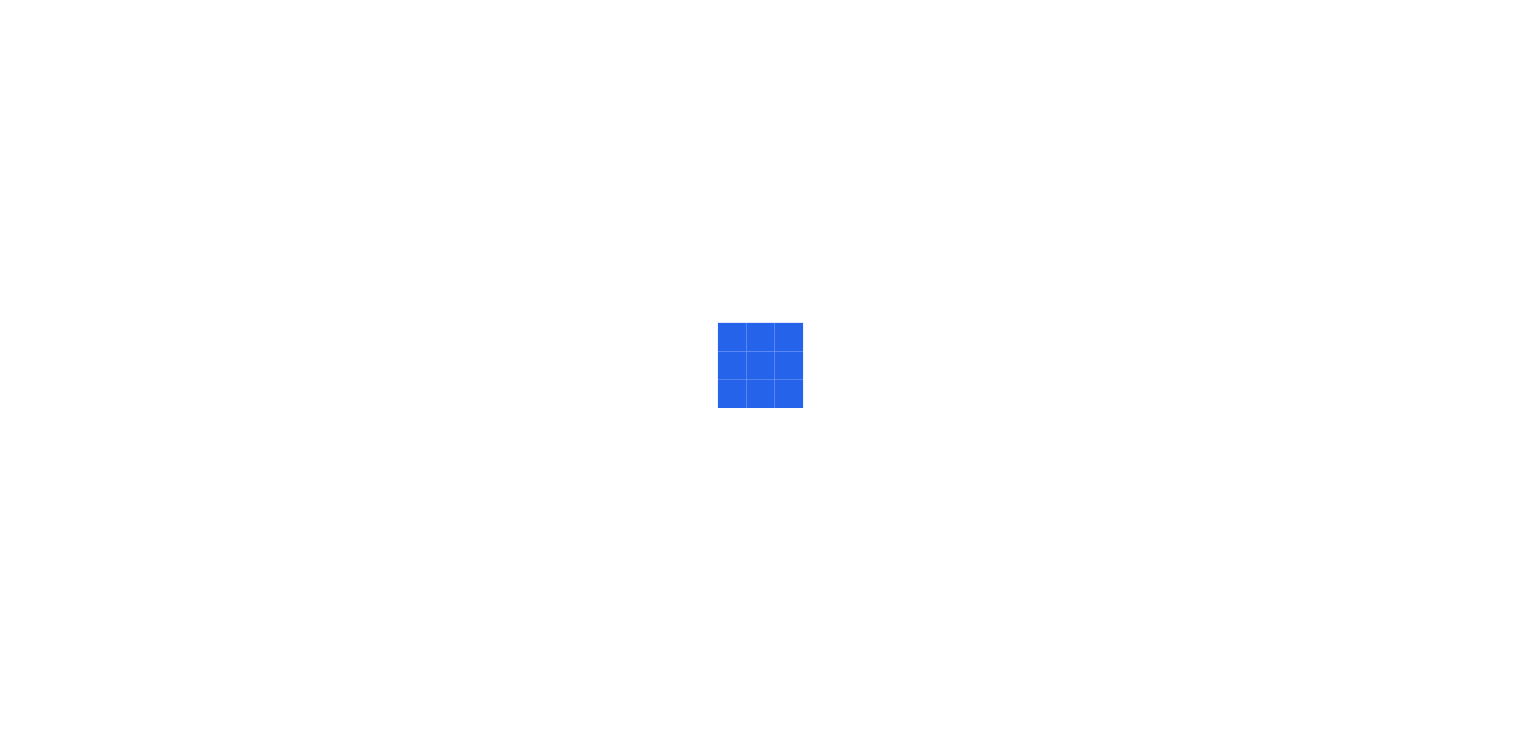 scroll, scrollTop: 0, scrollLeft: 0, axis: both 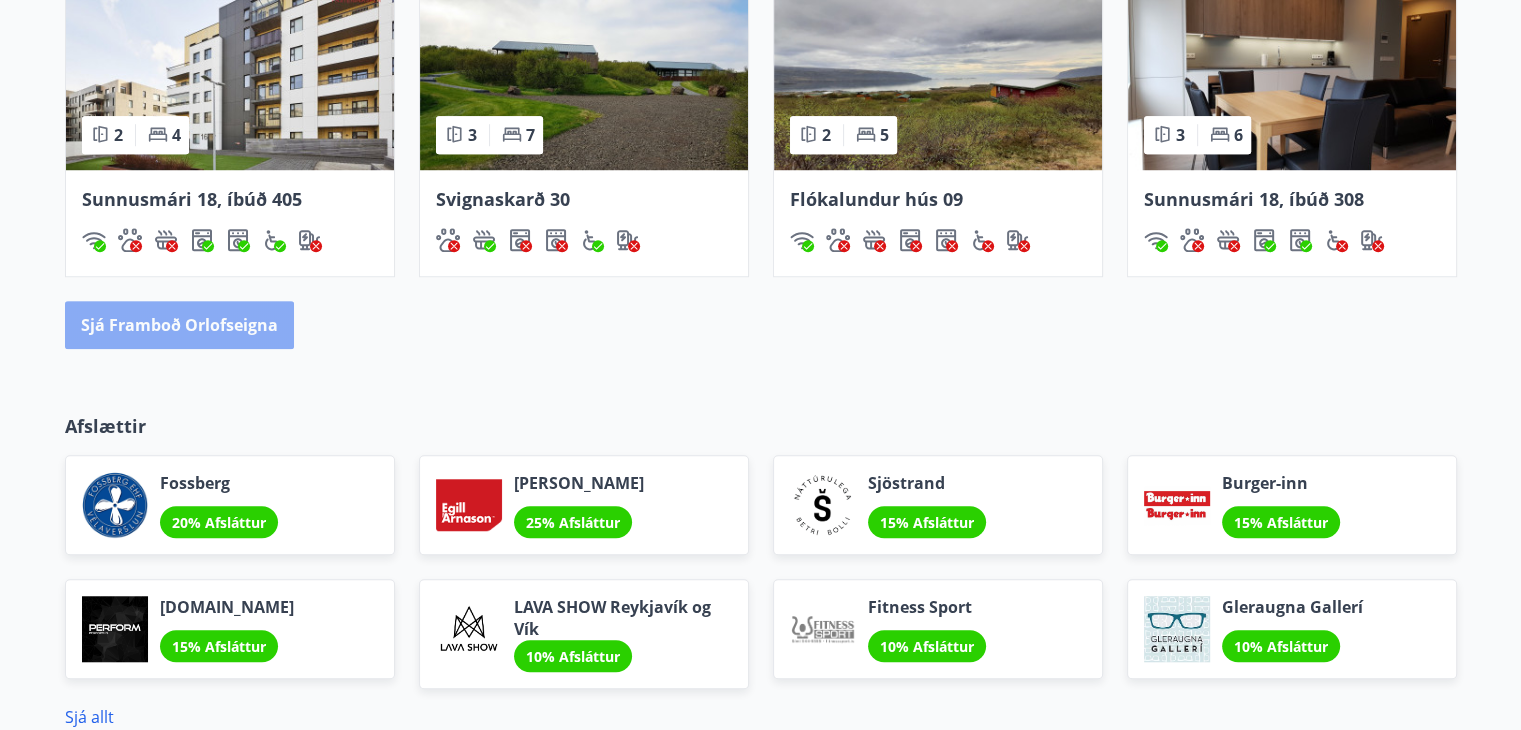 click on "Sjá framboð orlofseigna" at bounding box center (179, 325) 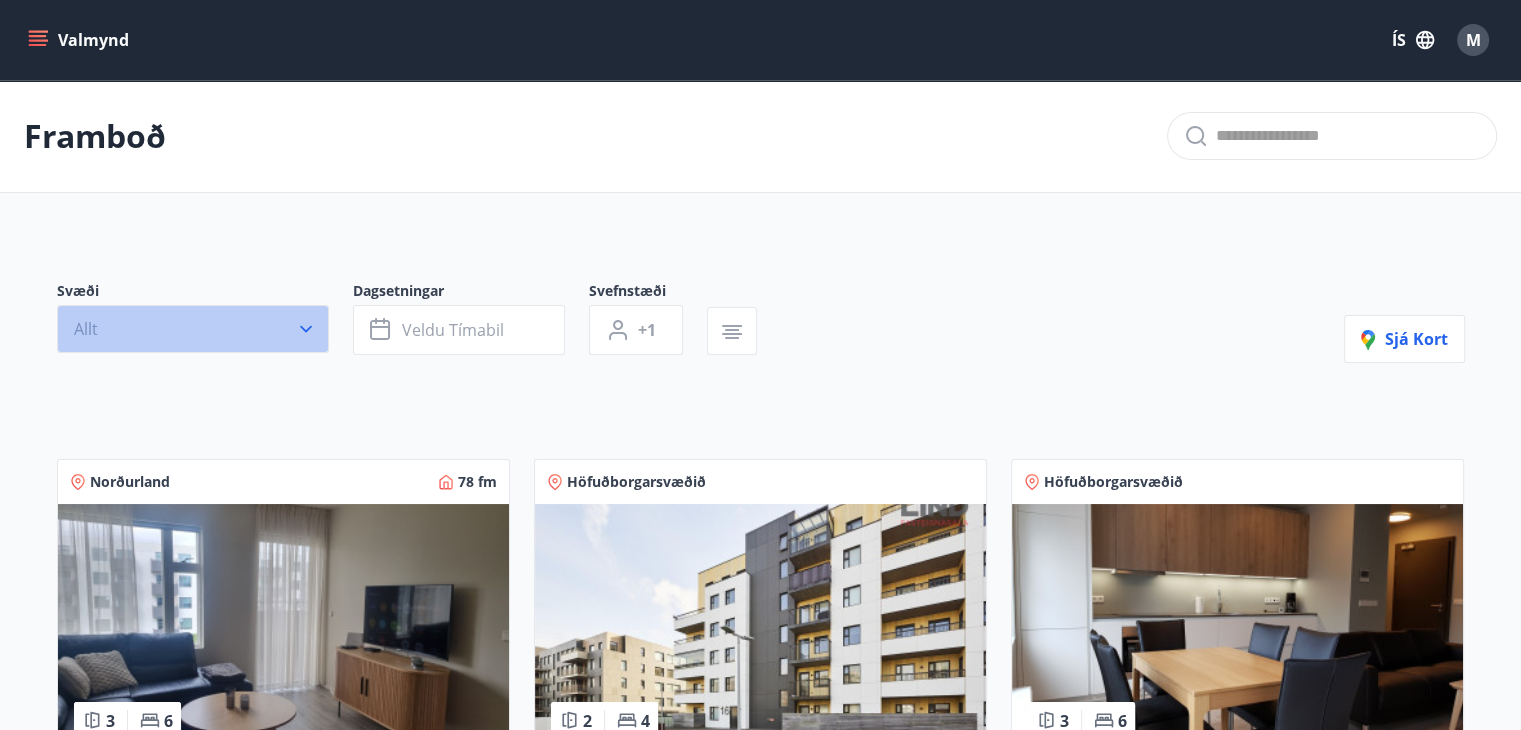 click 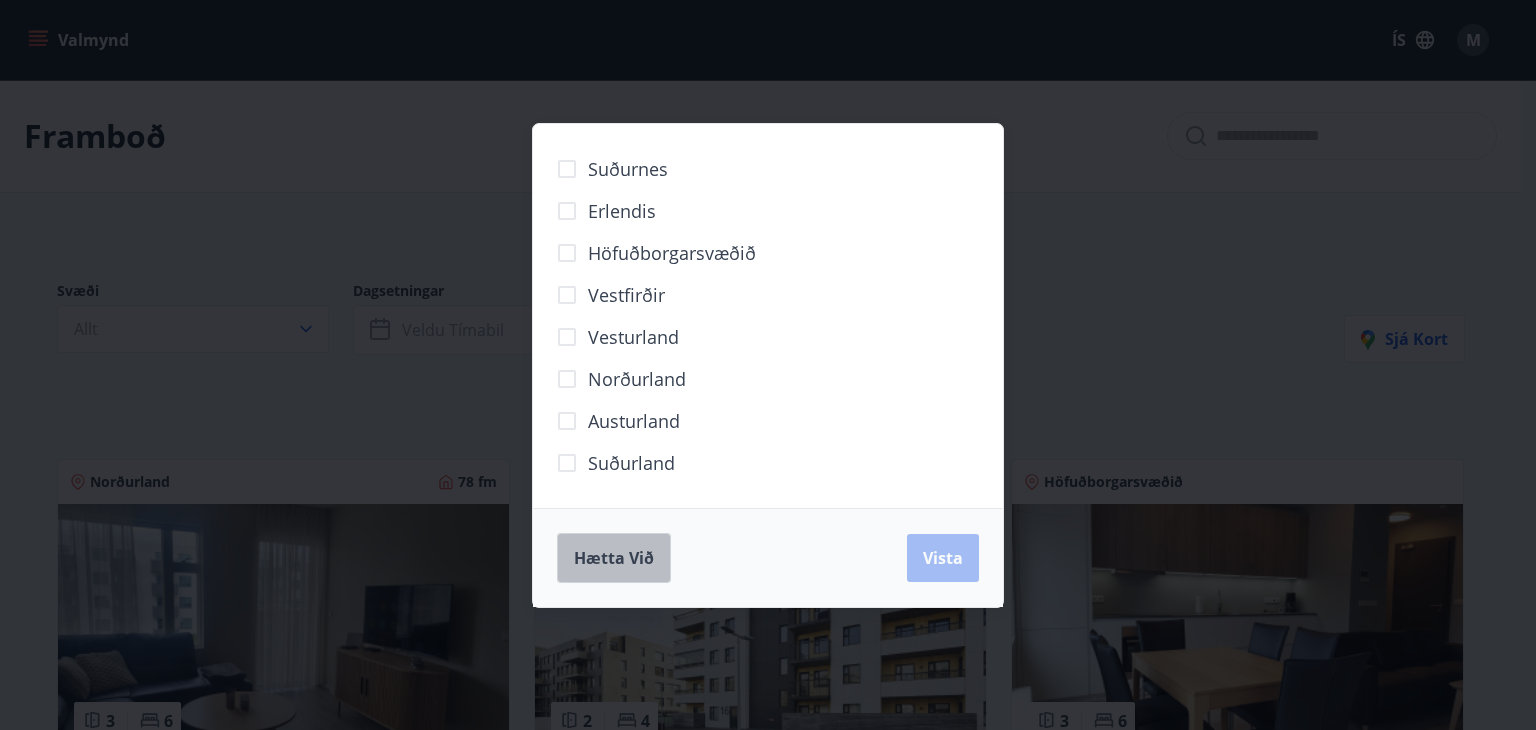 click on "Hætta við" at bounding box center [614, 558] 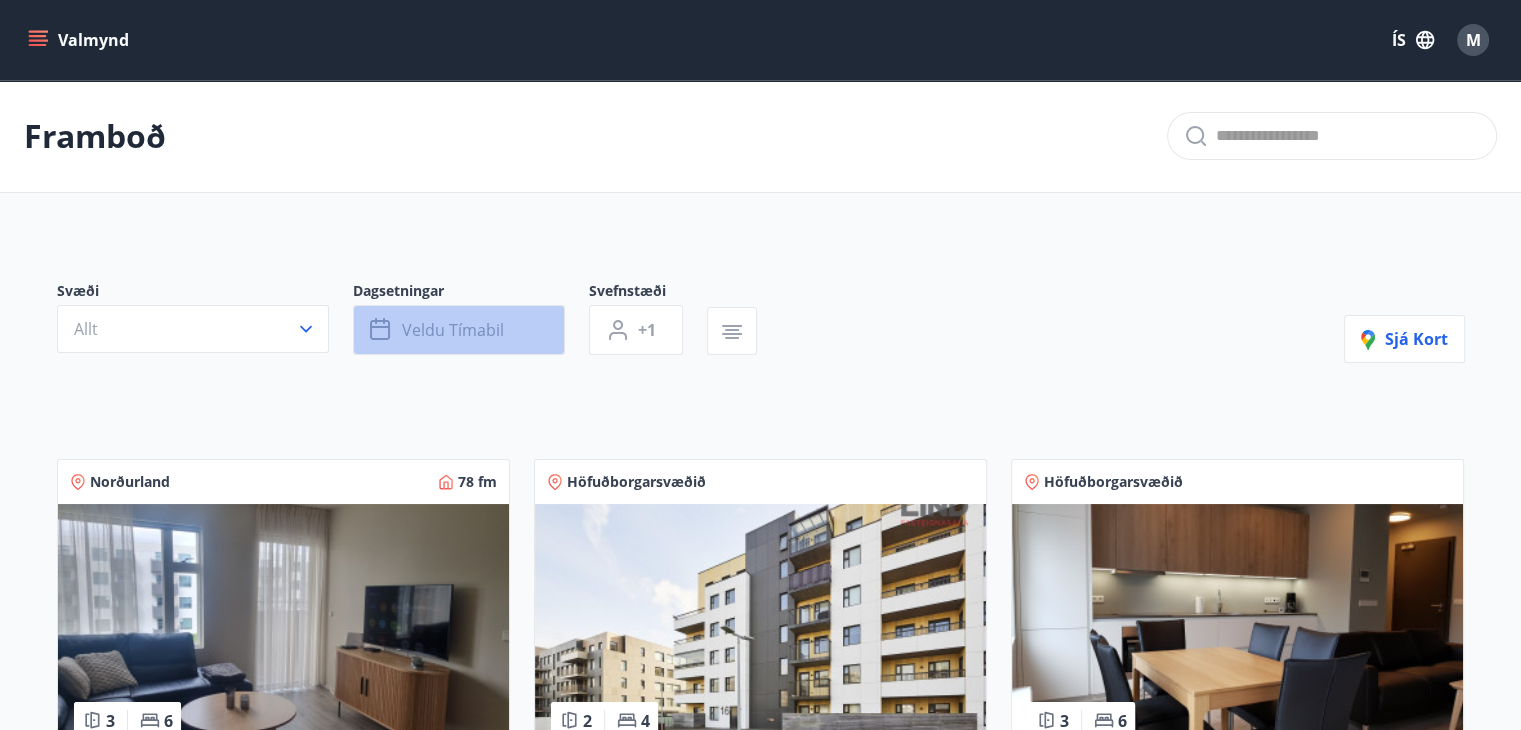 click on "Veldu tímabil" at bounding box center [453, 330] 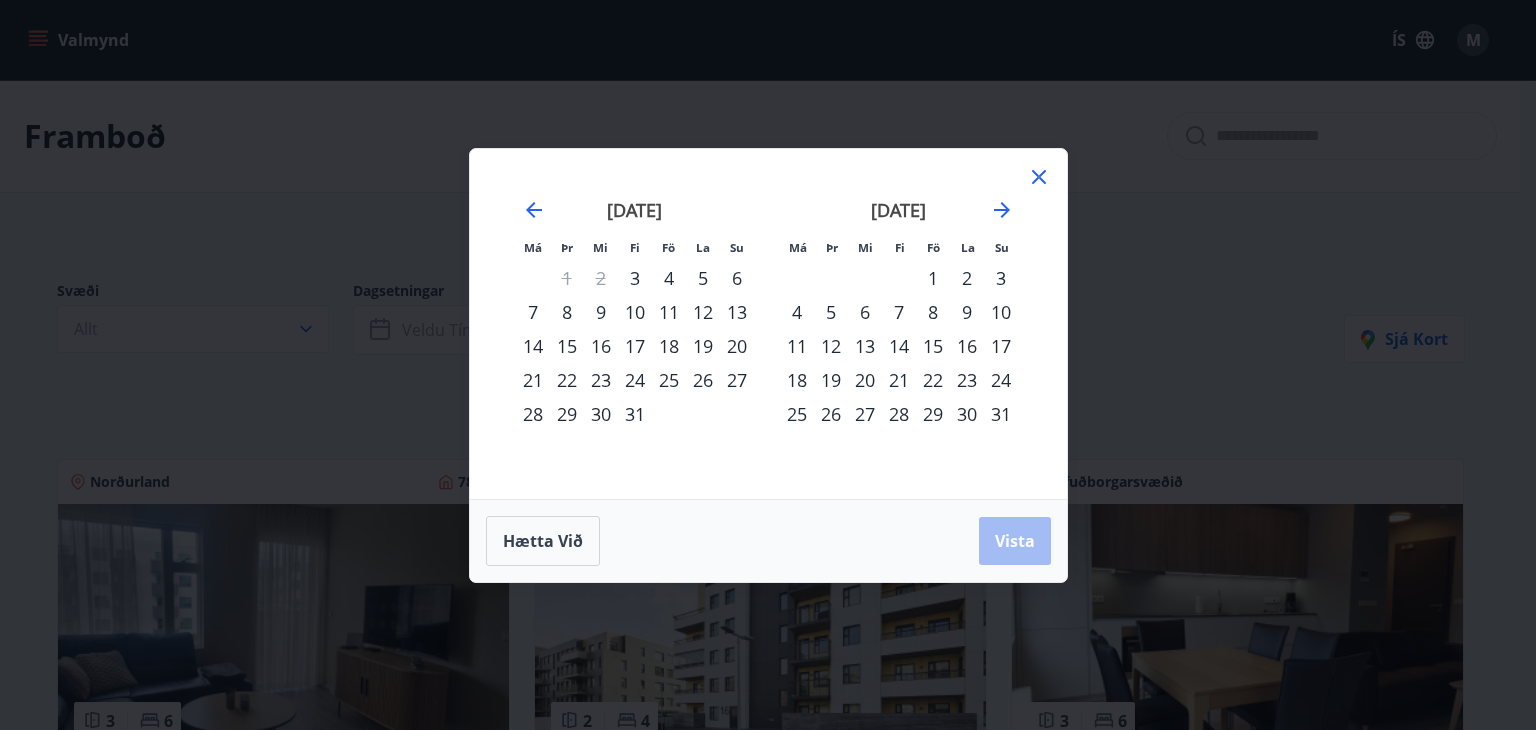click on "25" at bounding box center [669, 380] 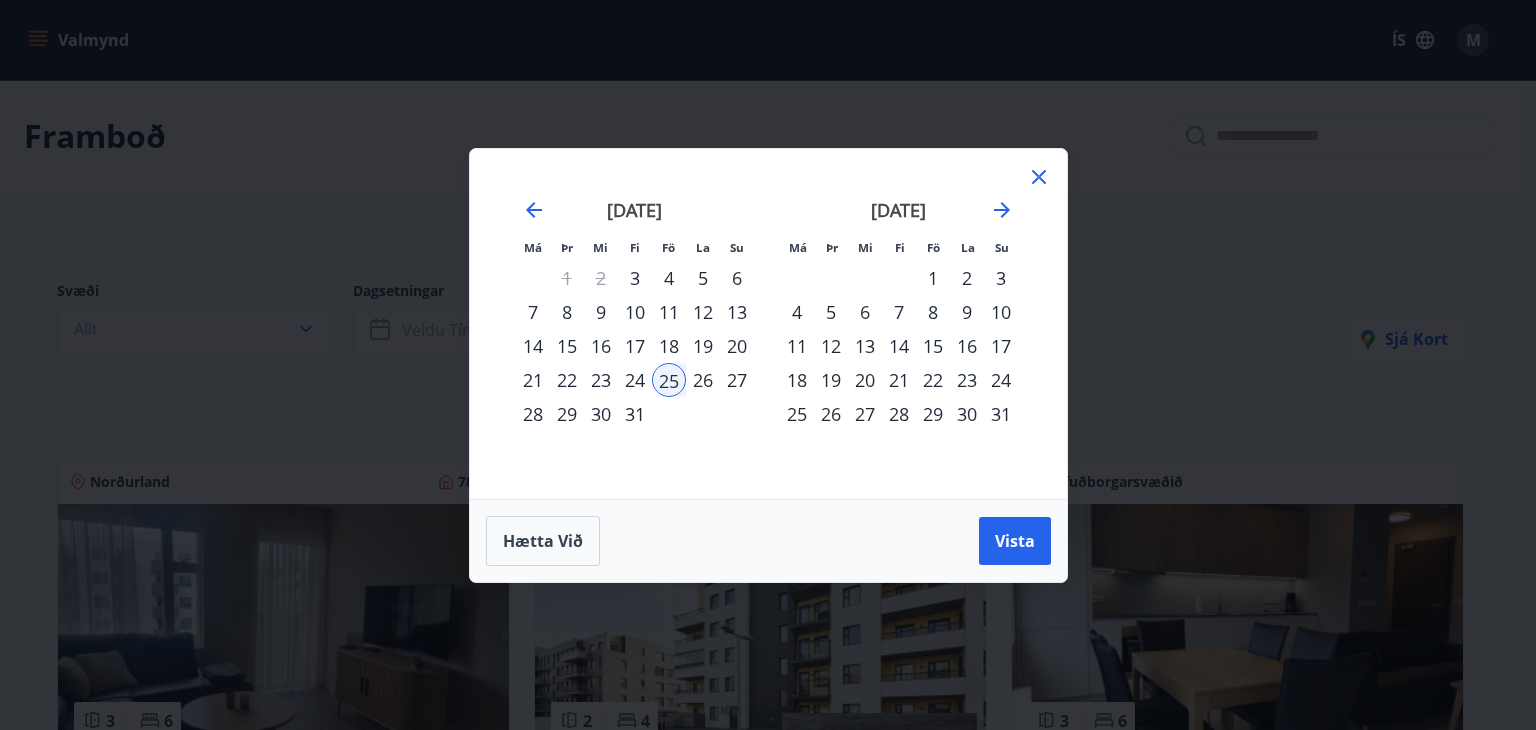 click on "31" at bounding box center (635, 414) 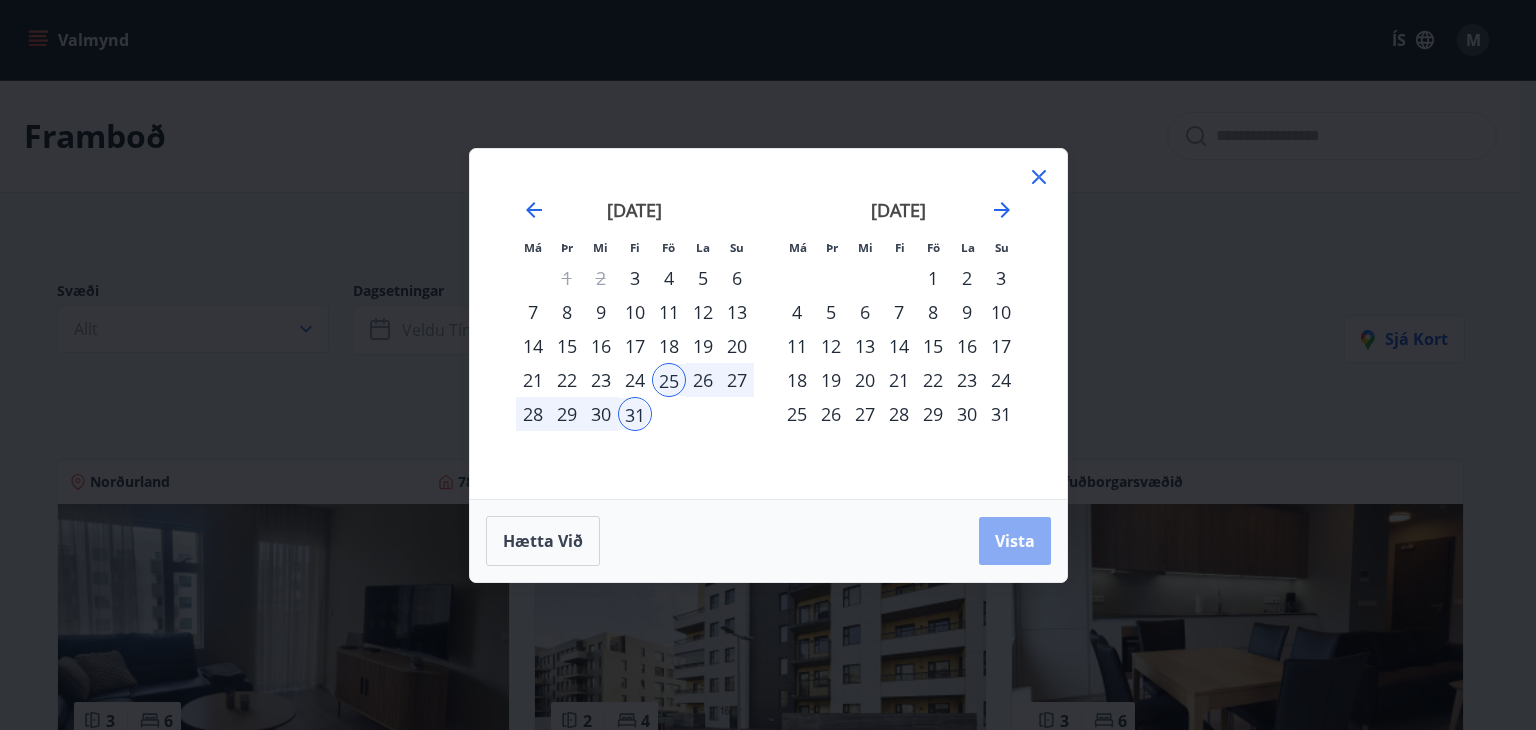 click on "Vista" at bounding box center [1015, 541] 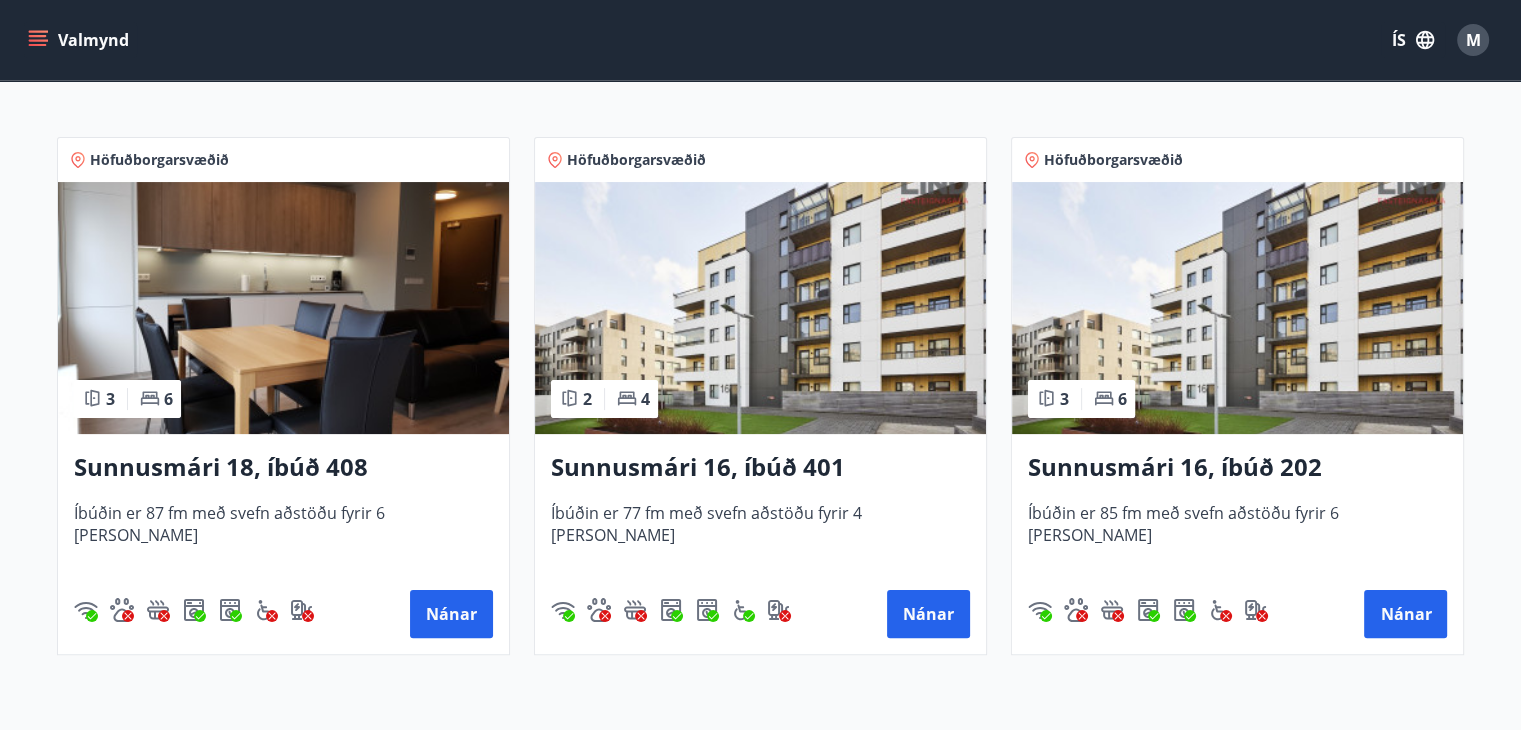 scroll, scrollTop: 323, scrollLeft: 0, axis: vertical 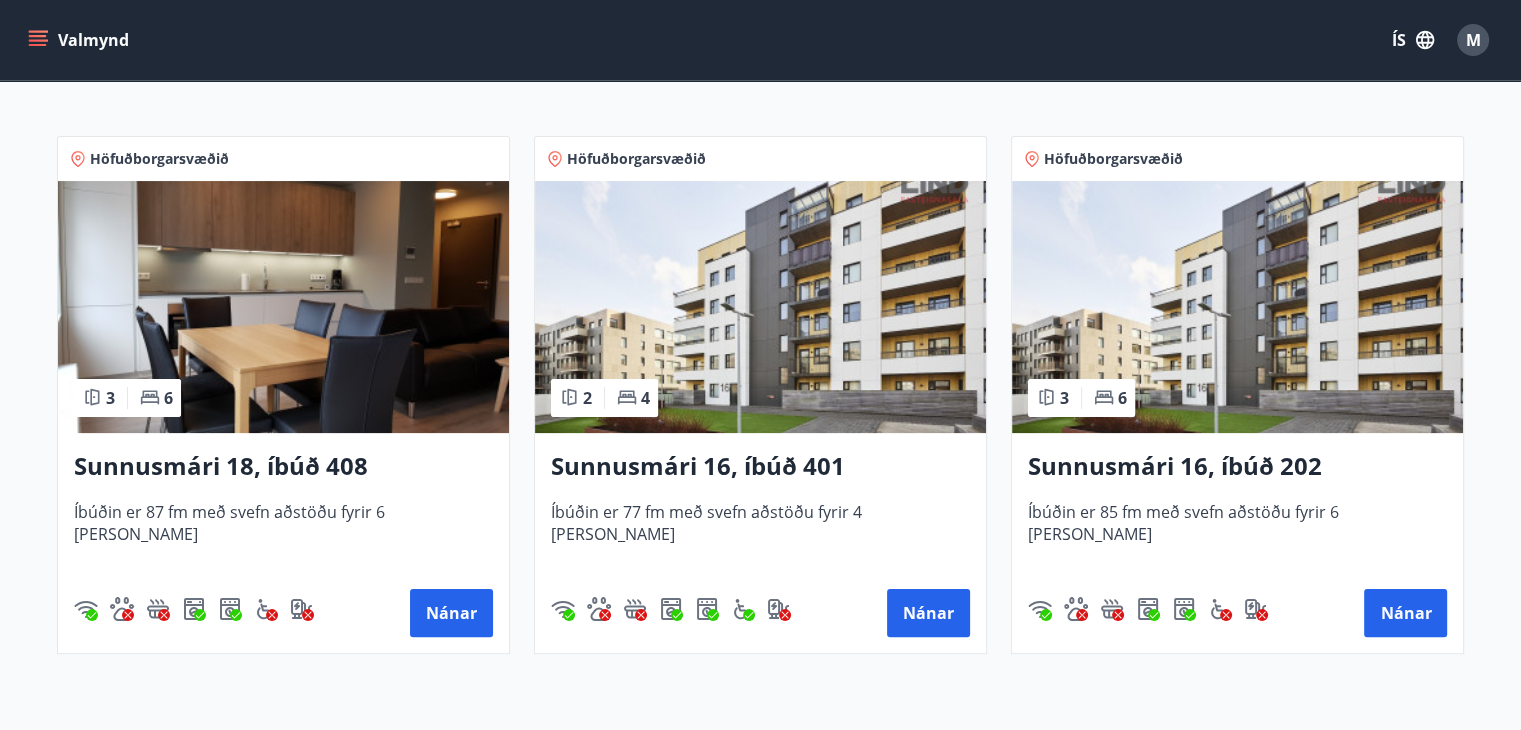 click at bounding box center [283, 307] 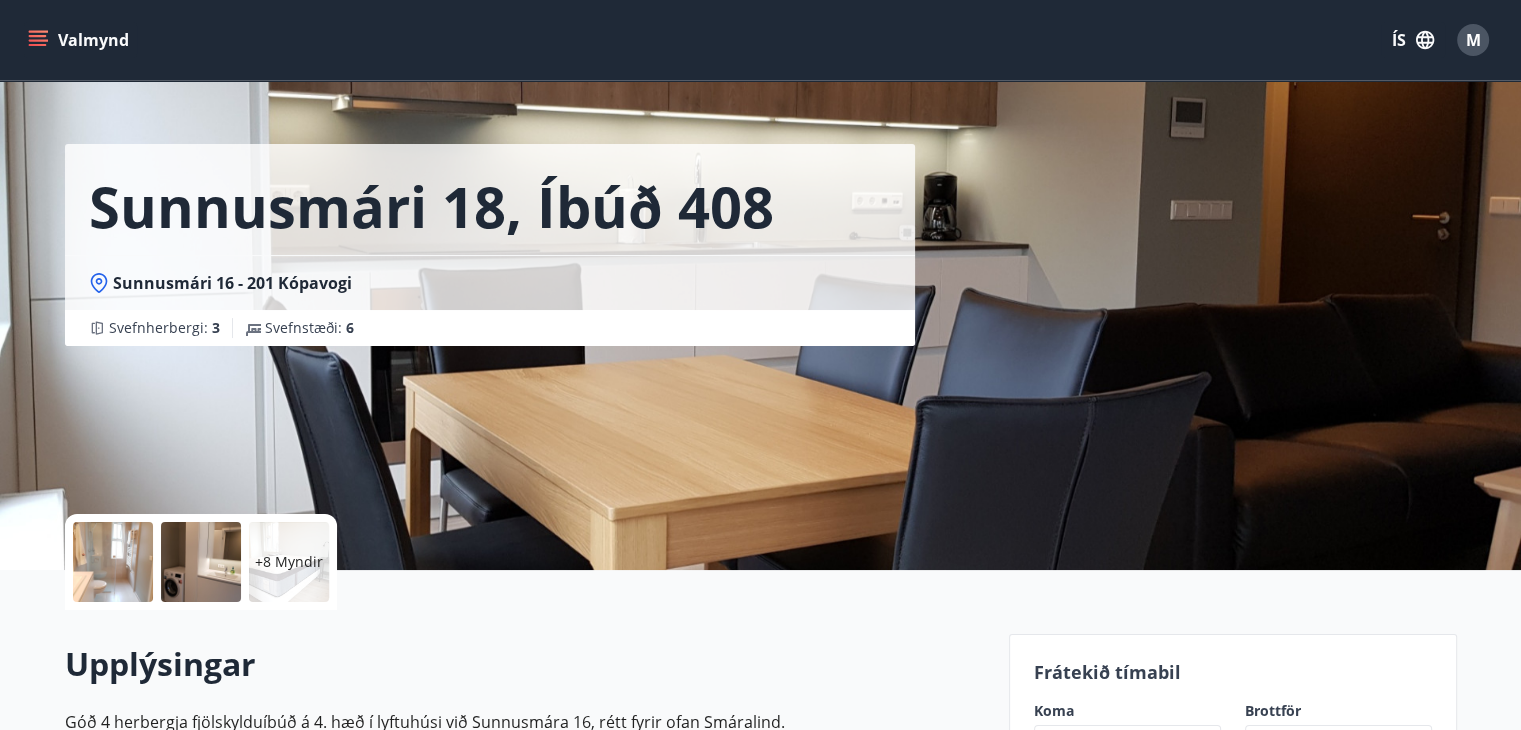 scroll, scrollTop: 0, scrollLeft: 0, axis: both 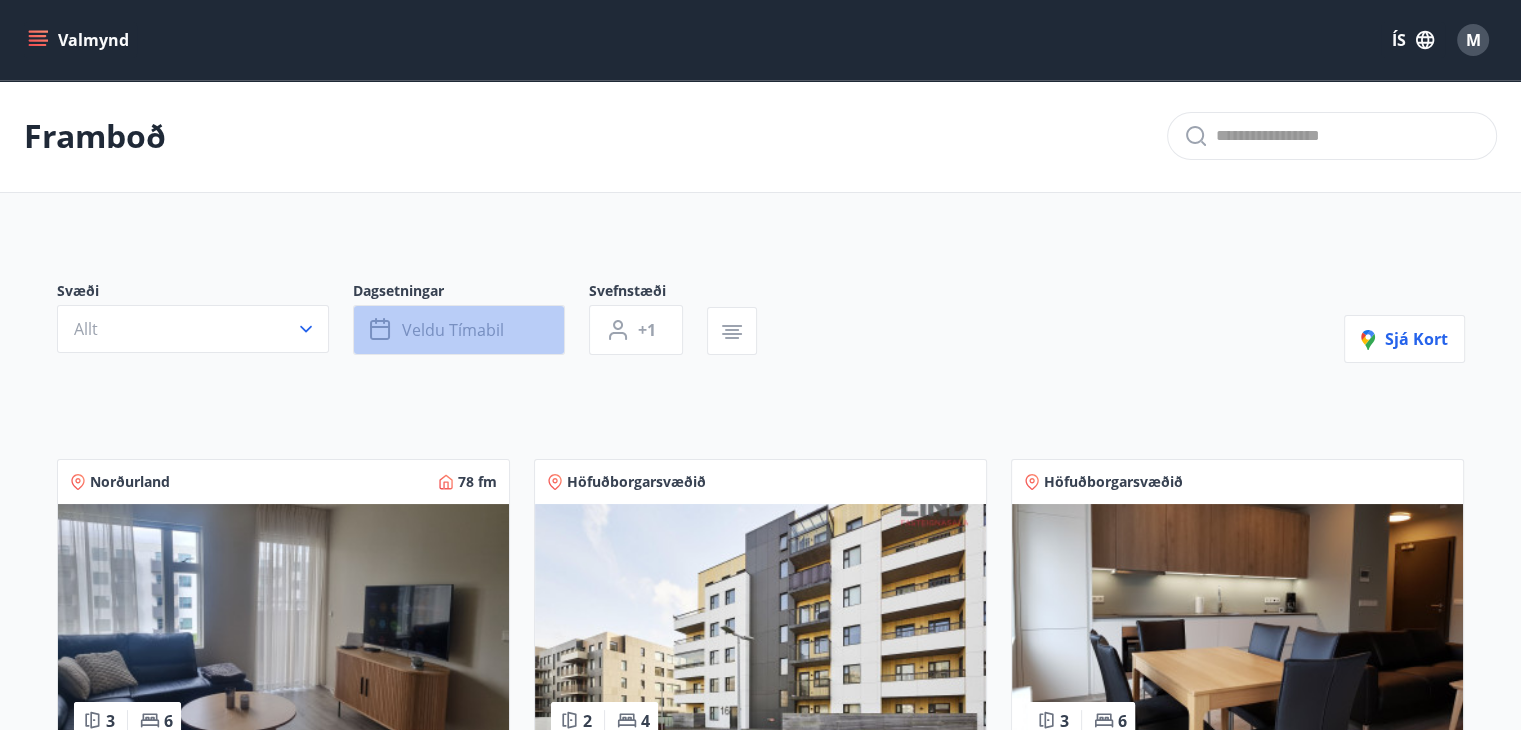 click on "Veldu tímabil" at bounding box center [459, 330] 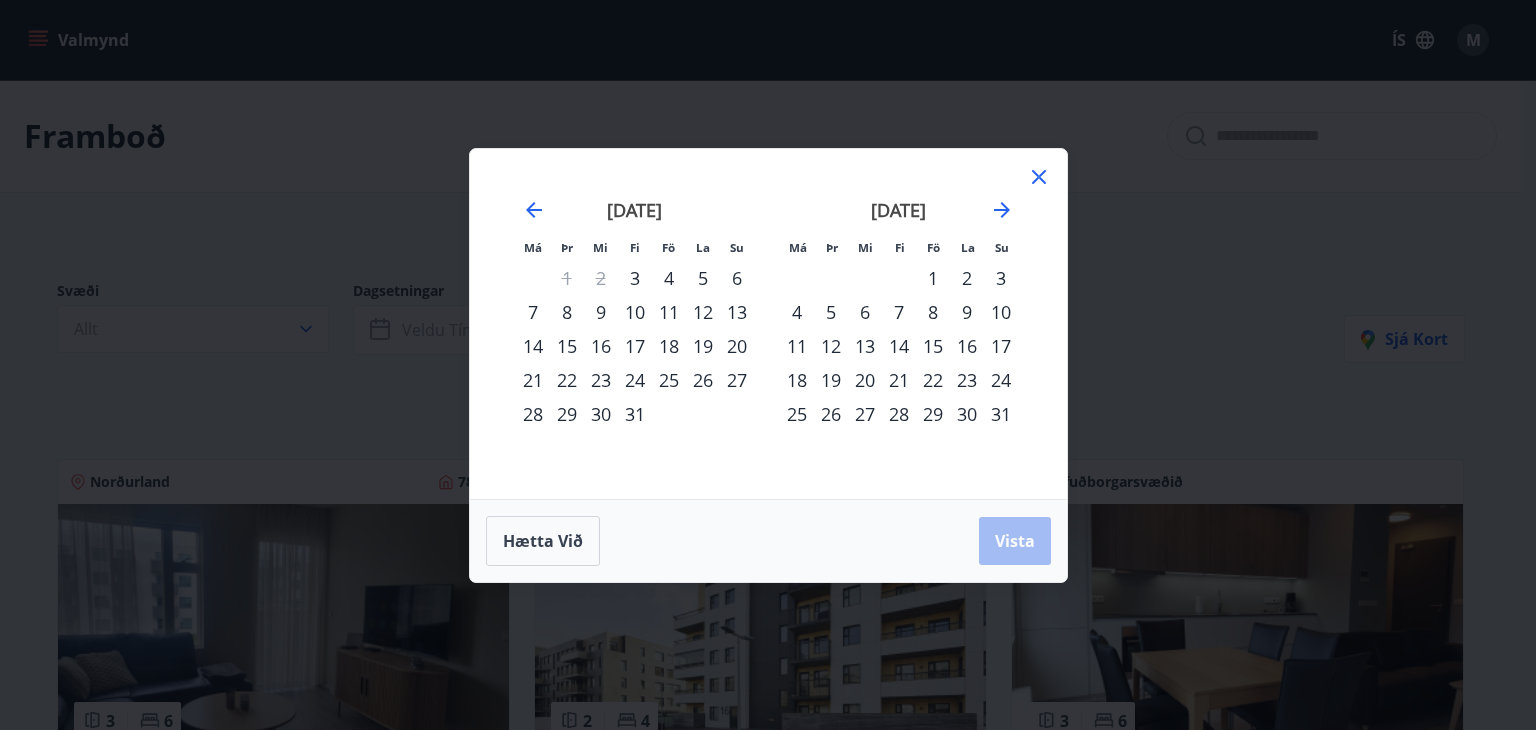click on "8" at bounding box center [933, 312] 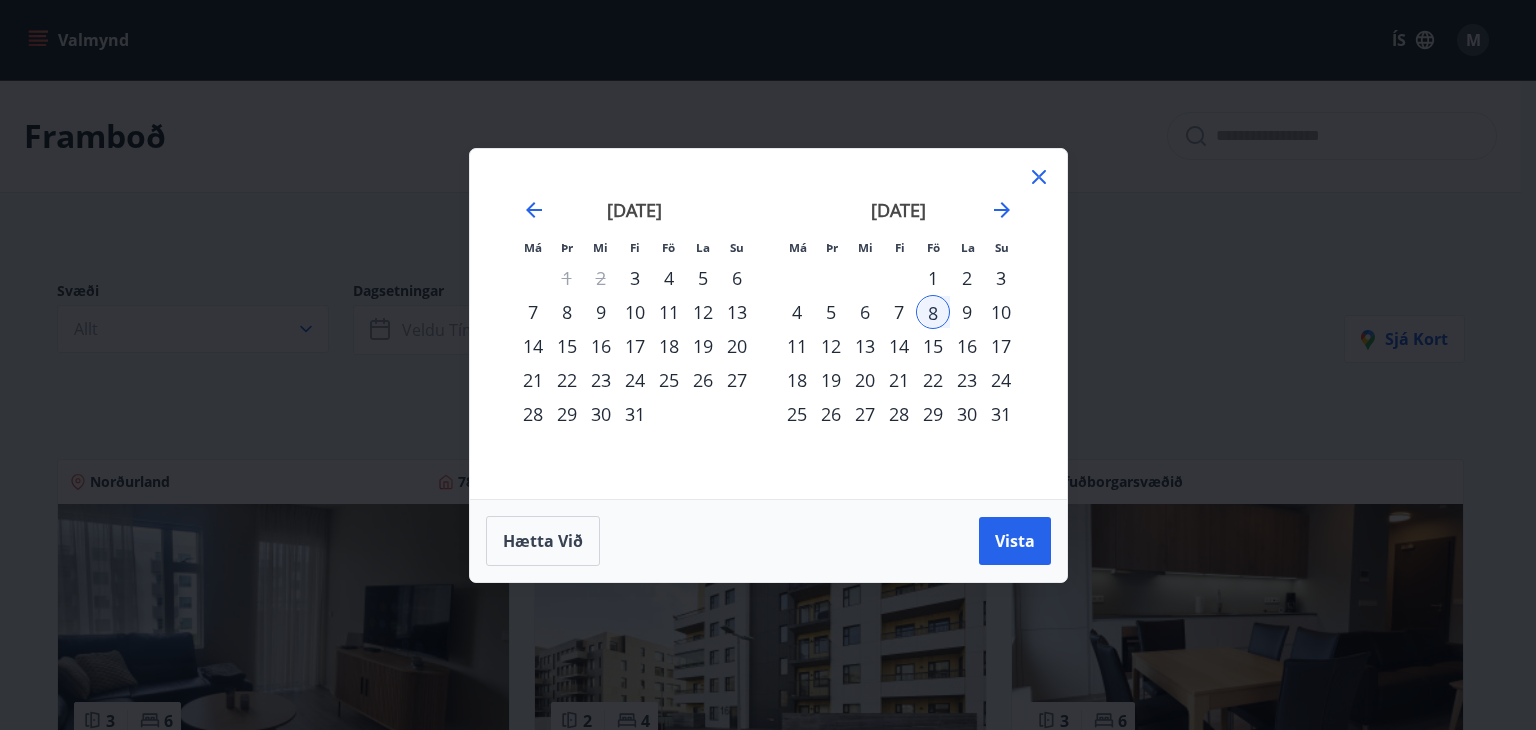 click on "15" at bounding box center [933, 346] 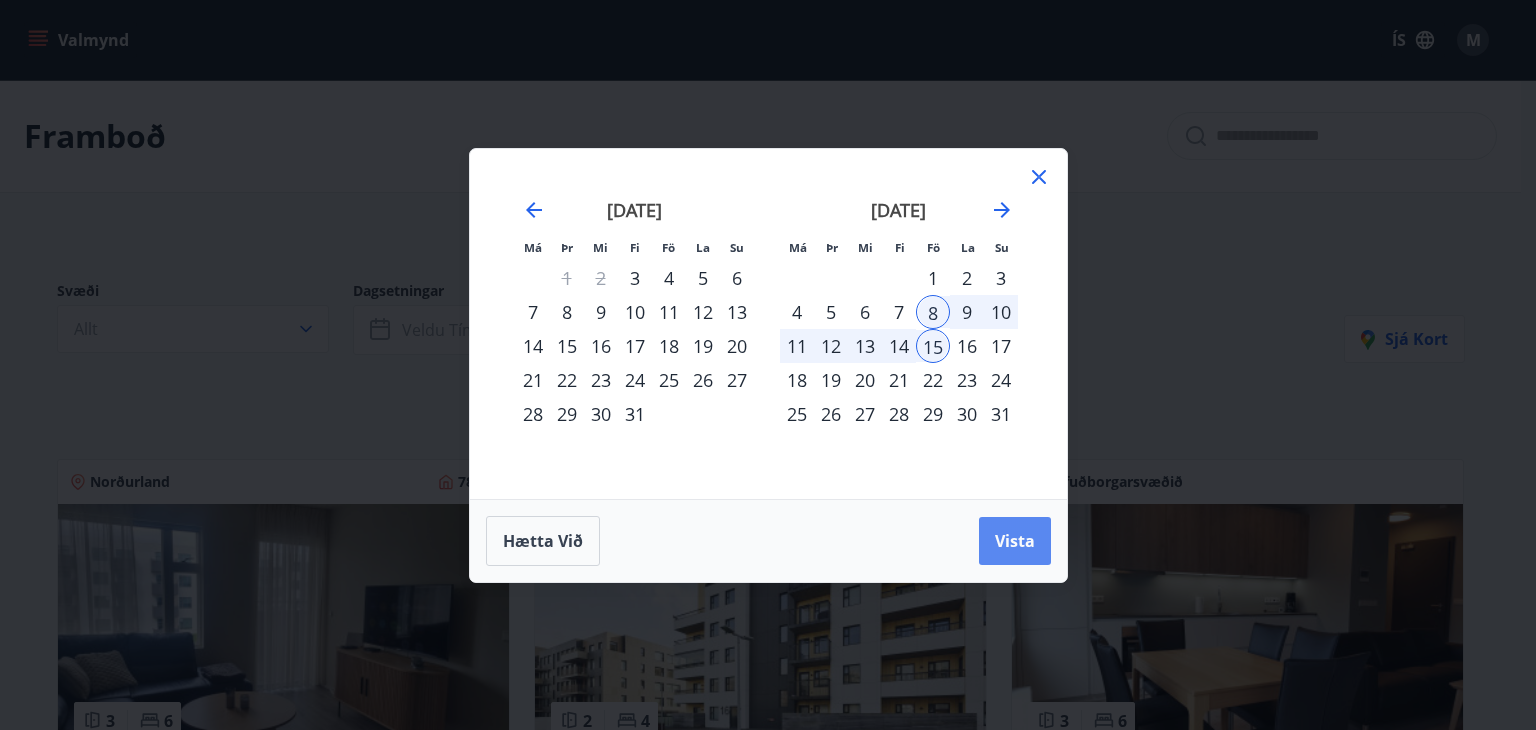 click on "Vista" at bounding box center (1015, 541) 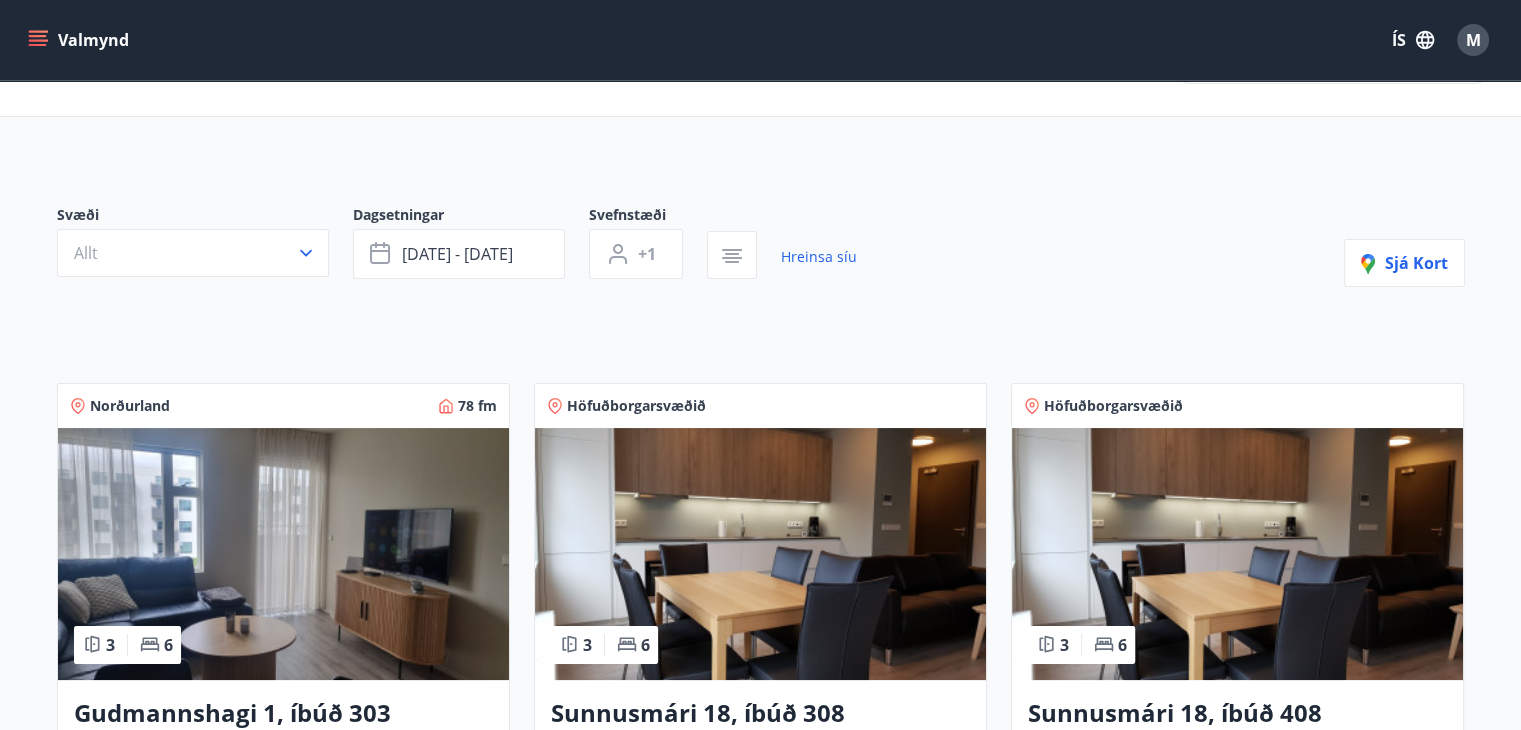 scroll, scrollTop: 0, scrollLeft: 0, axis: both 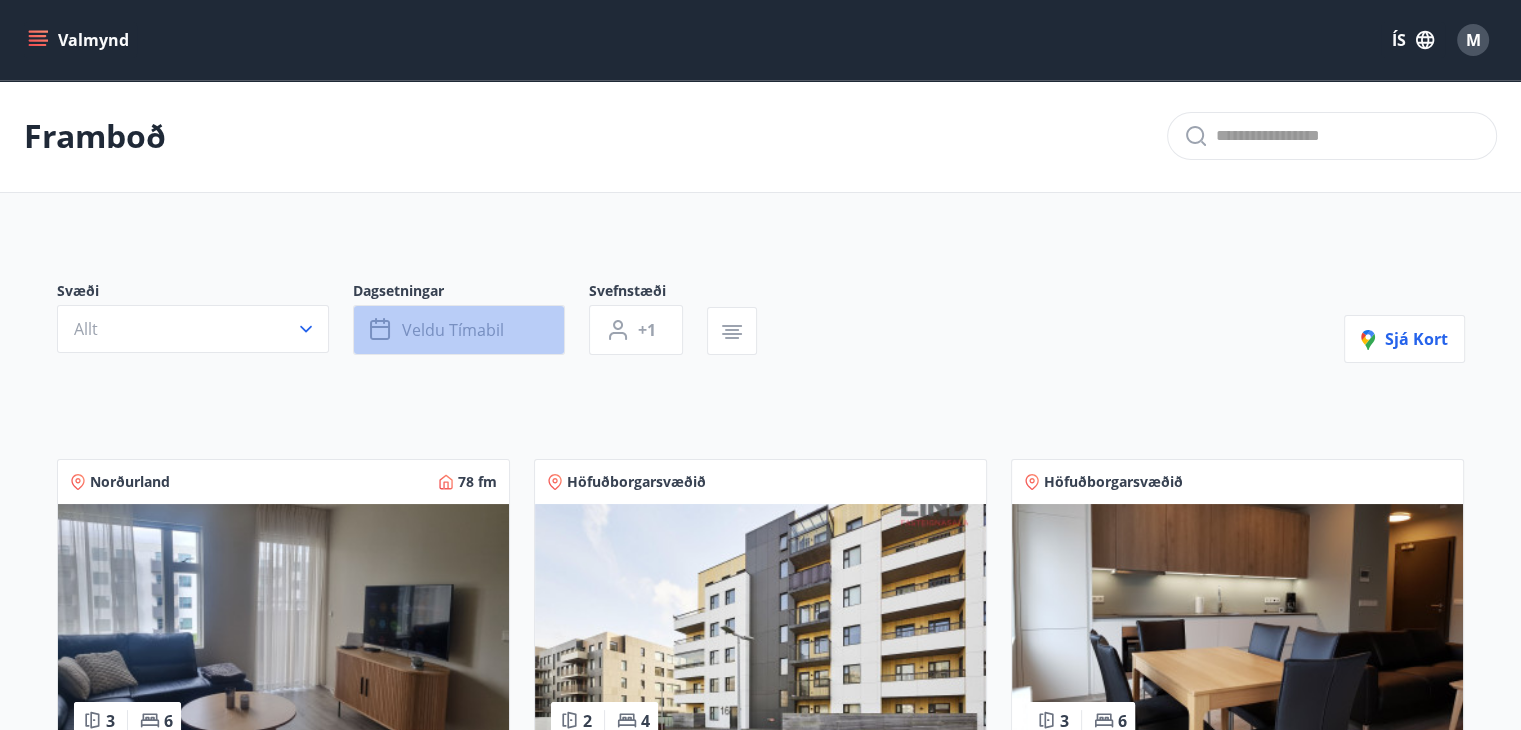 click on "Veldu tímabil" at bounding box center [459, 330] 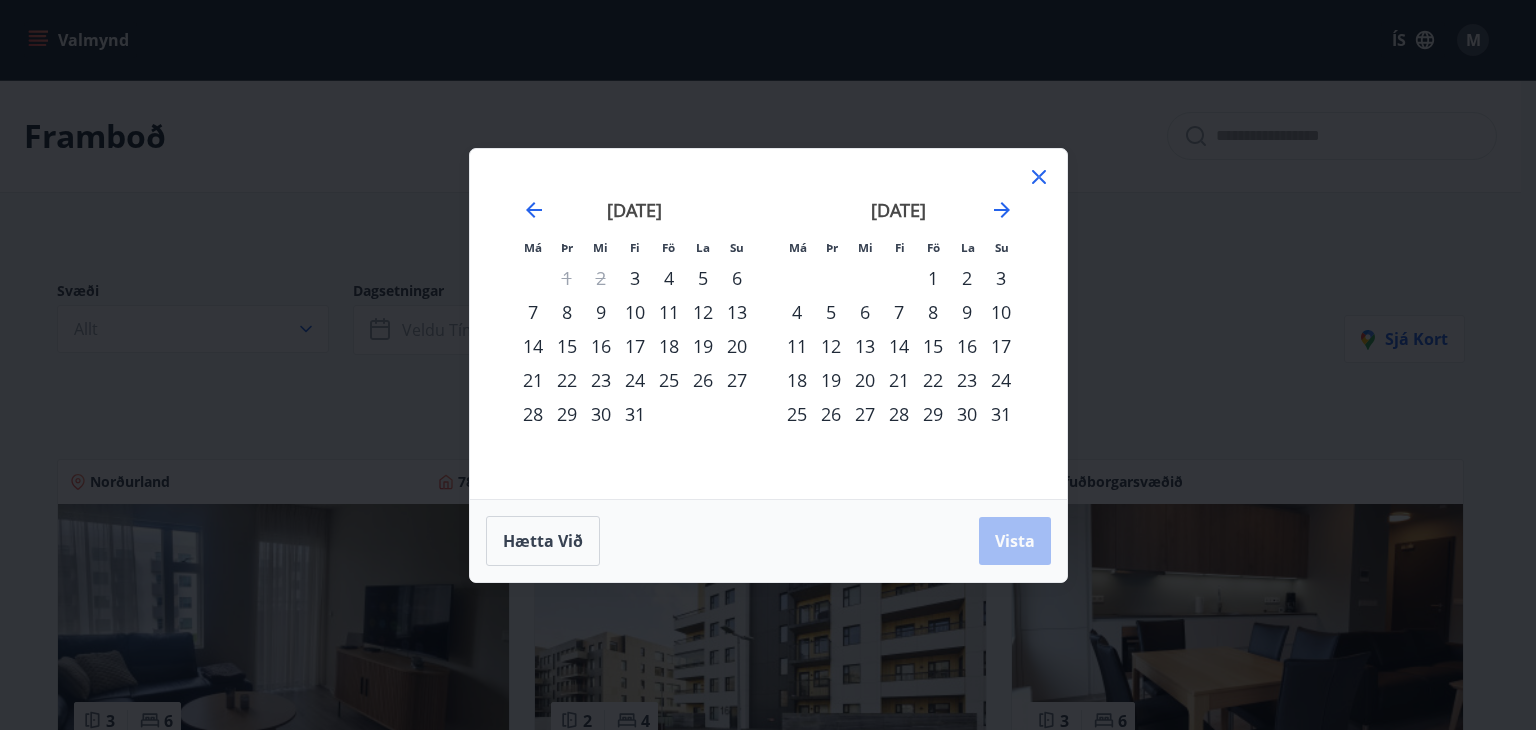 click on "22" at bounding box center (933, 380) 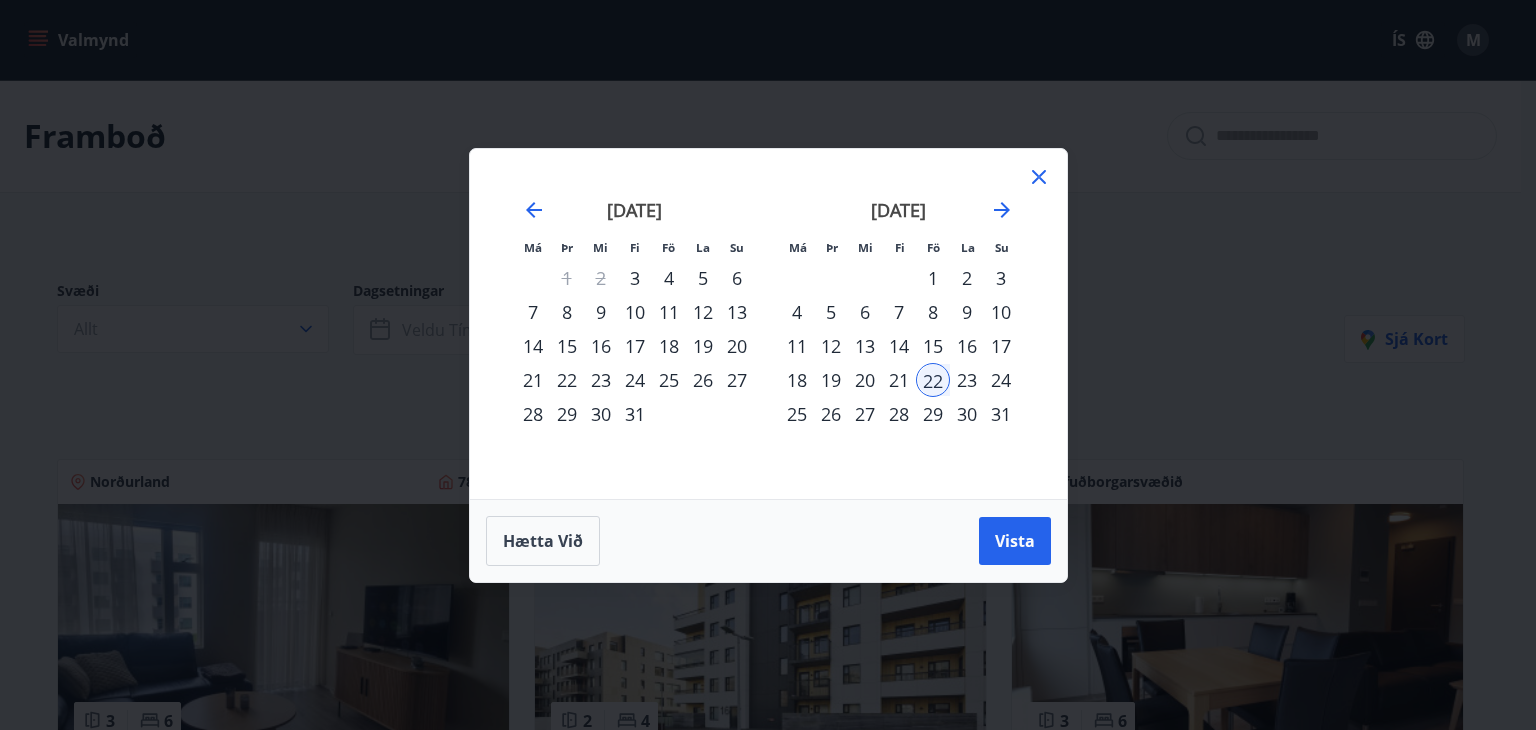 click on "29" at bounding box center (933, 414) 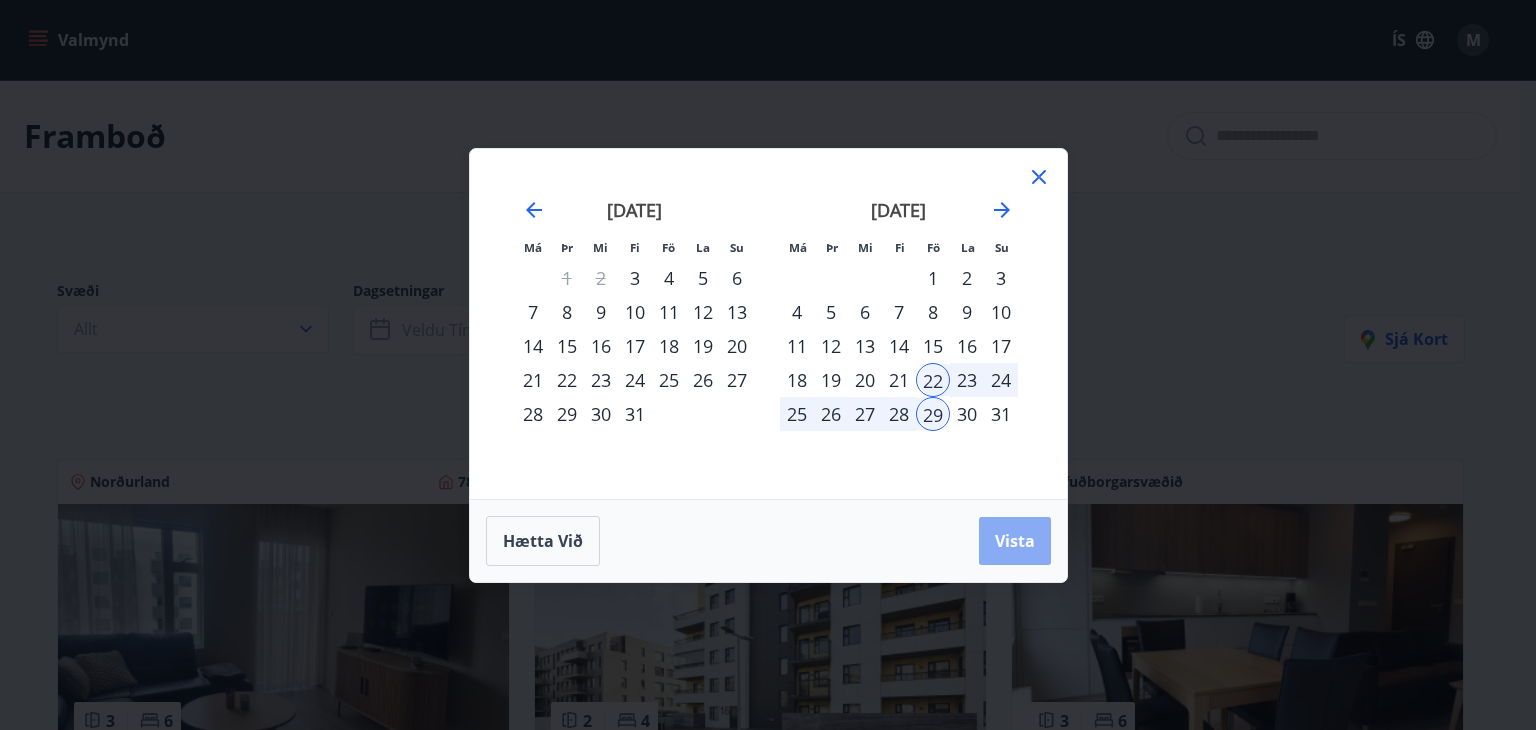 click on "Vista" at bounding box center (1015, 541) 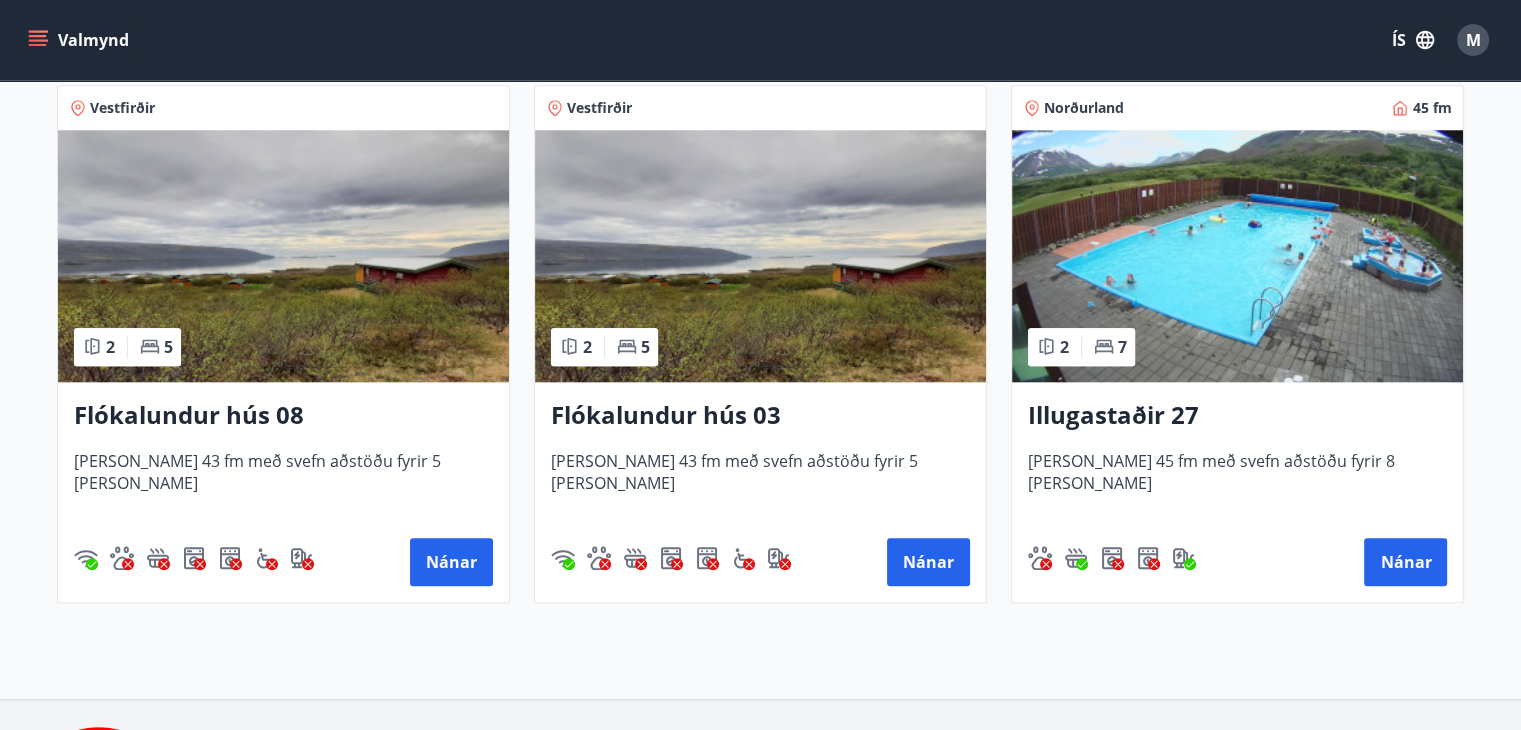 scroll, scrollTop: 2000, scrollLeft: 0, axis: vertical 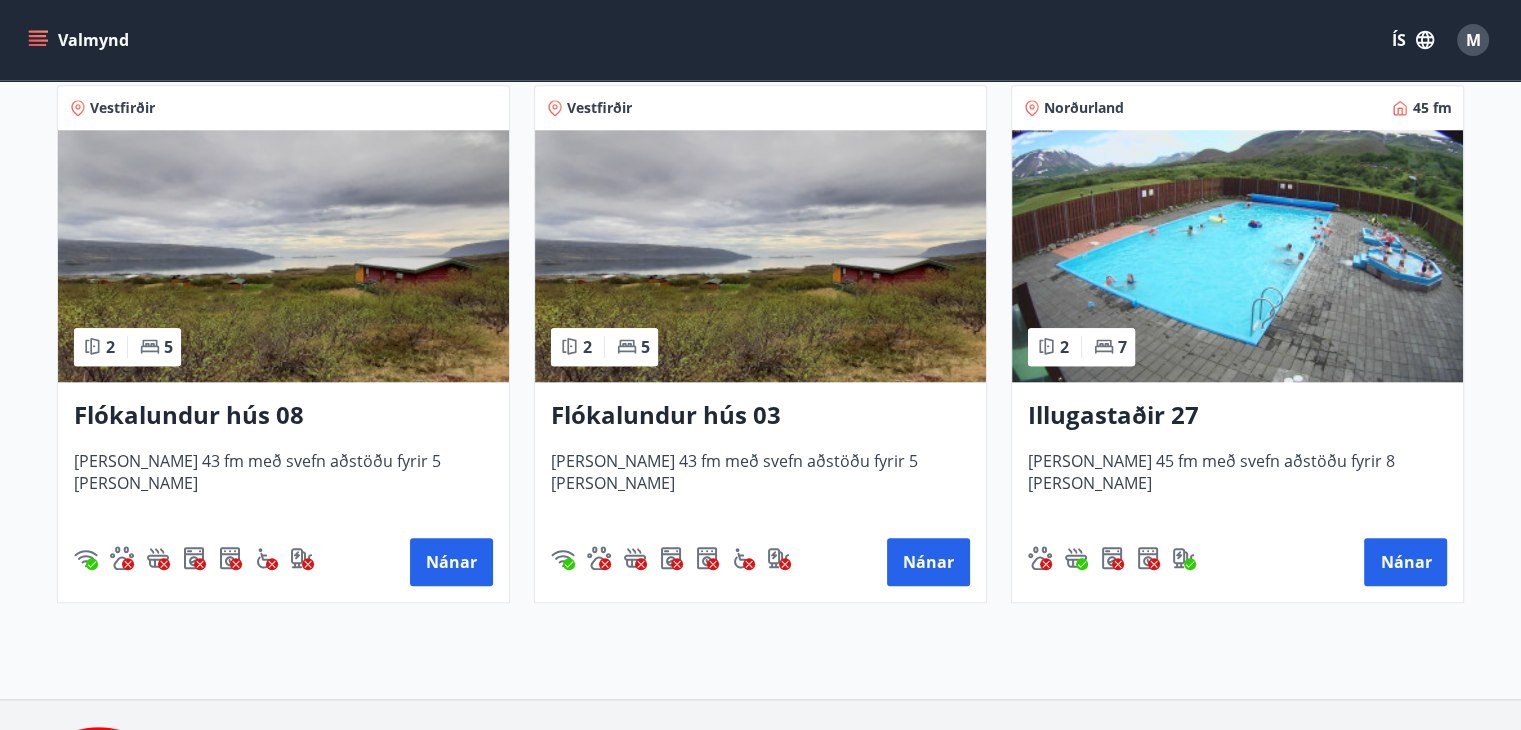 click on "Flókalundur hús 08" at bounding box center (283, 416) 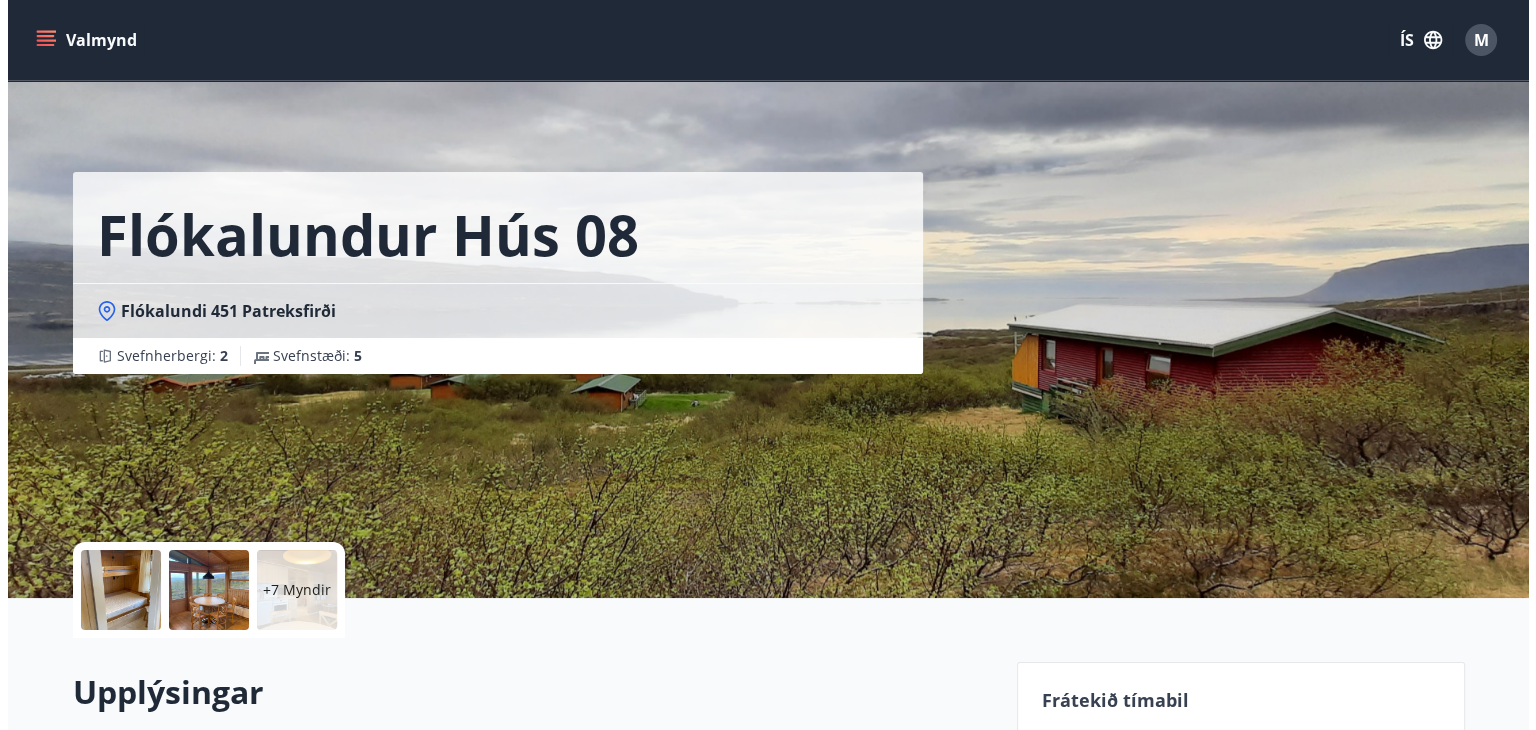 scroll, scrollTop: 3, scrollLeft: 0, axis: vertical 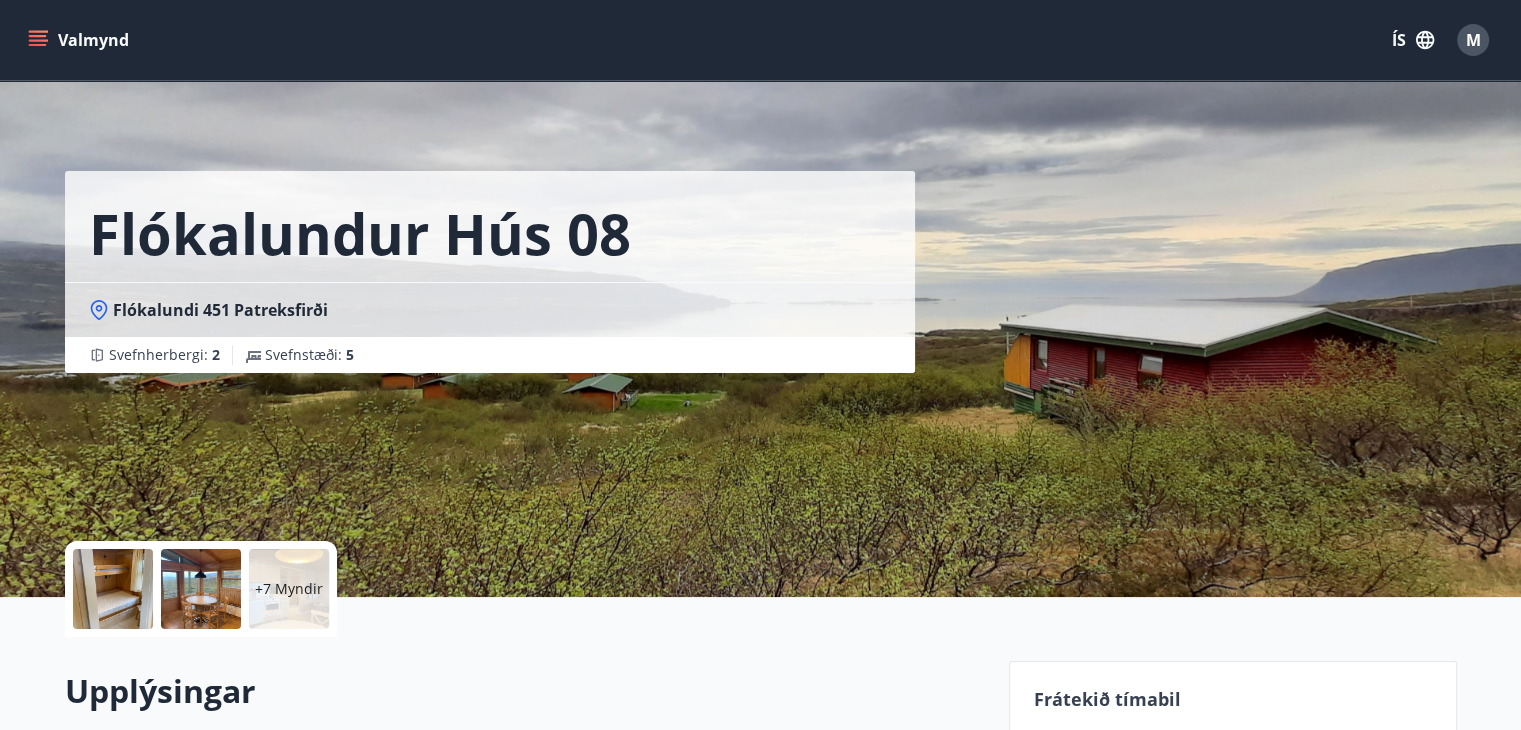 click at bounding box center (113, 589) 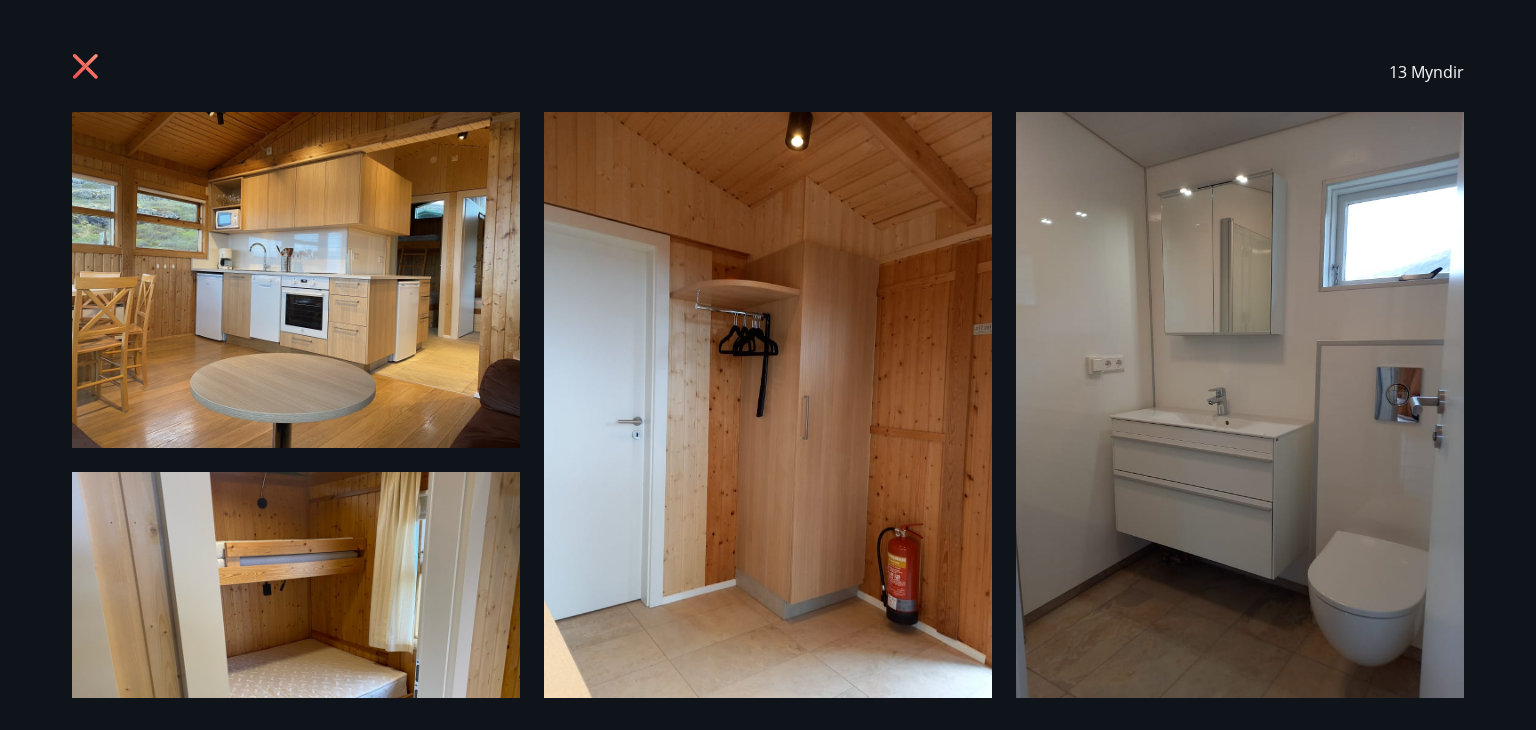 scroll, scrollTop: 0, scrollLeft: 0, axis: both 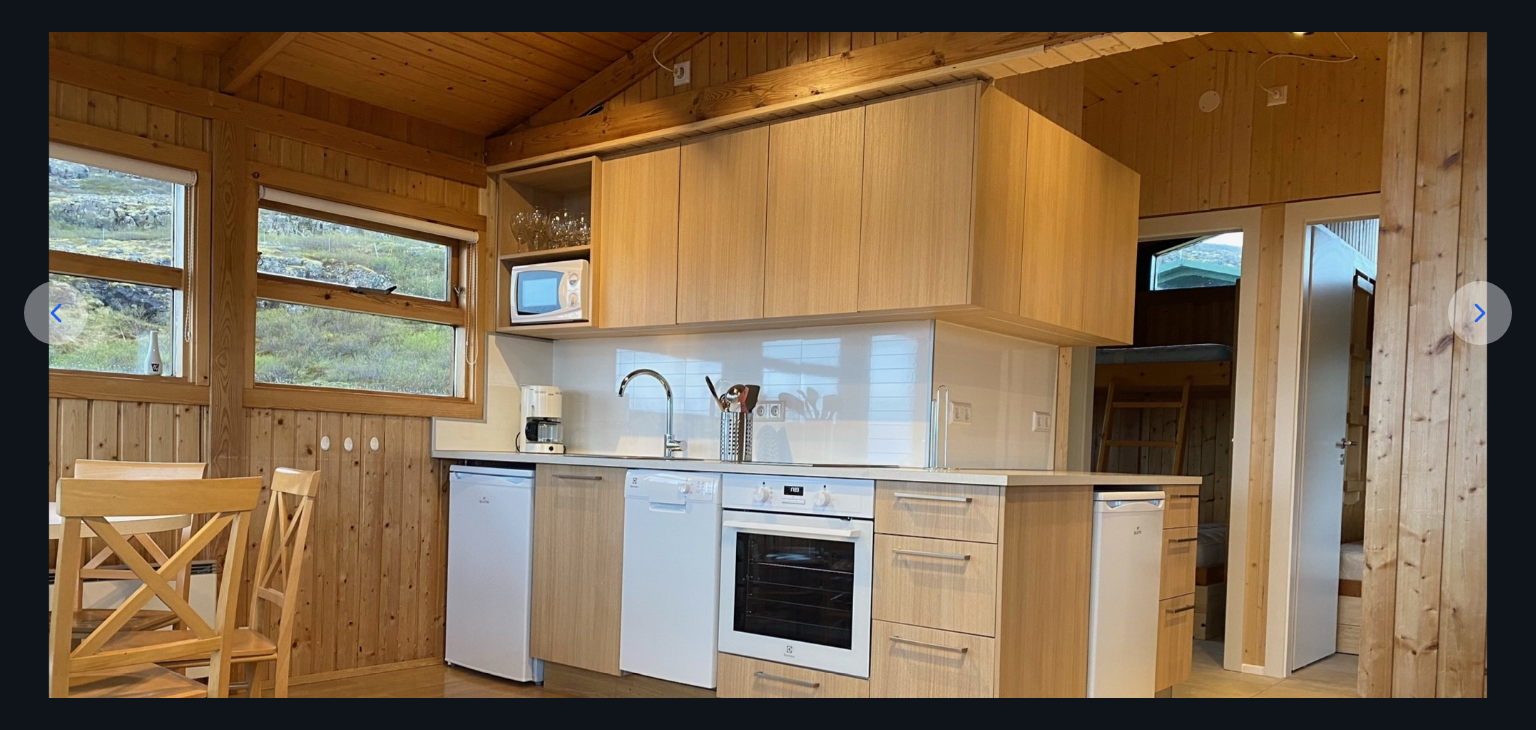 click 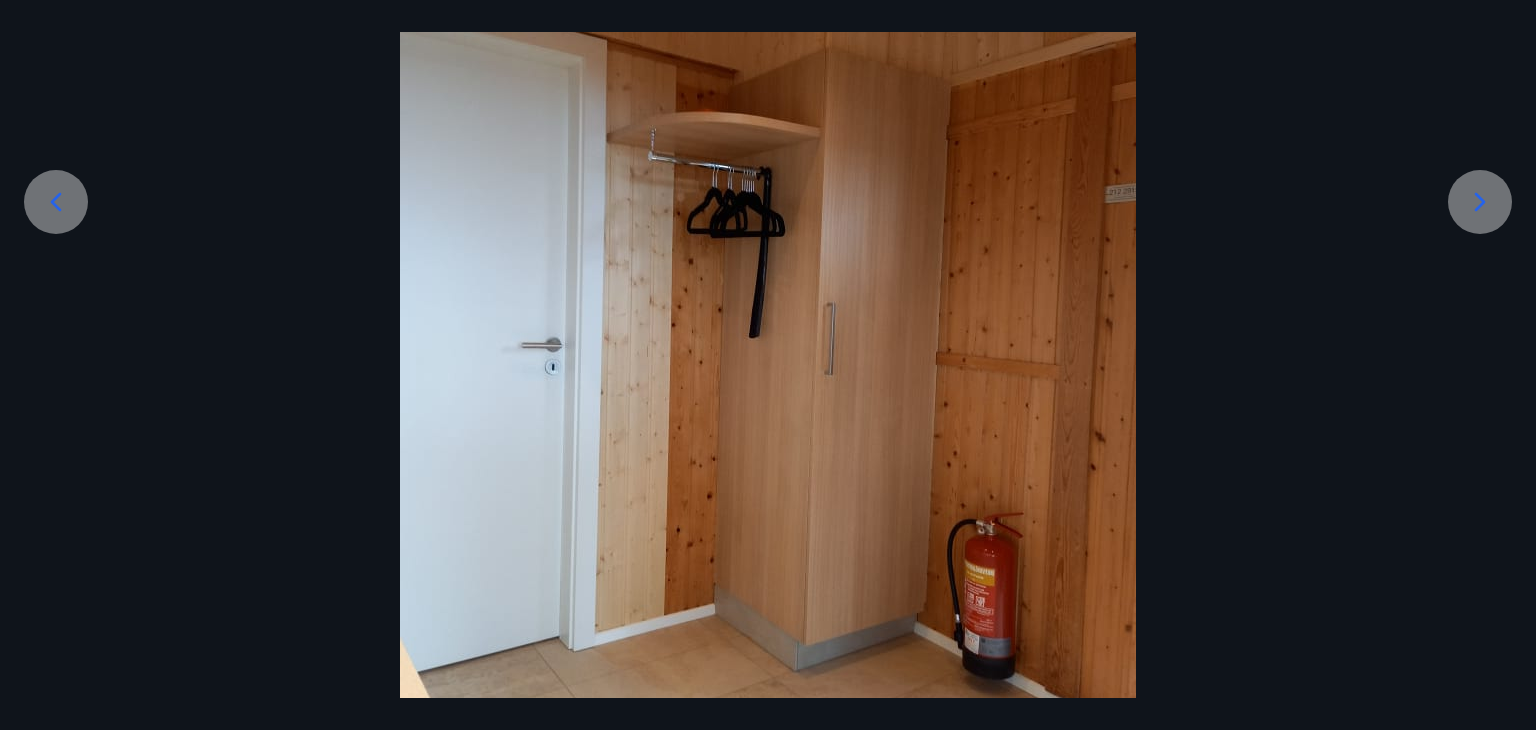 scroll, scrollTop: 278, scrollLeft: 0, axis: vertical 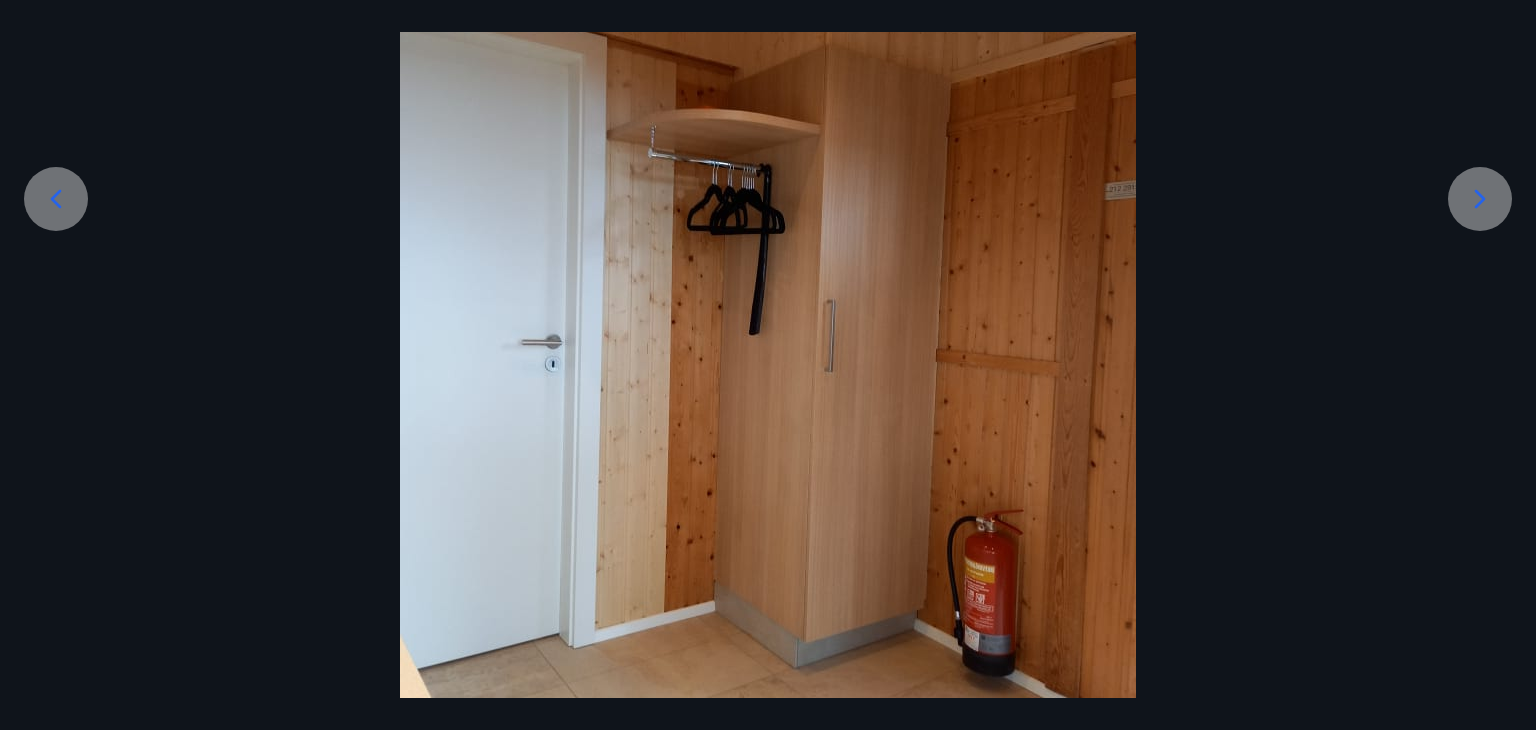 click 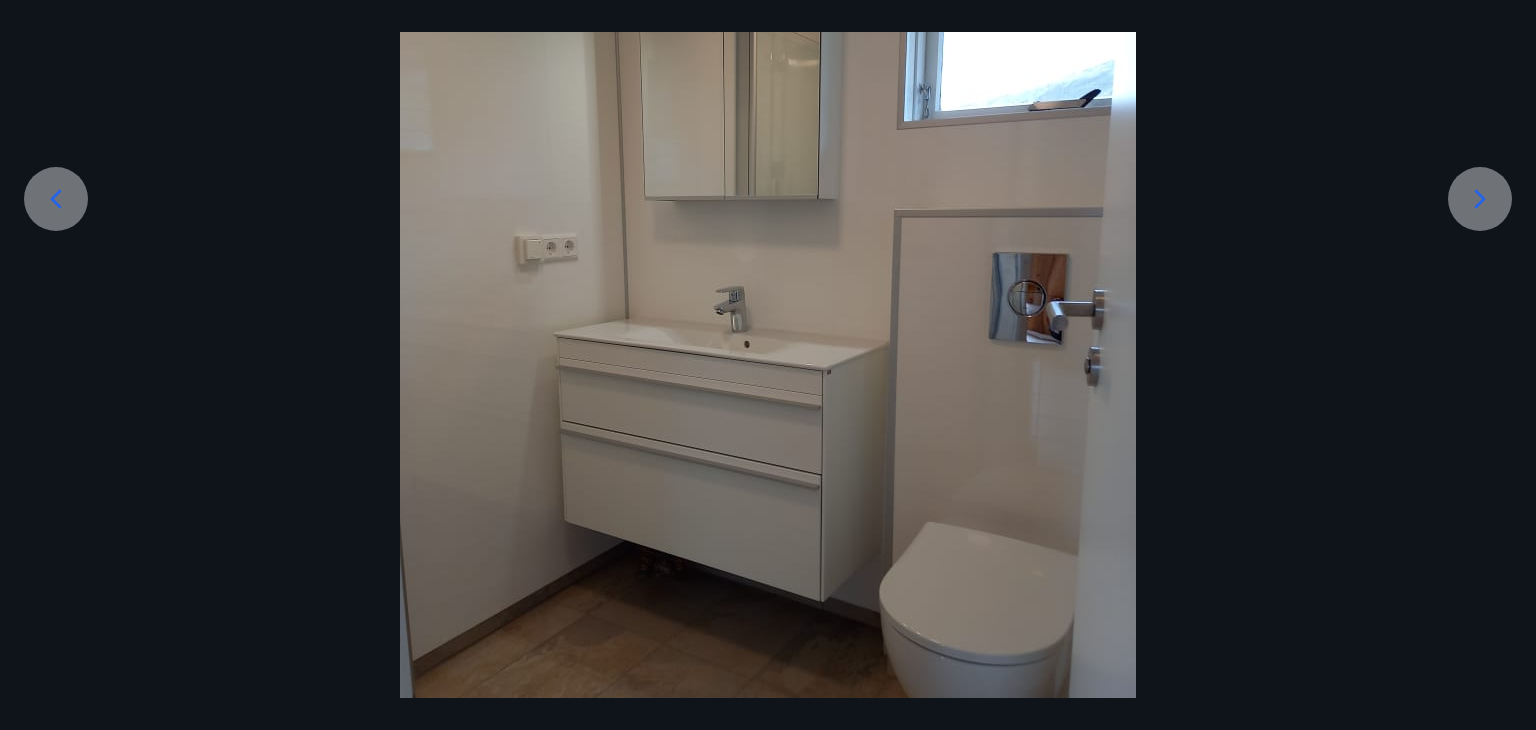 click 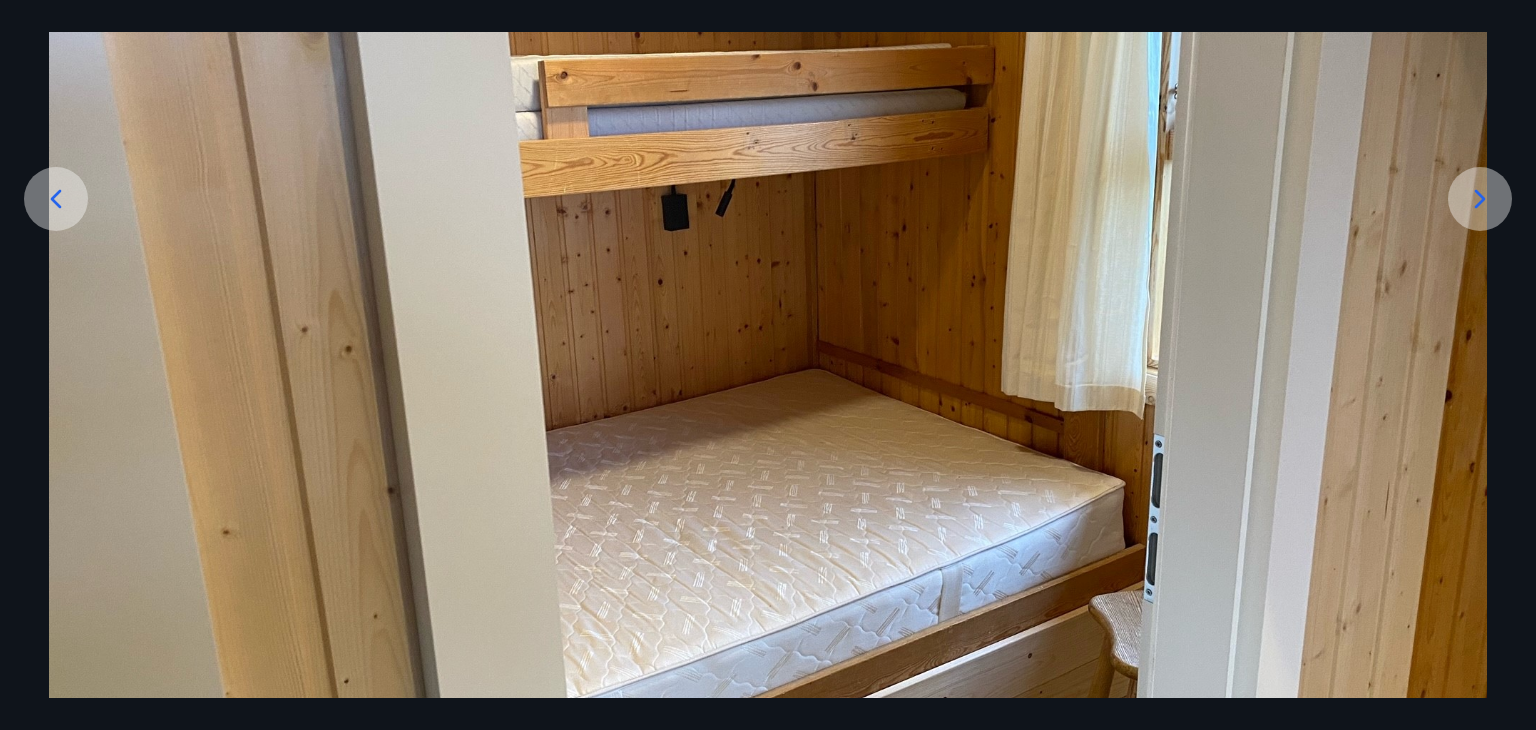 click 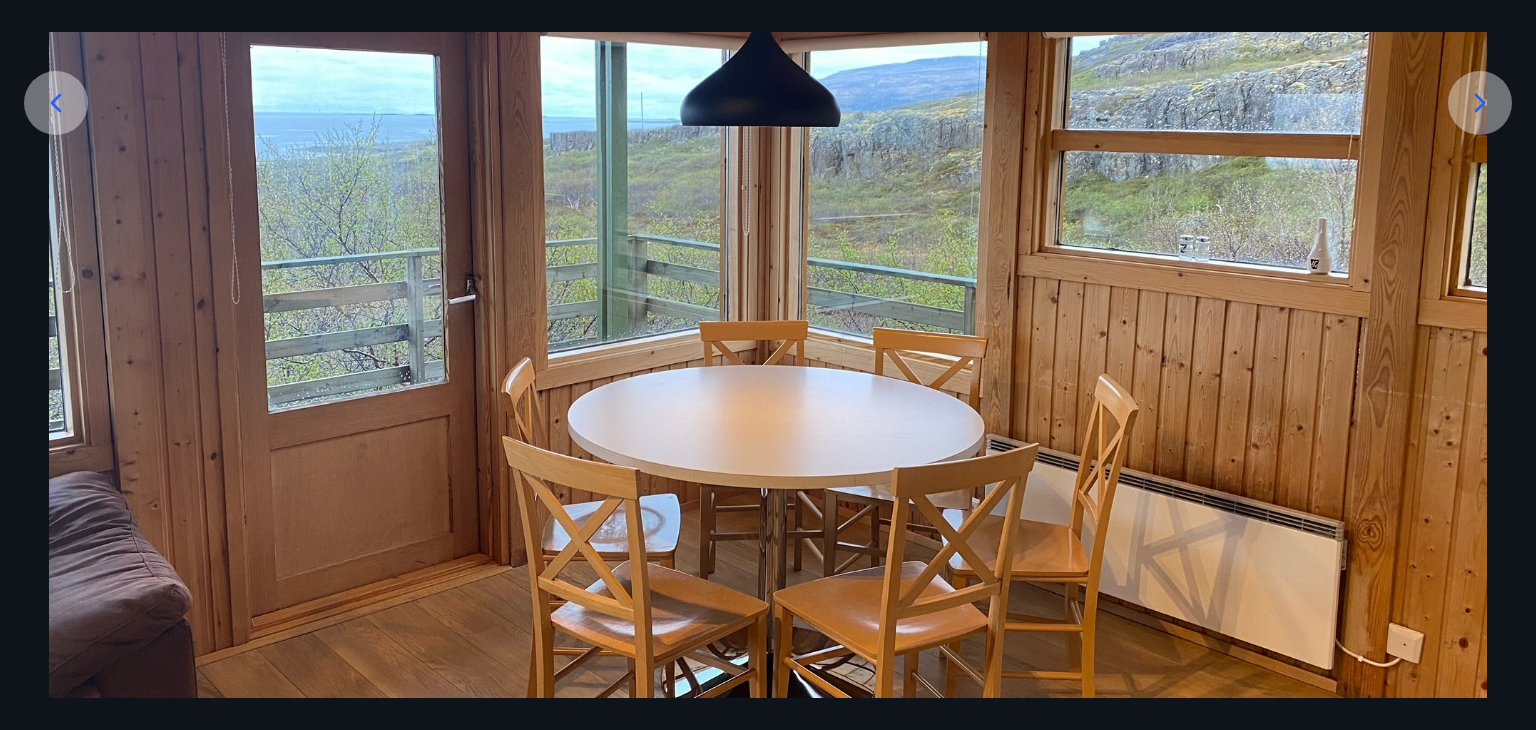 scroll, scrollTop: 376, scrollLeft: 0, axis: vertical 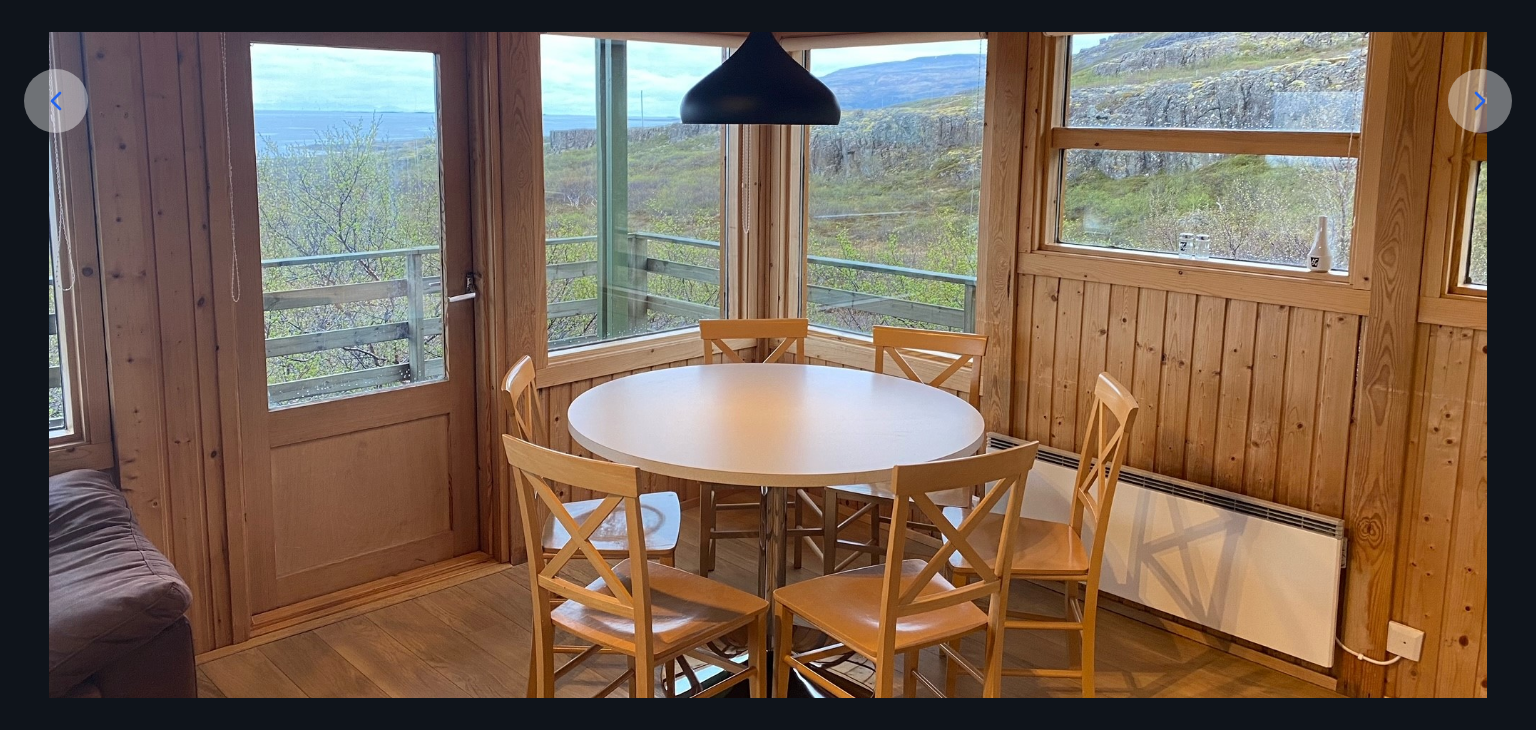 click 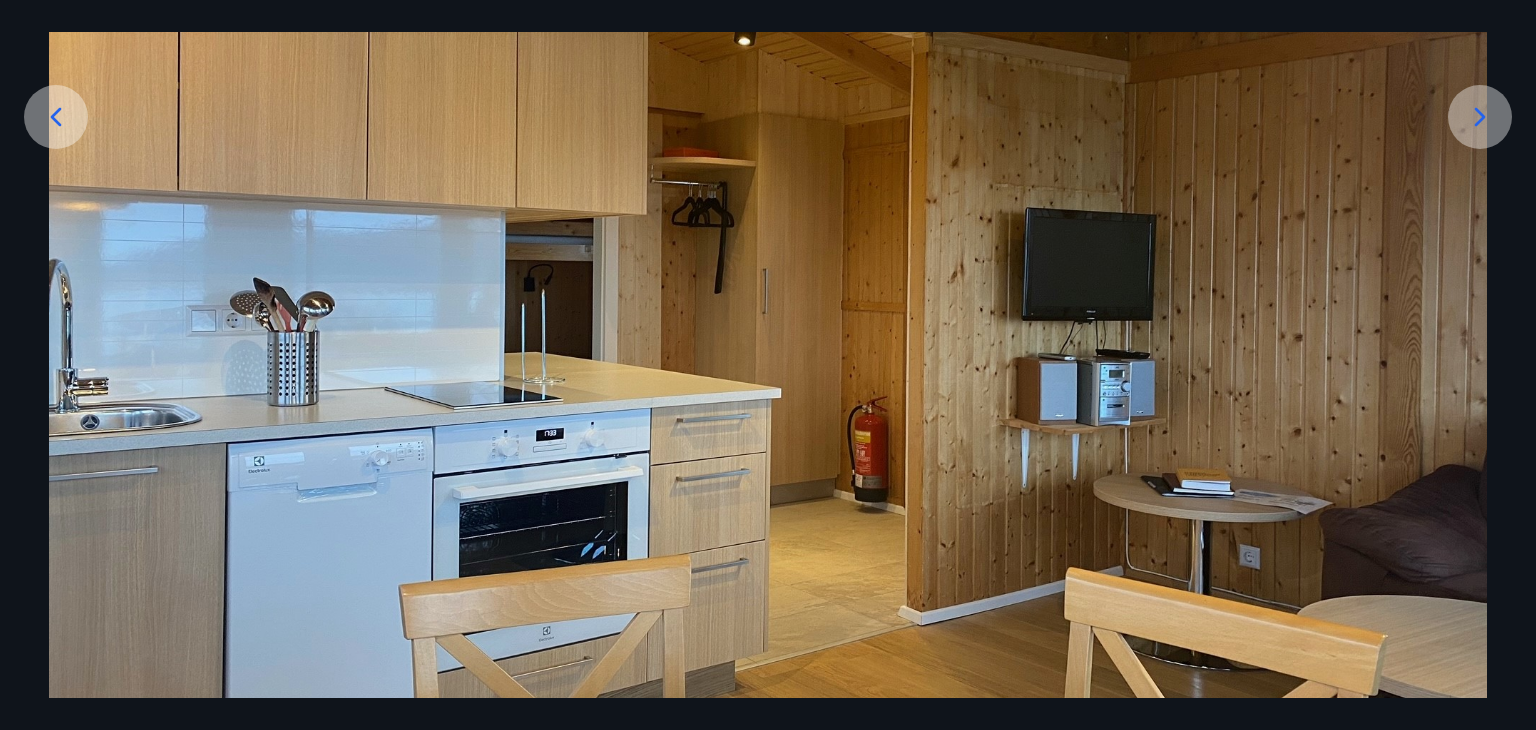 scroll, scrollTop: 360, scrollLeft: 0, axis: vertical 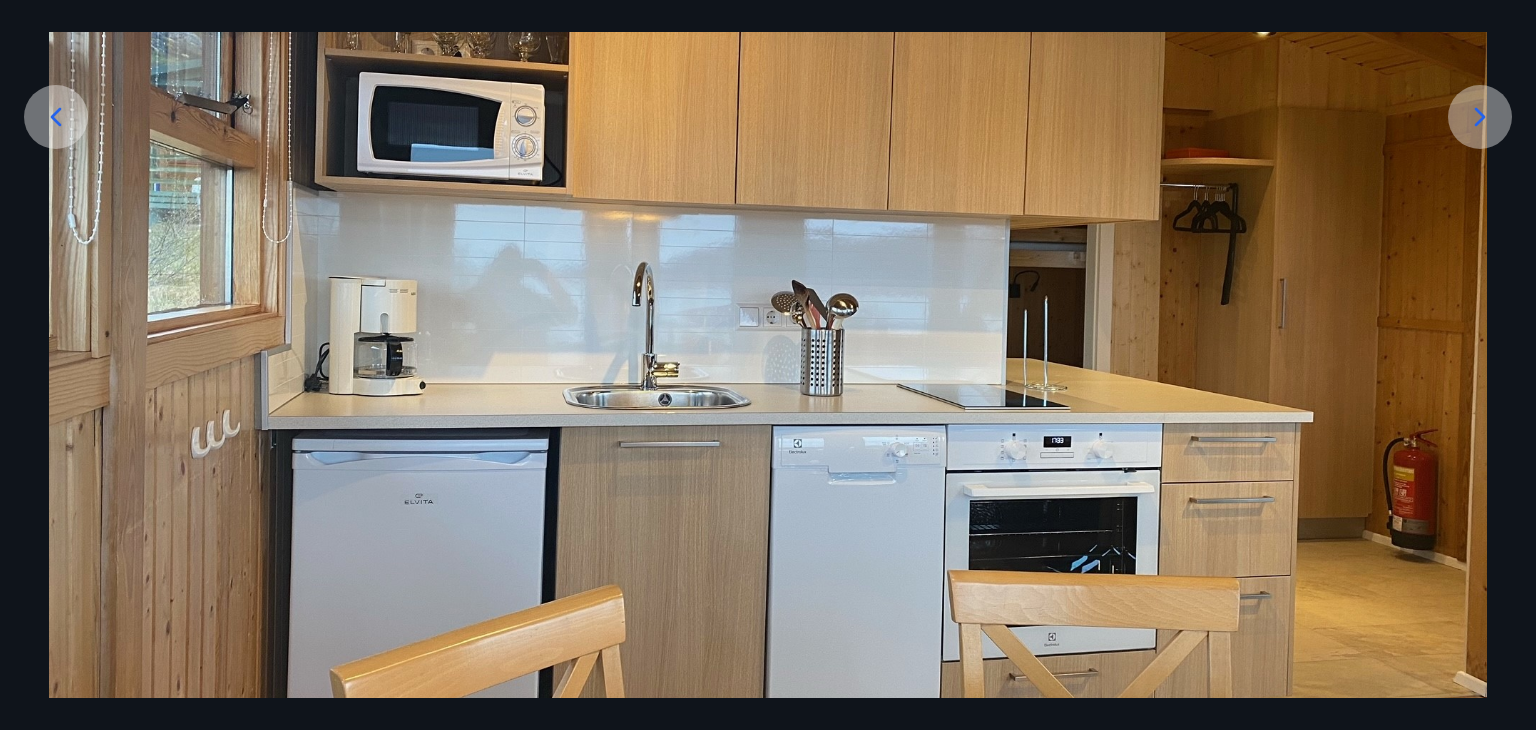 click 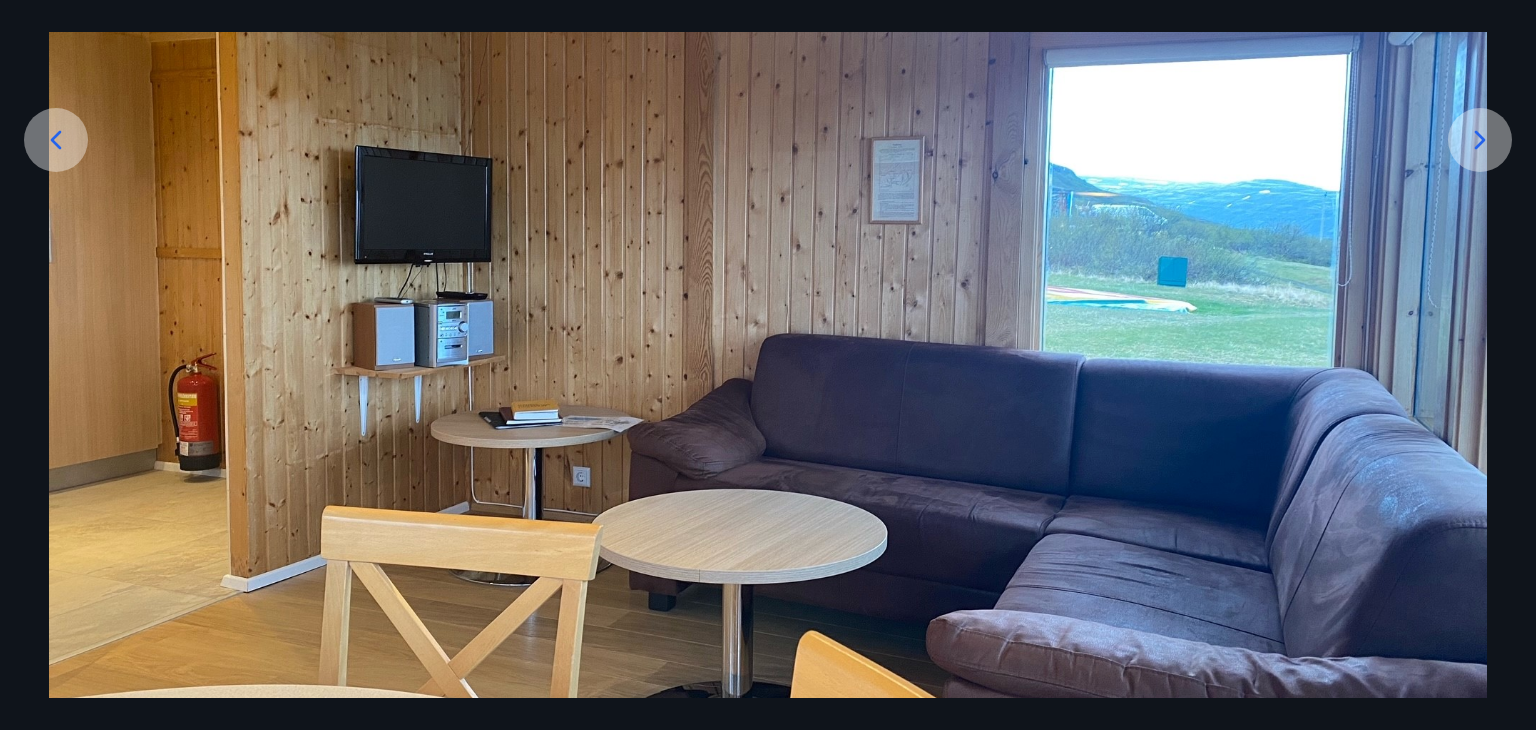 scroll, scrollTop: 336, scrollLeft: 0, axis: vertical 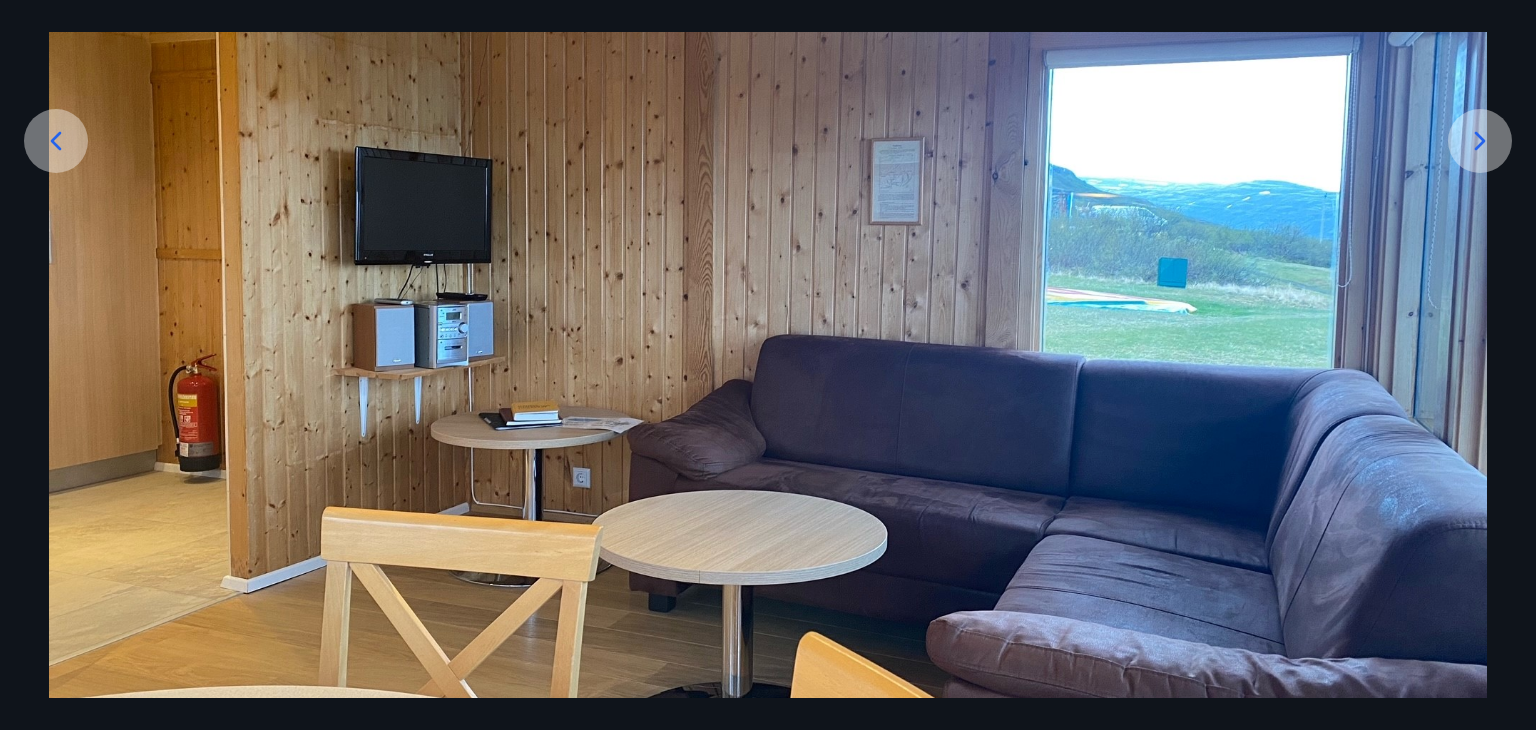 click 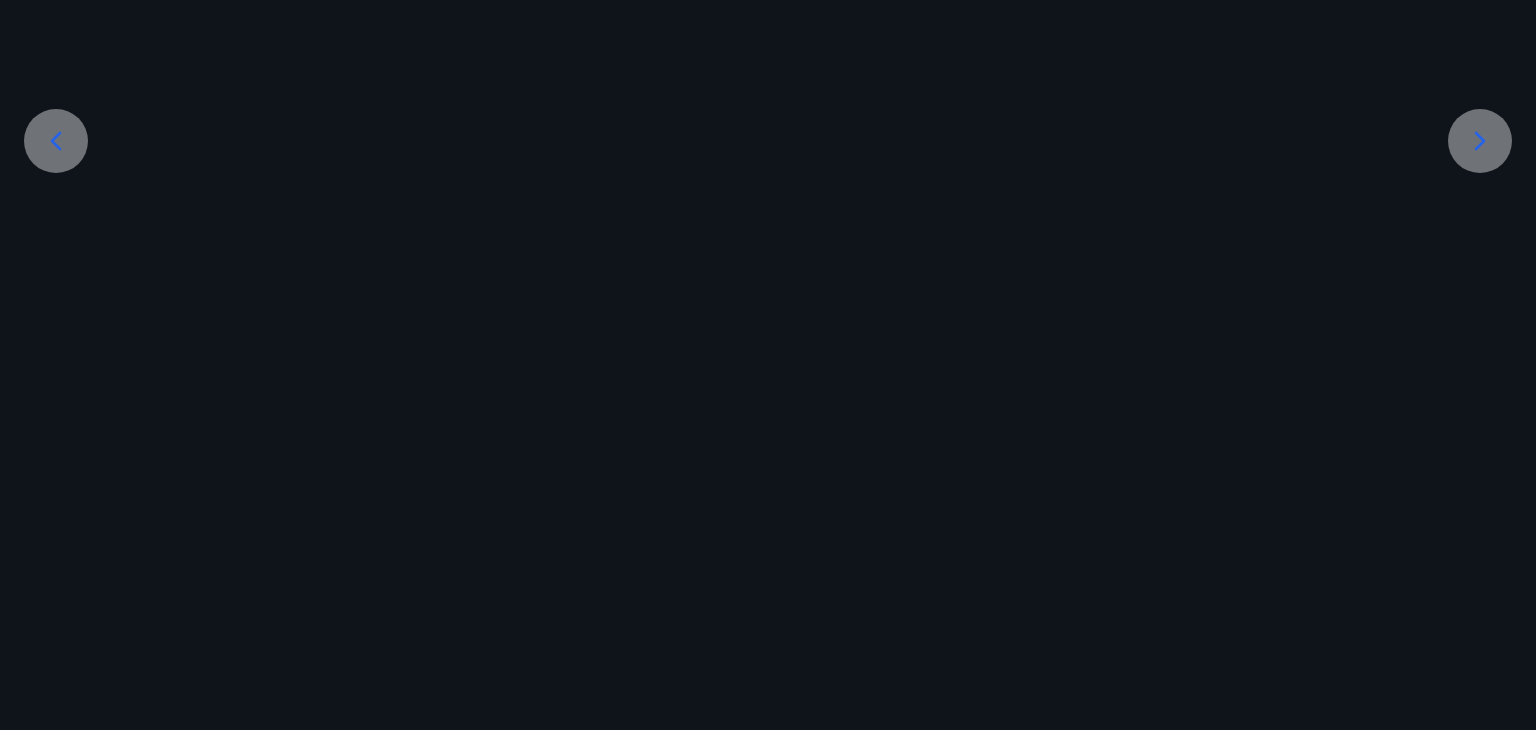 scroll, scrollTop: 0, scrollLeft: 0, axis: both 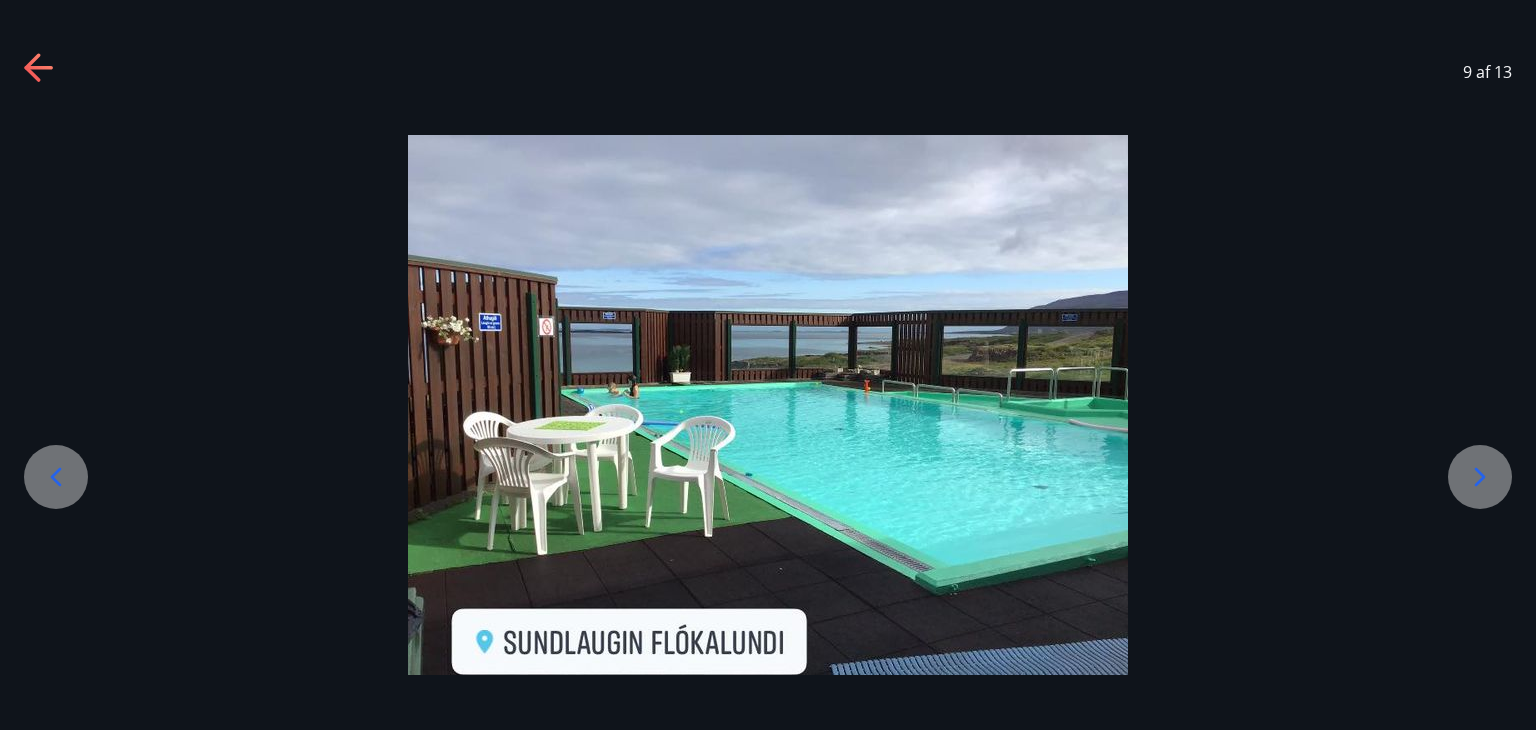 click at bounding box center (768, 405) 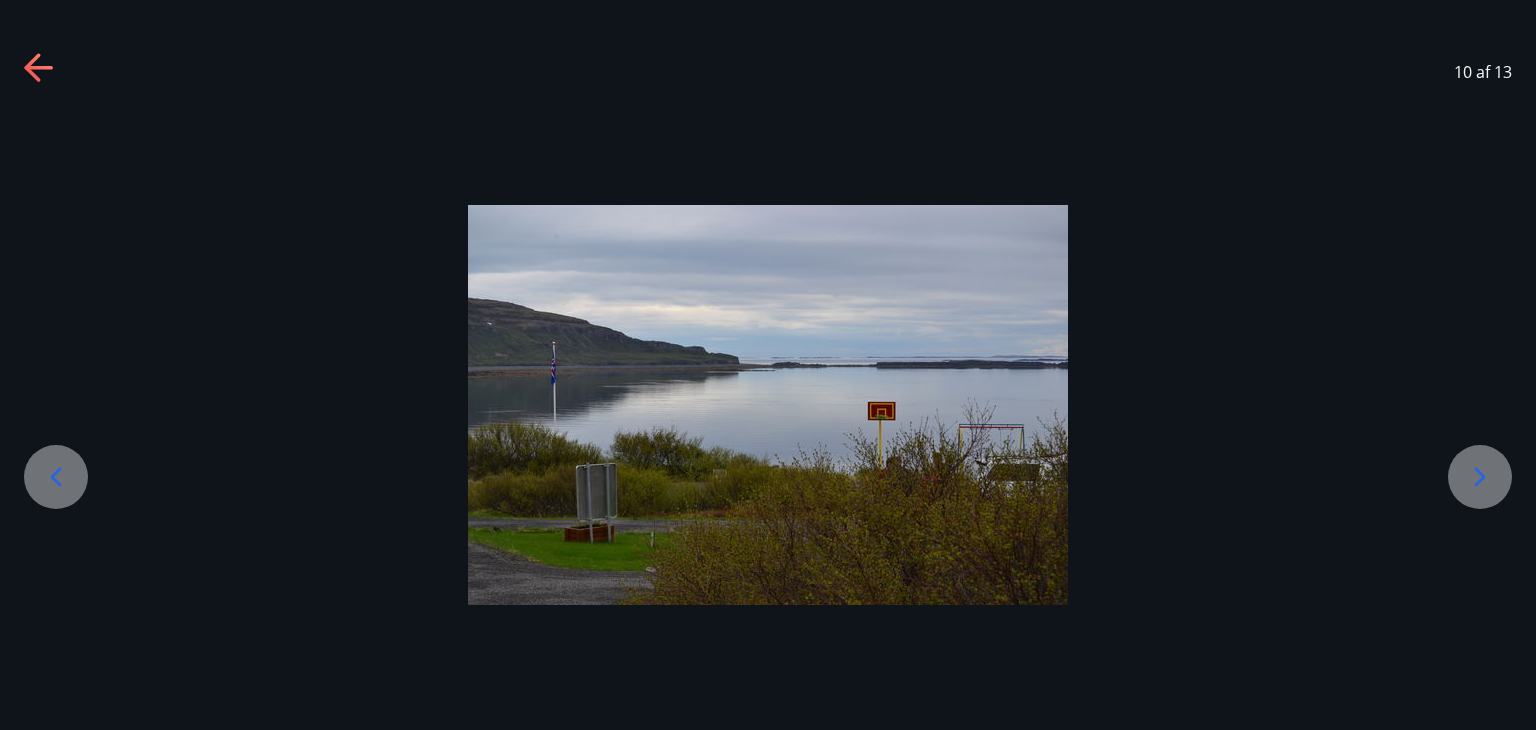 click 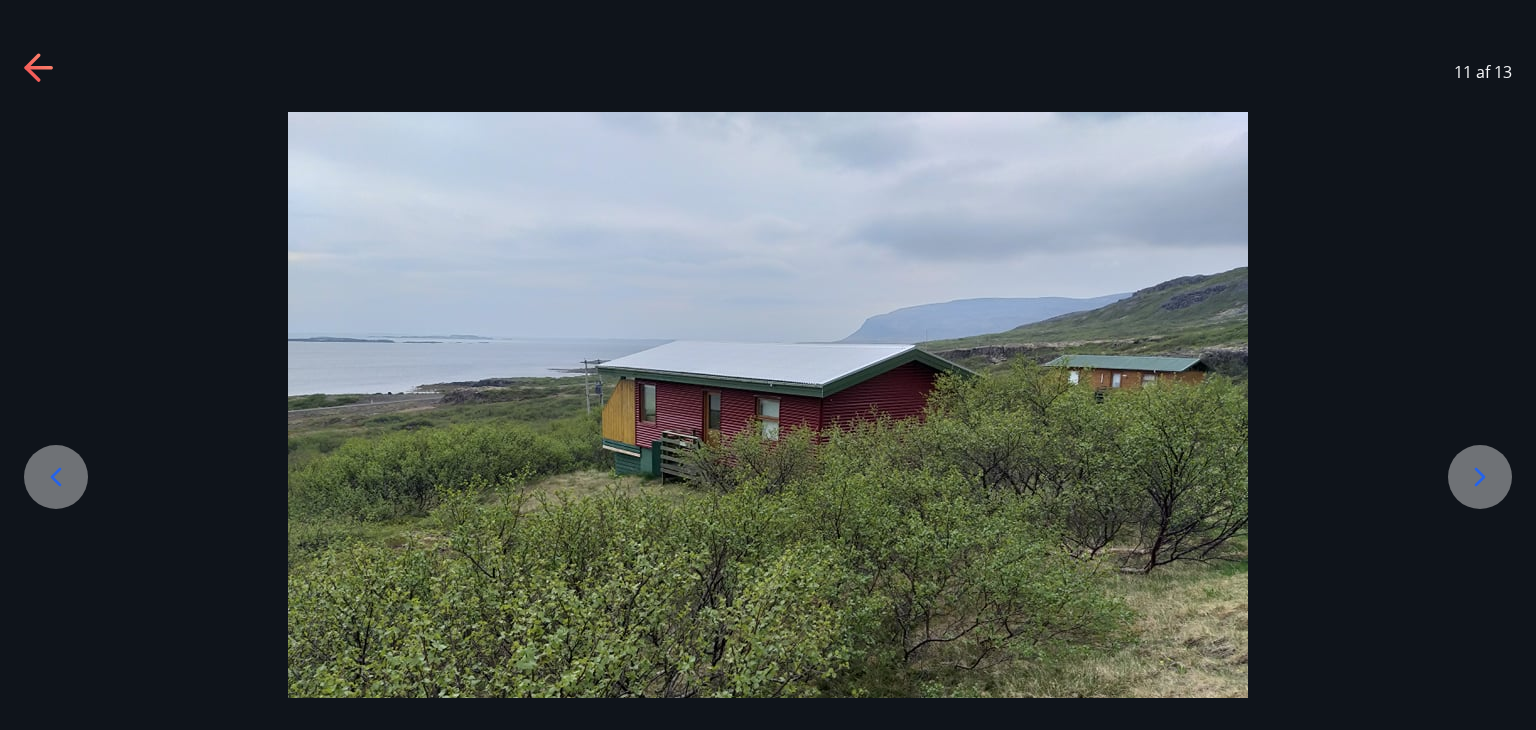 click 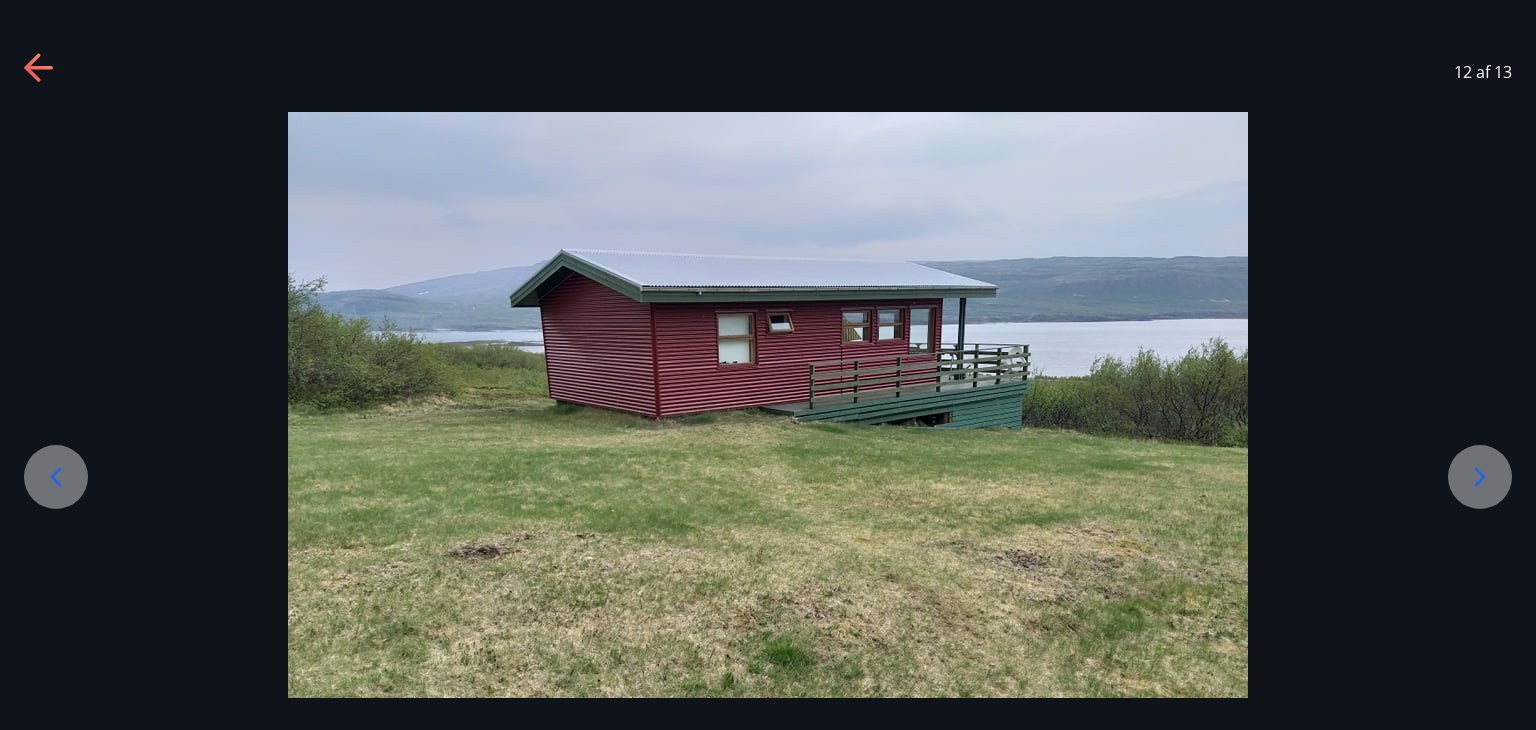 click 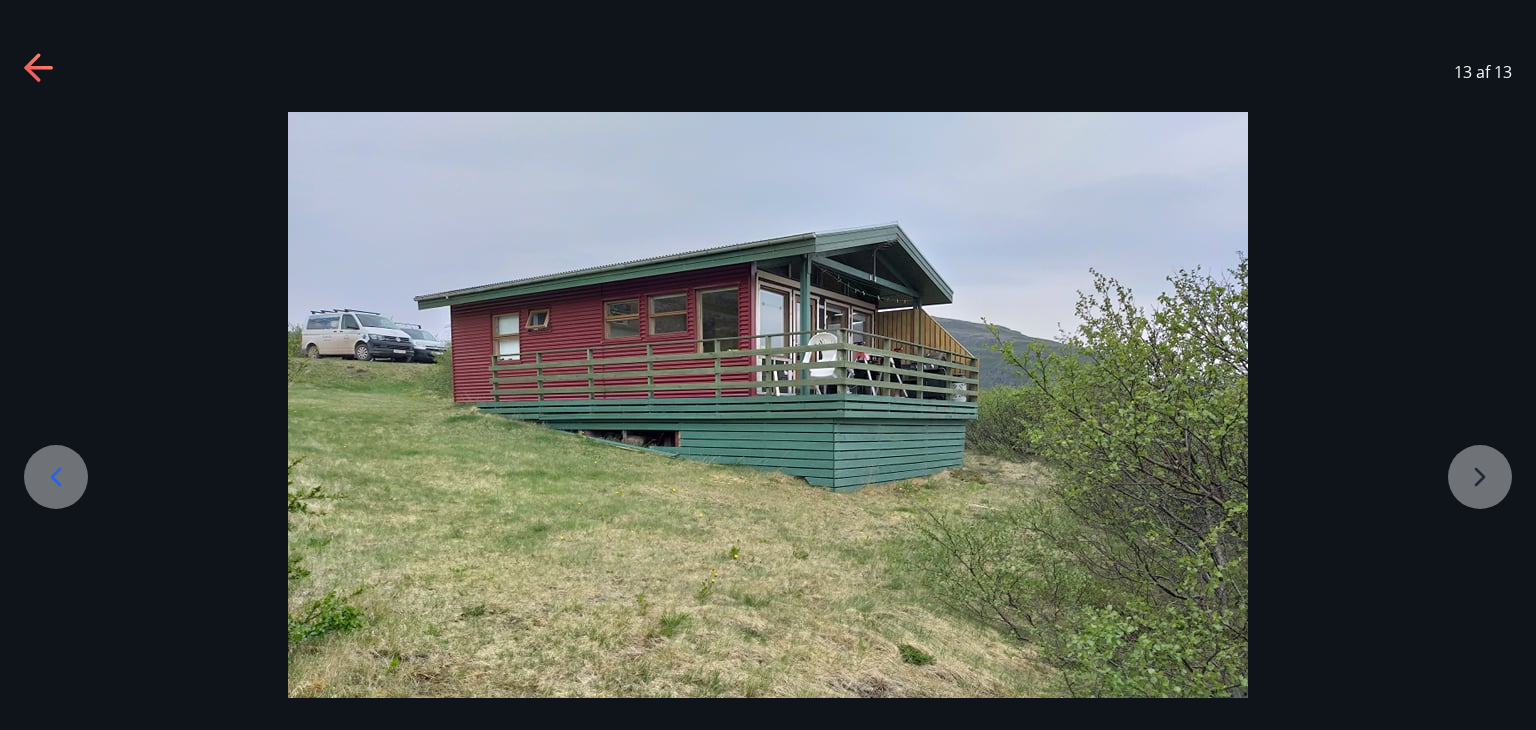 click at bounding box center (768, 472) 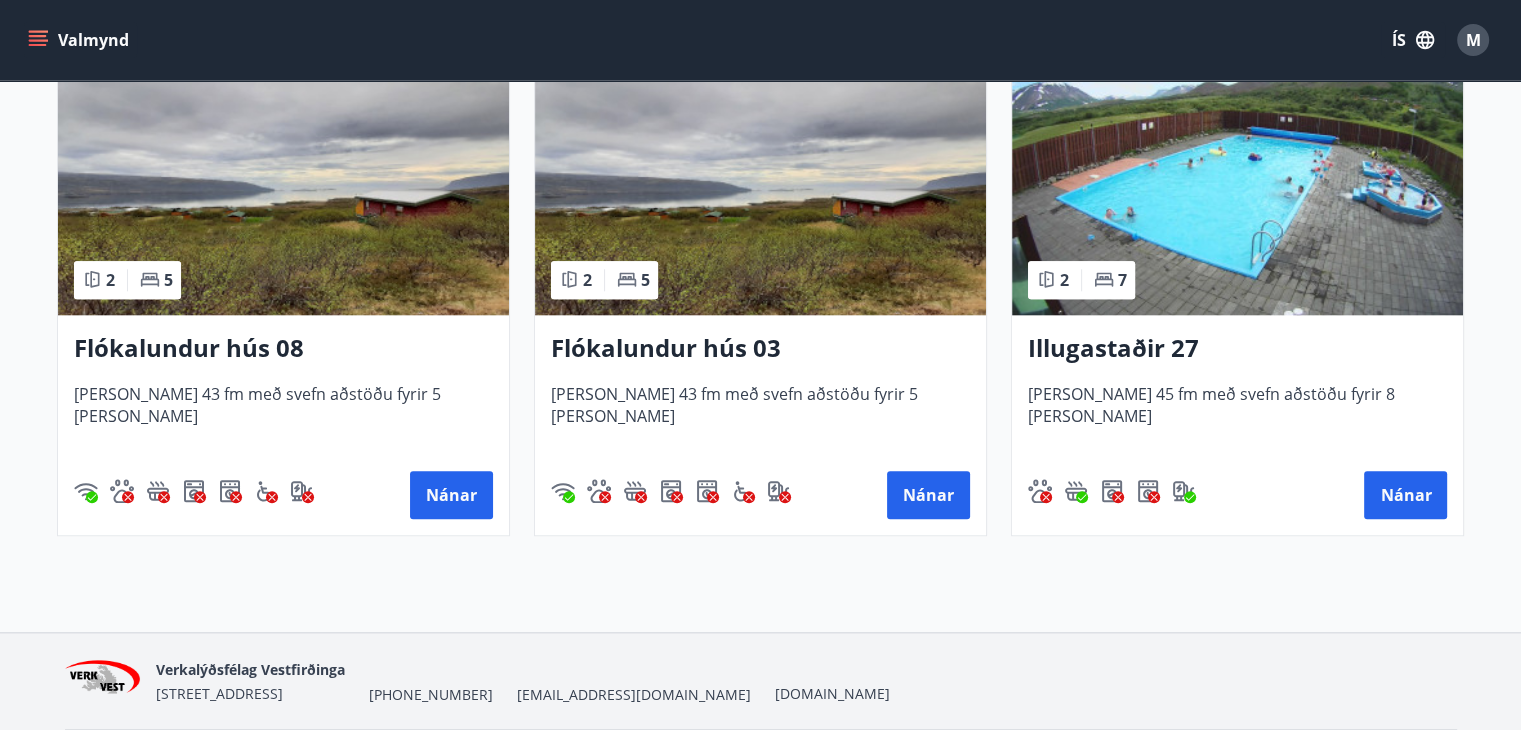 scroll, scrollTop: 2076, scrollLeft: 0, axis: vertical 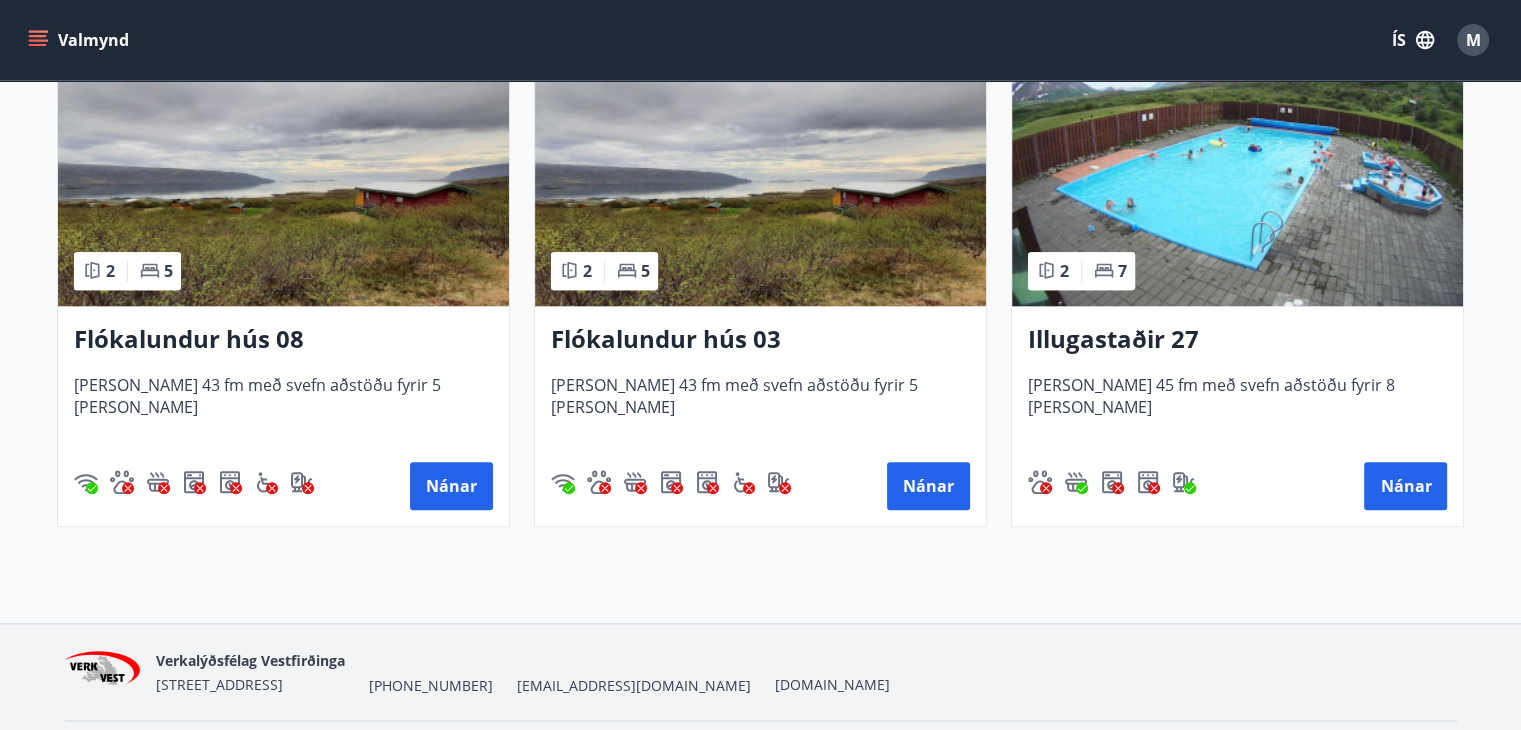 click on "Flókalundur hús 03" at bounding box center [760, 340] 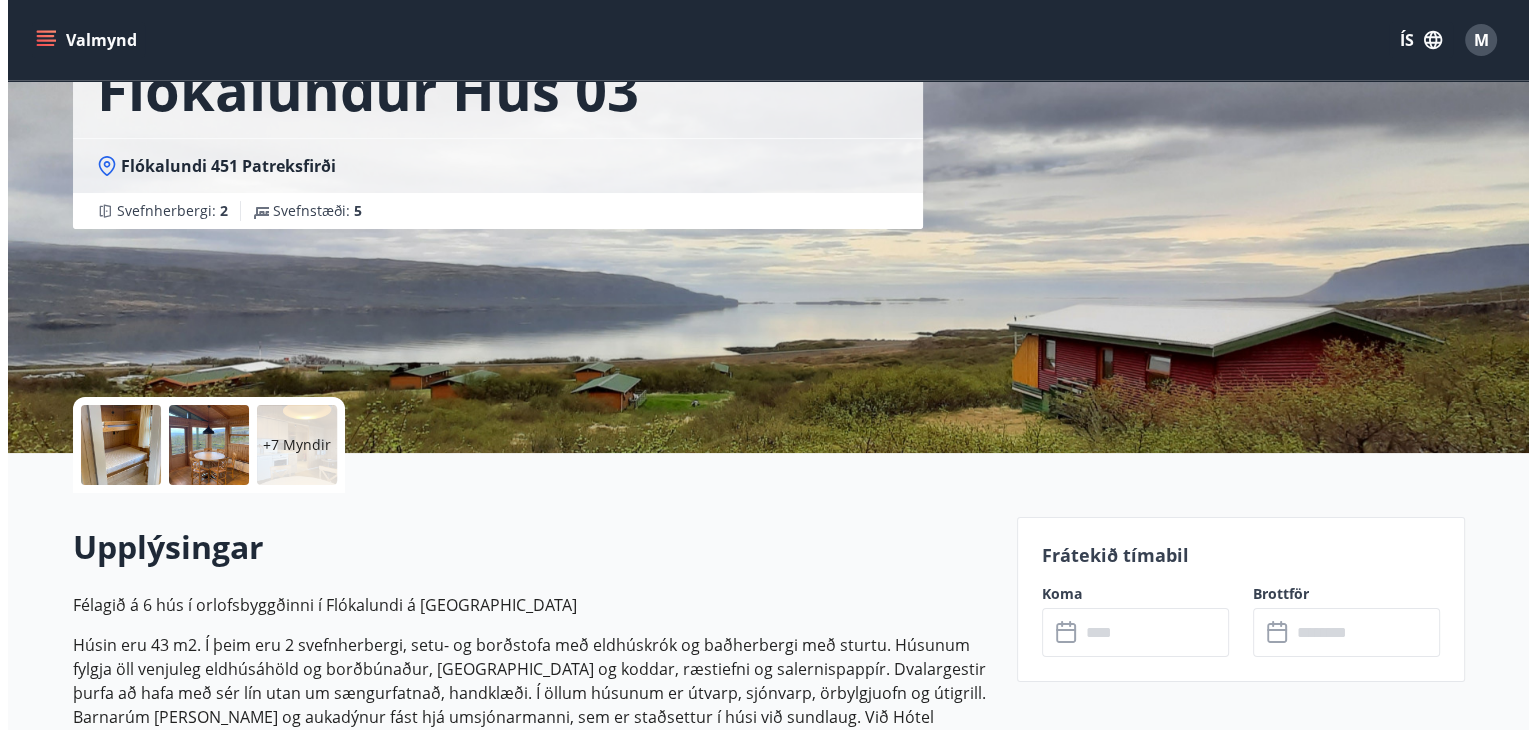scroll, scrollTop: 150, scrollLeft: 0, axis: vertical 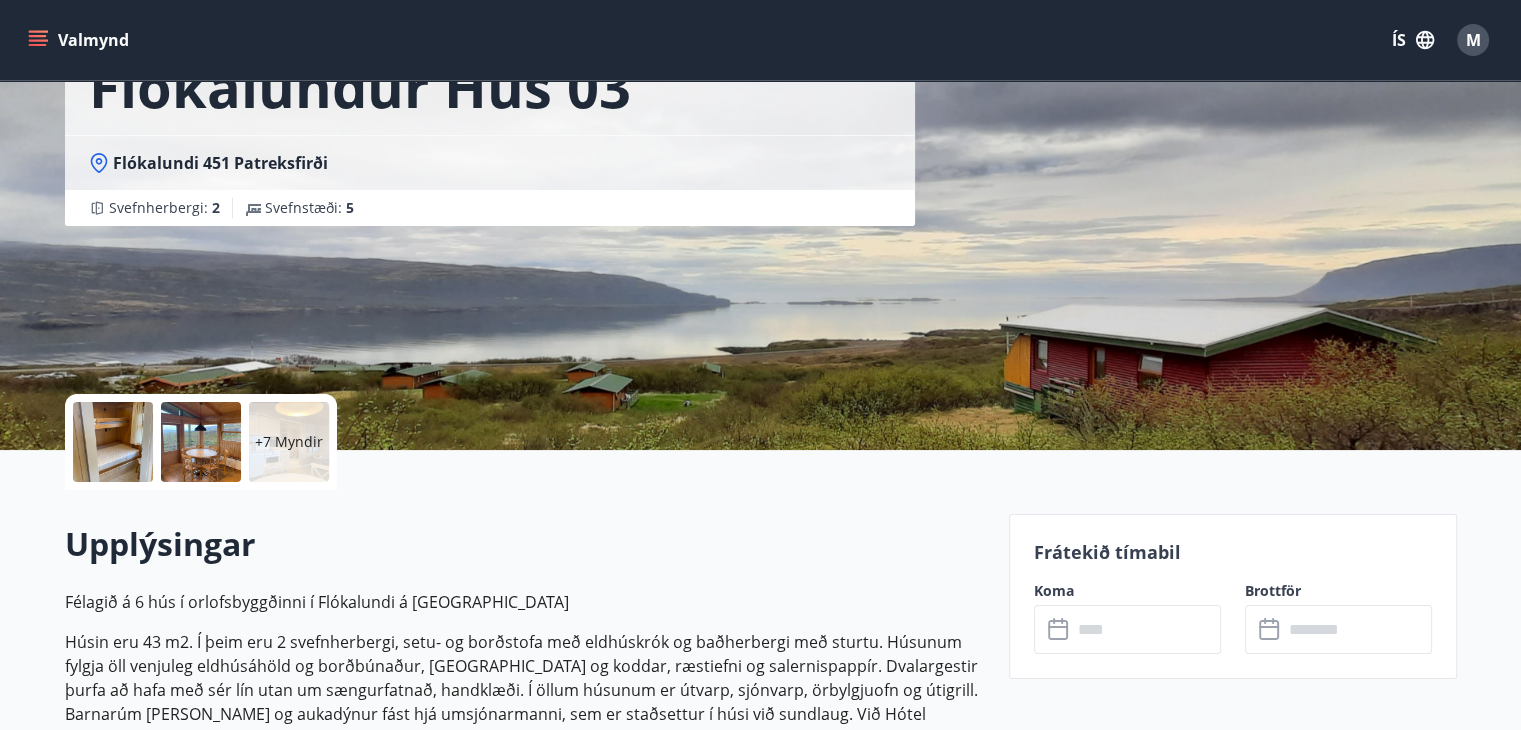 click at bounding box center (113, 442) 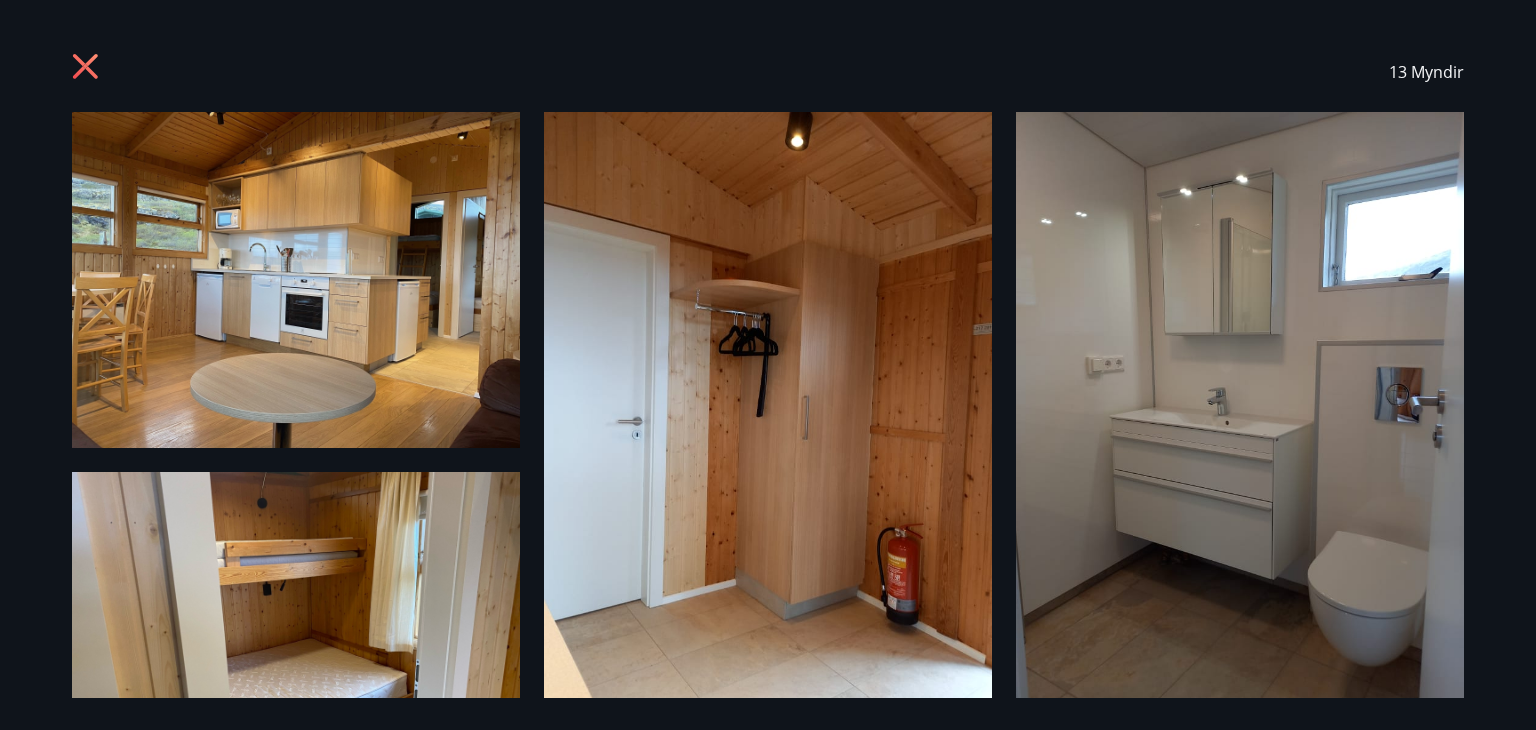 click at bounding box center [296, 280] 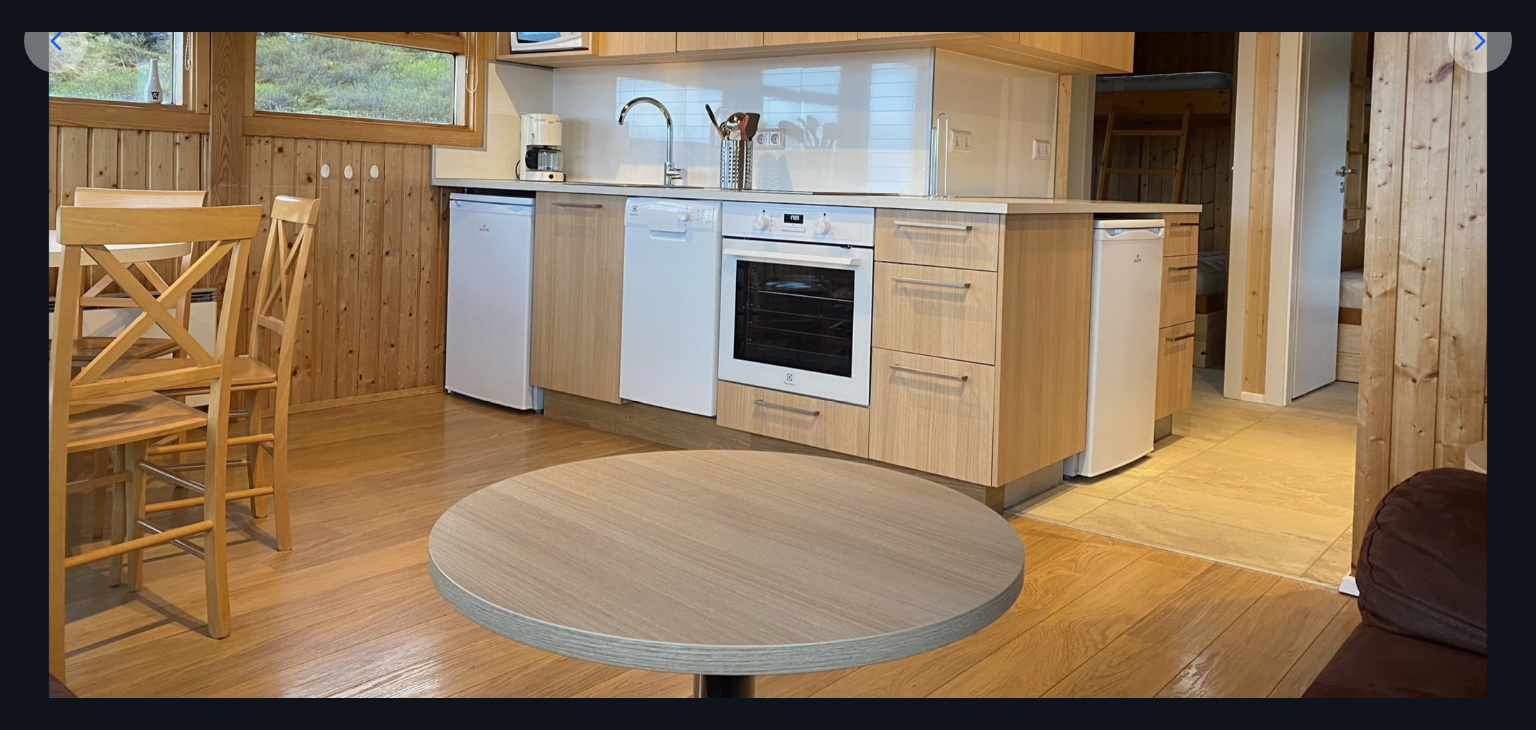 scroll, scrollTop: 204, scrollLeft: 0, axis: vertical 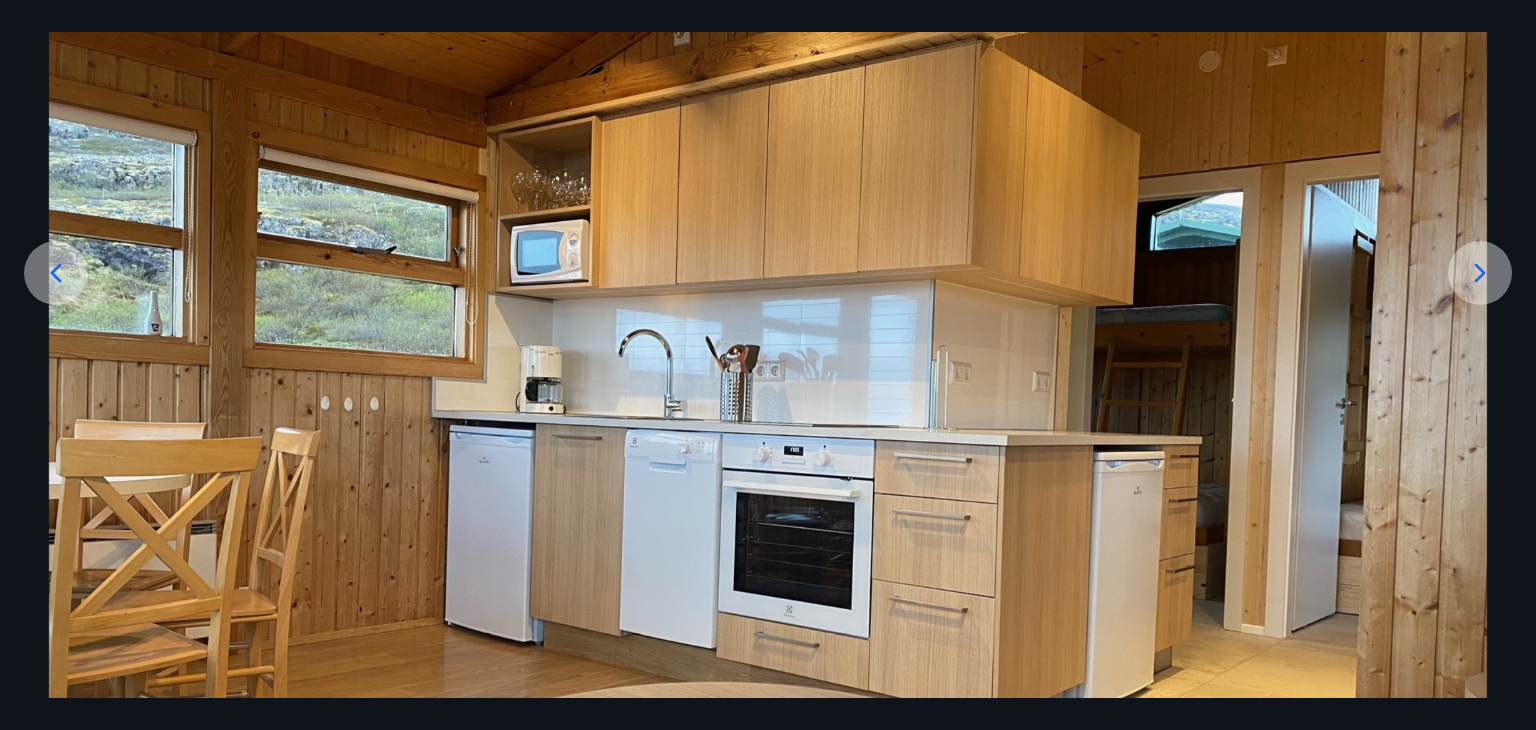 click 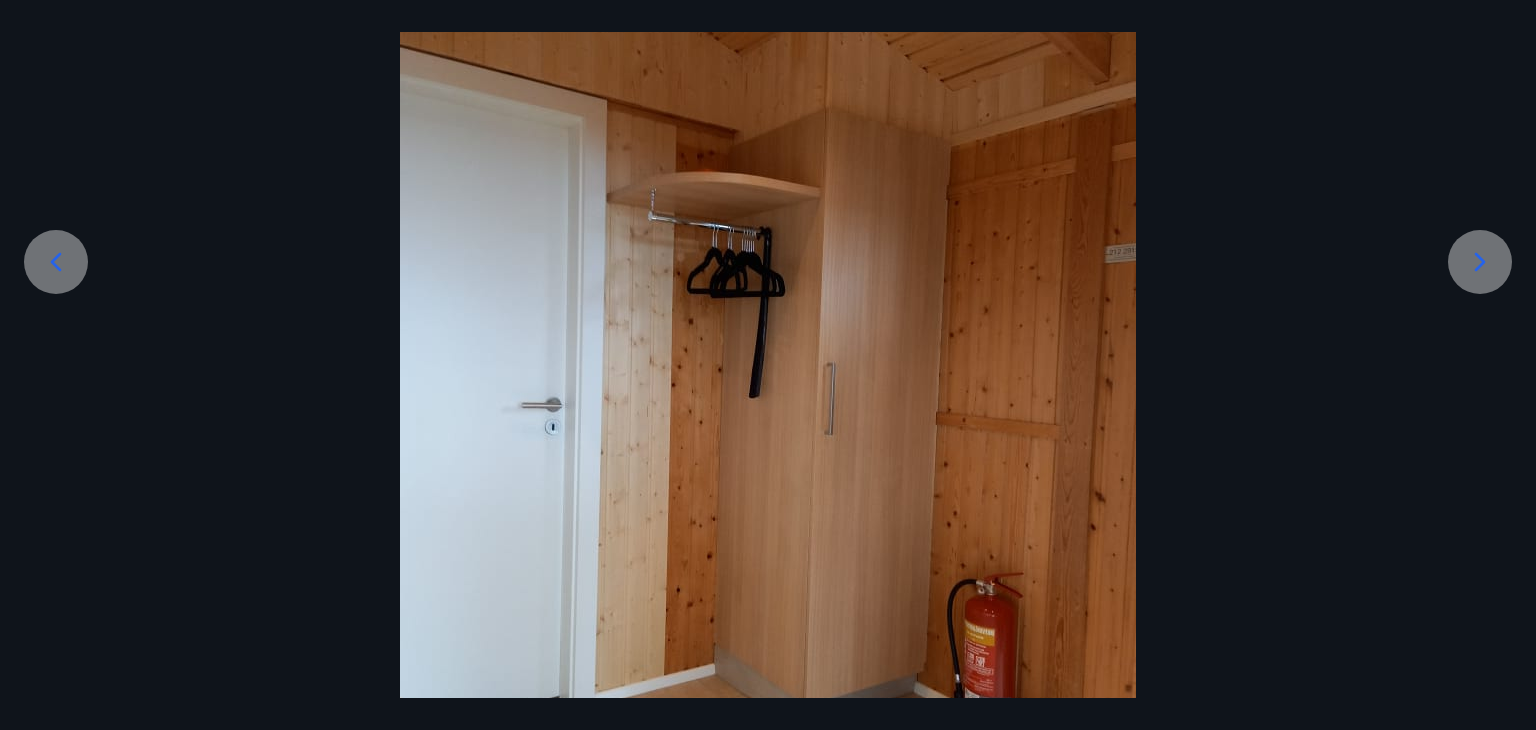 scroll, scrollTop: 212, scrollLeft: 0, axis: vertical 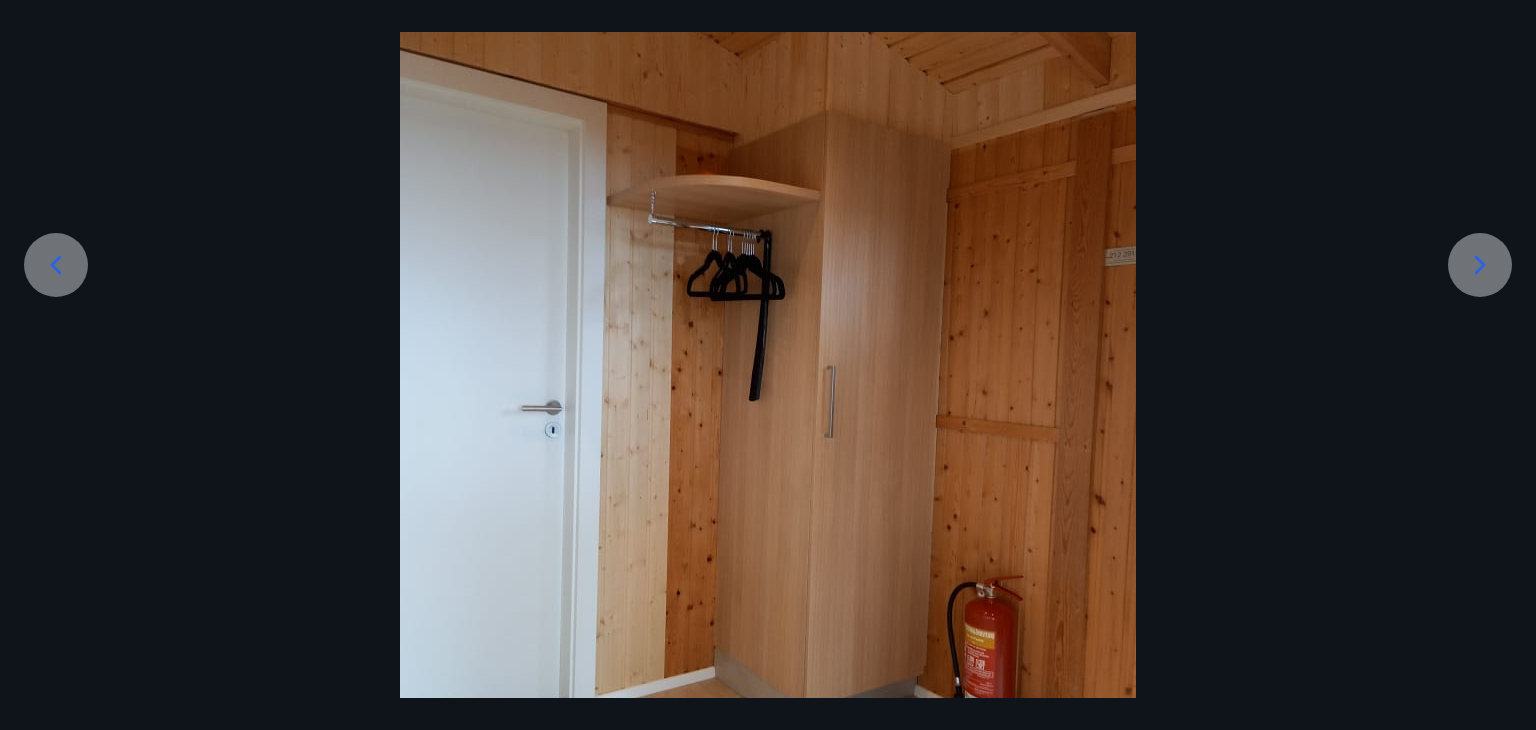 click 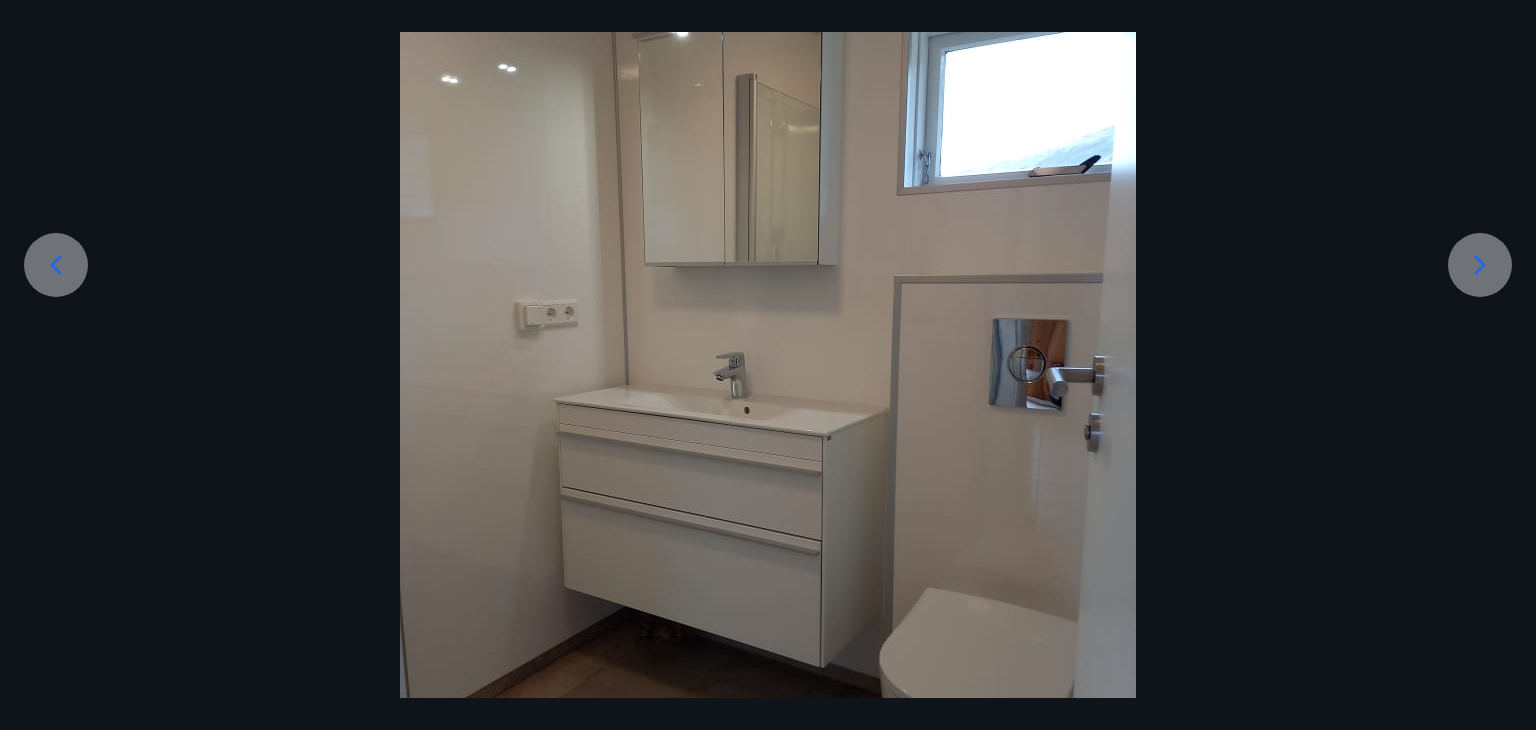 click 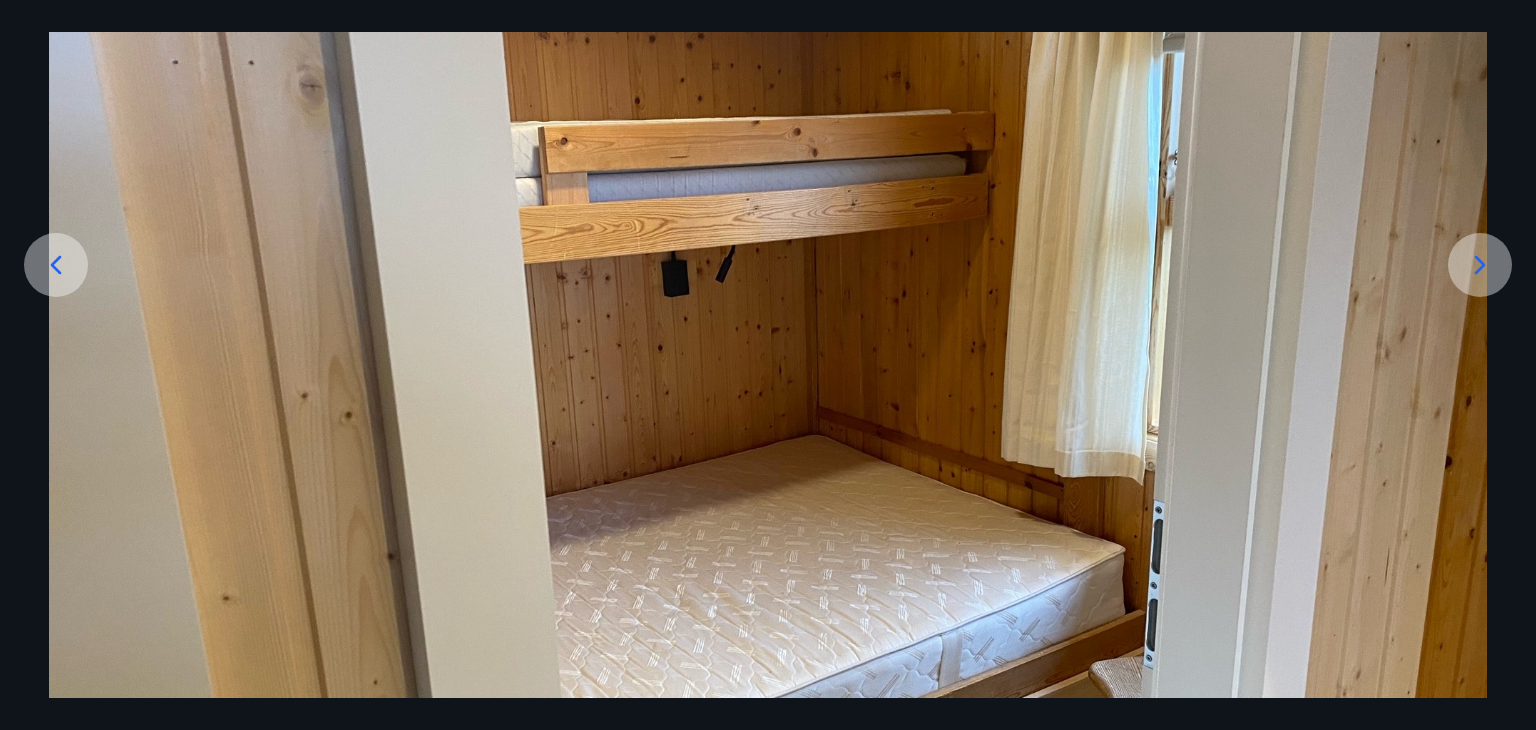 click 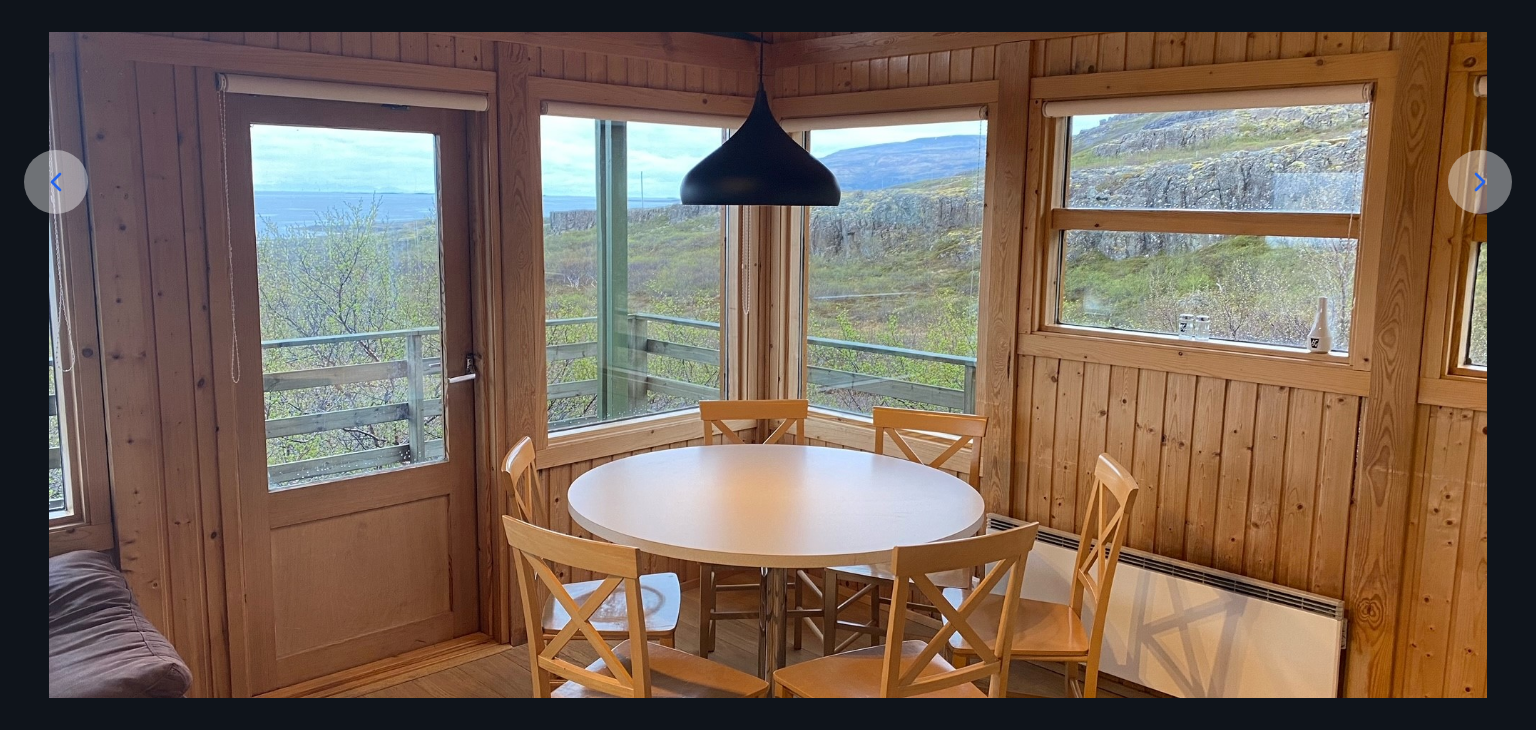 scroll, scrollTop: 296, scrollLeft: 0, axis: vertical 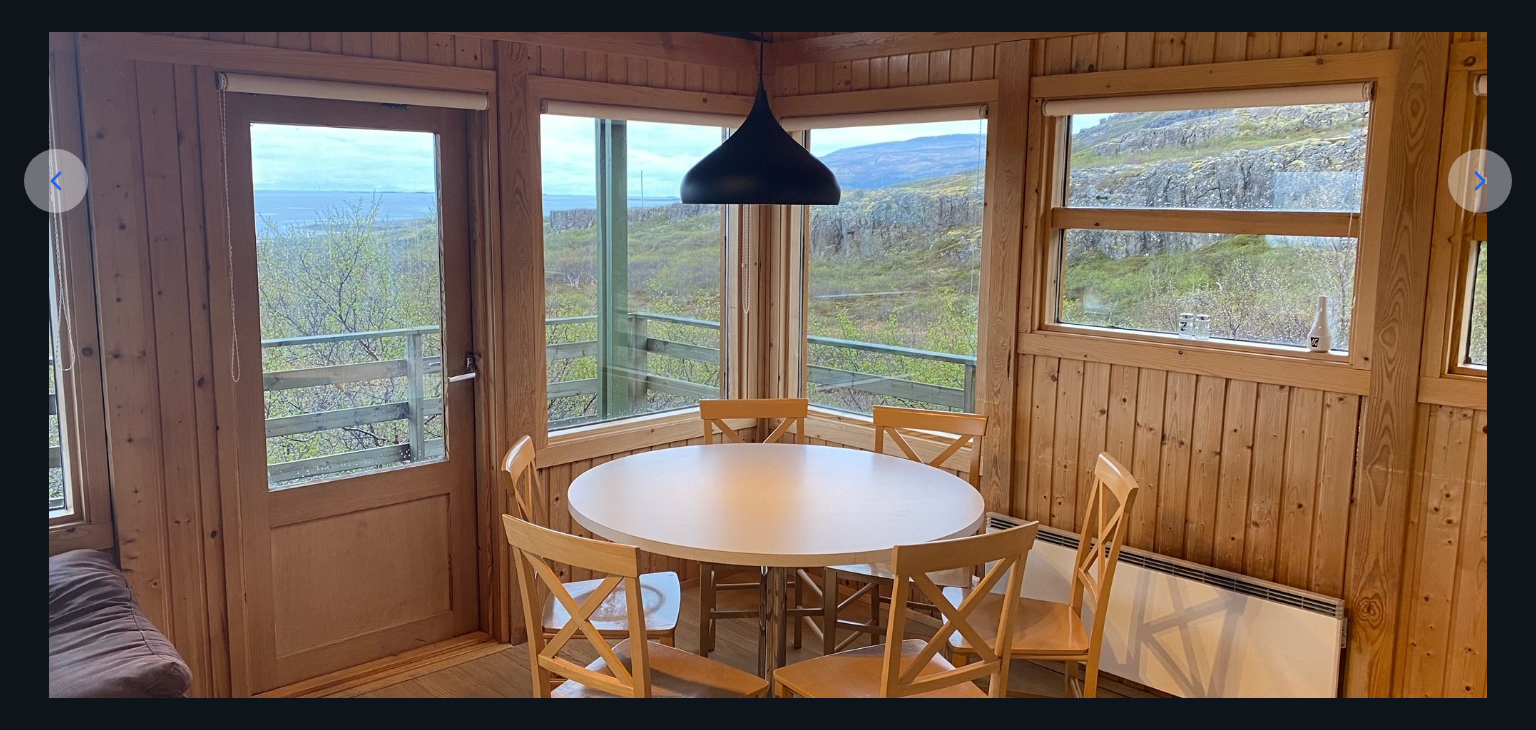 click 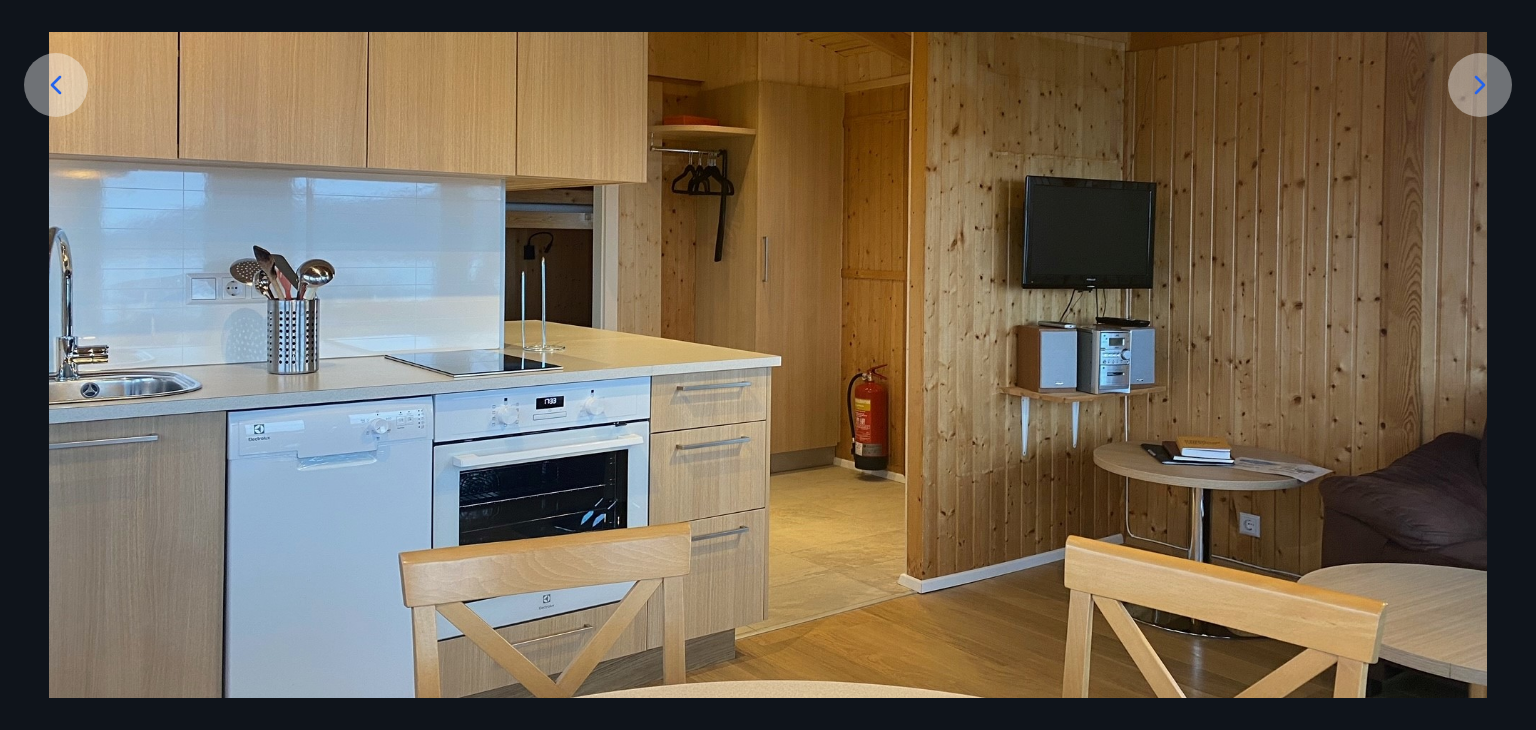 scroll, scrollTop: 390, scrollLeft: 0, axis: vertical 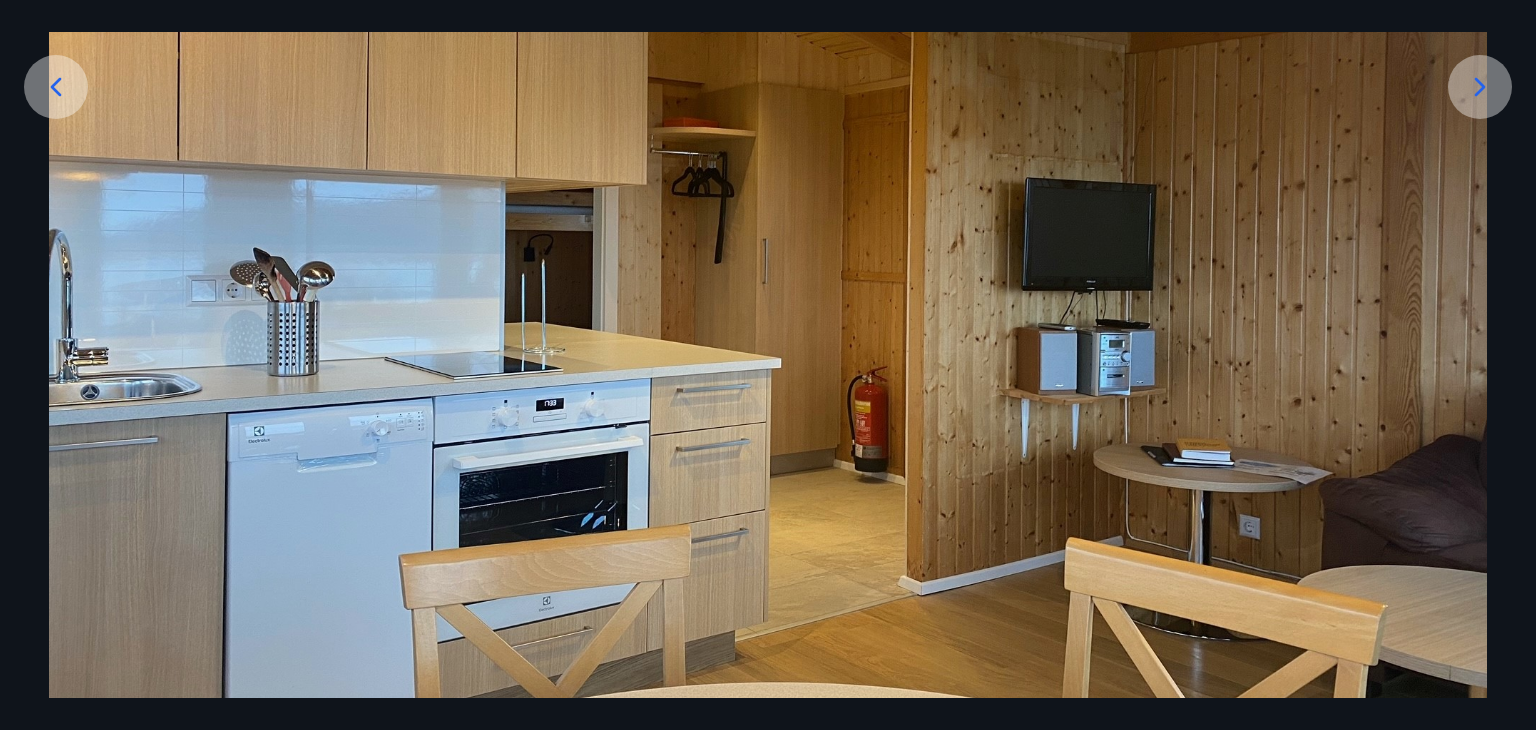 click 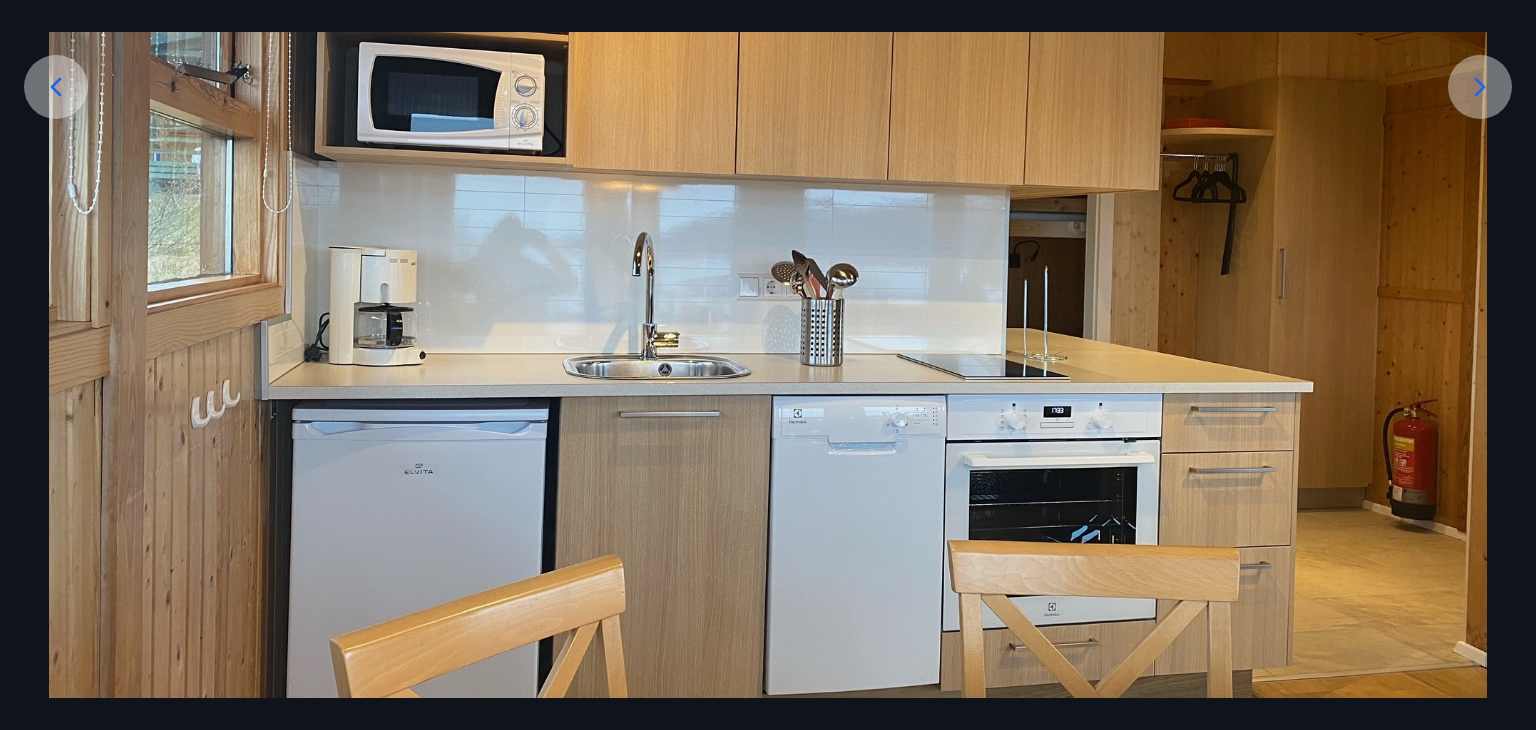 click 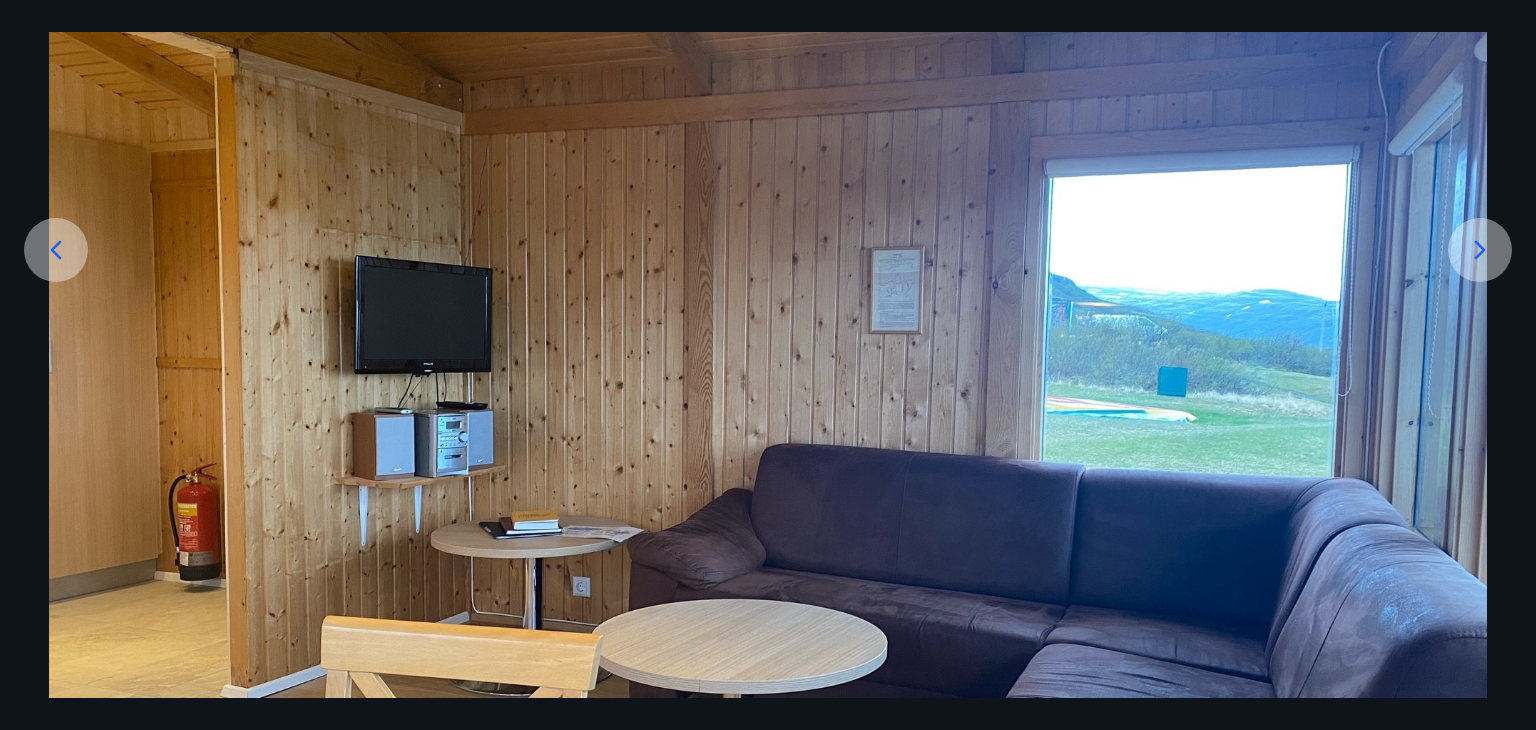 scroll, scrollTop: 224, scrollLeft: 0, axis: vertical 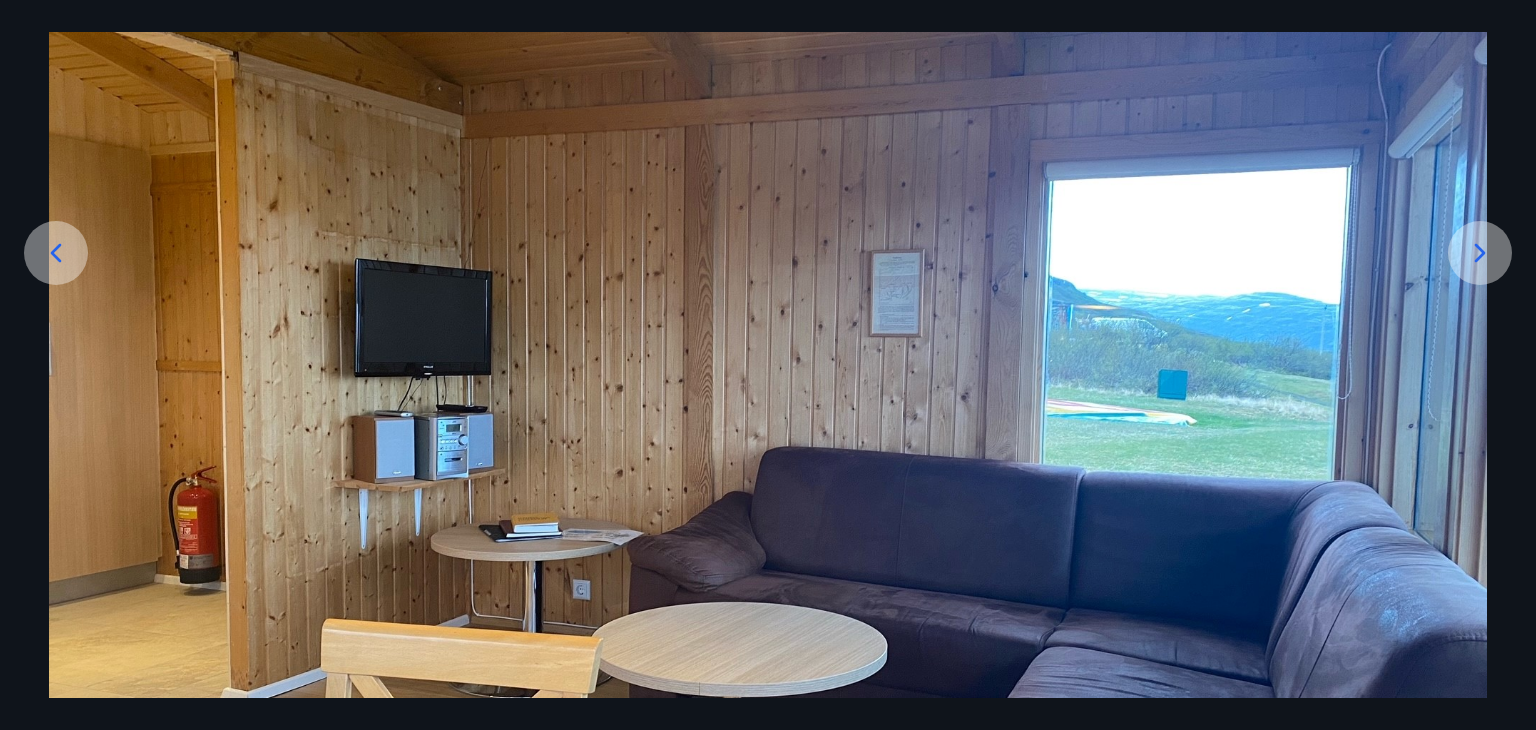 click 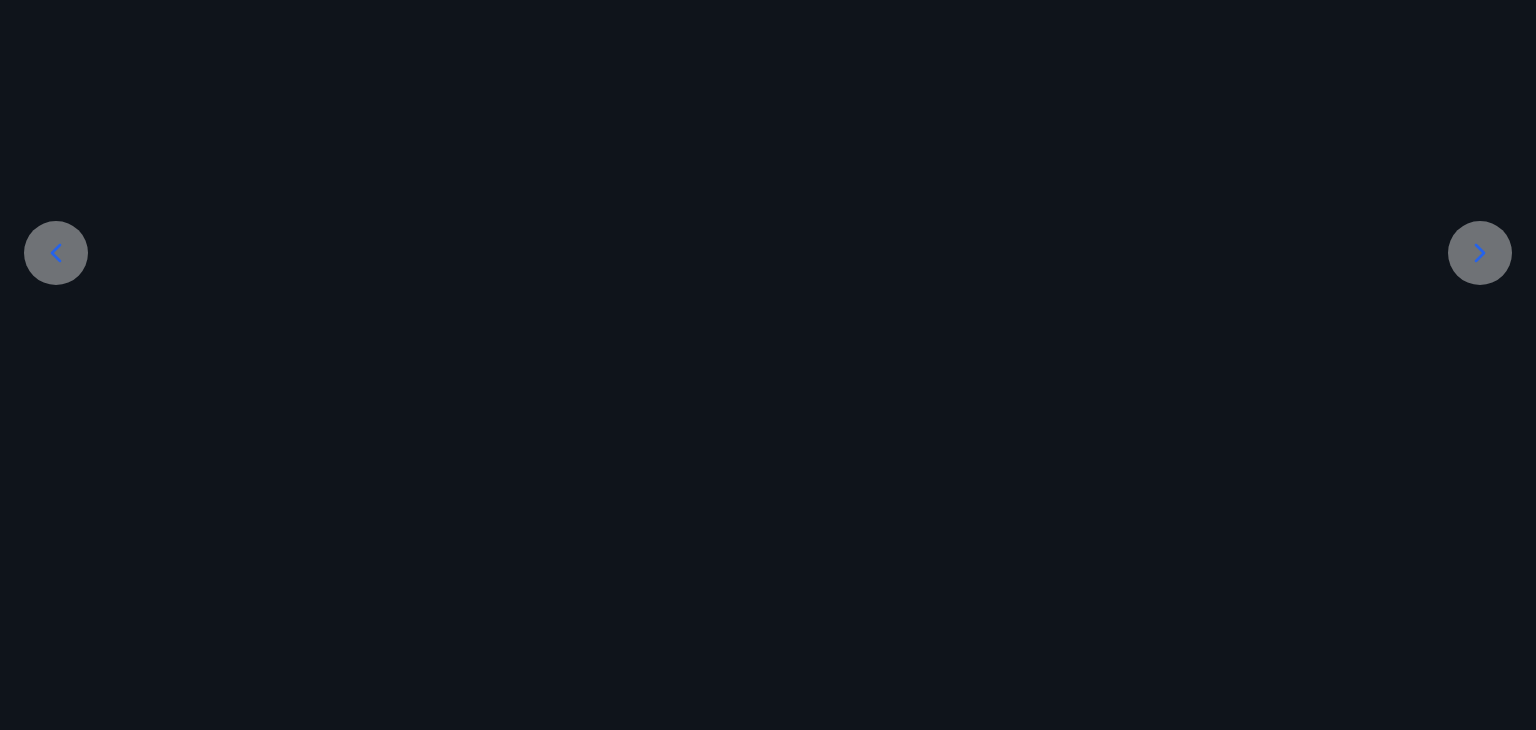 scroll, scrollTop: 0, scrollLeft: 0, axis: both 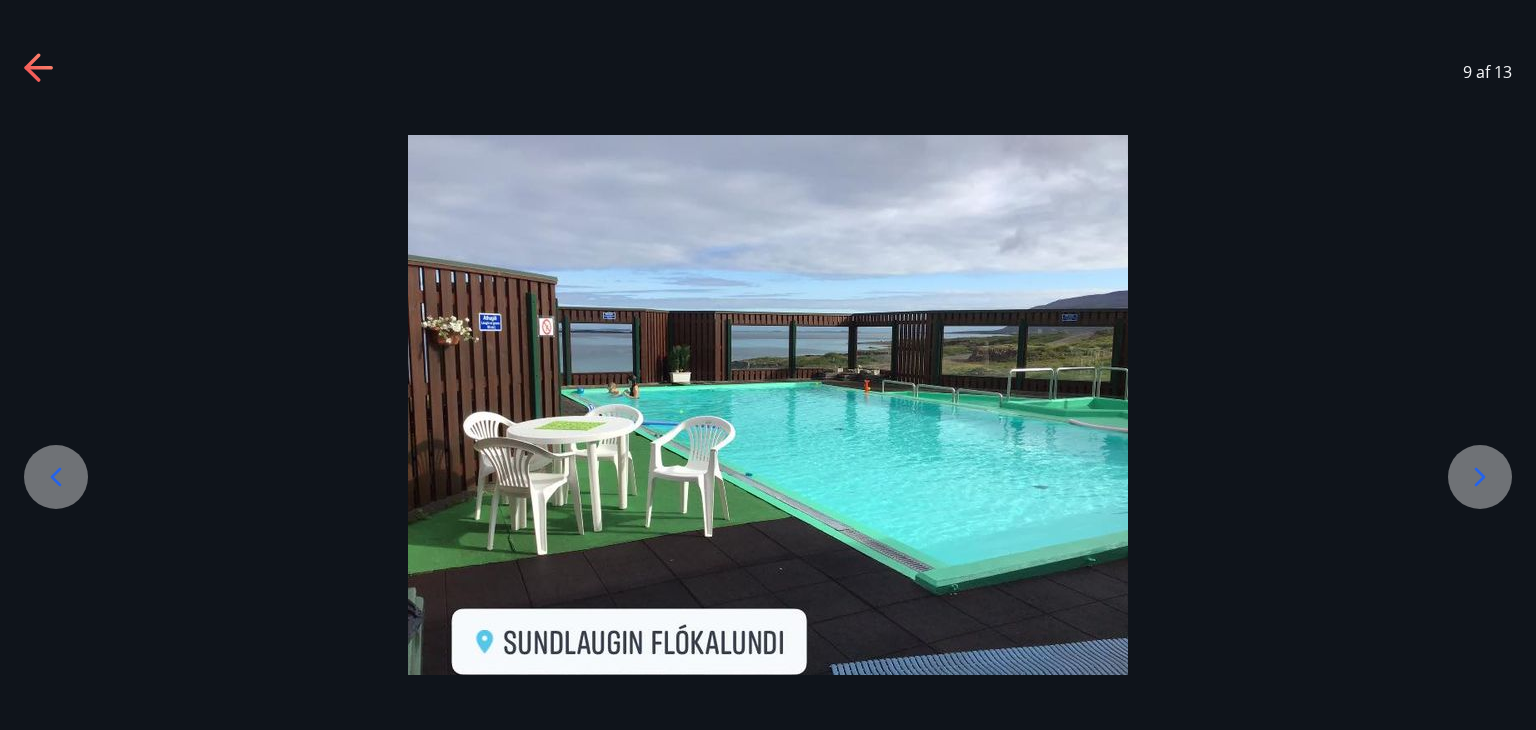 click at bounding box center [768, 405] 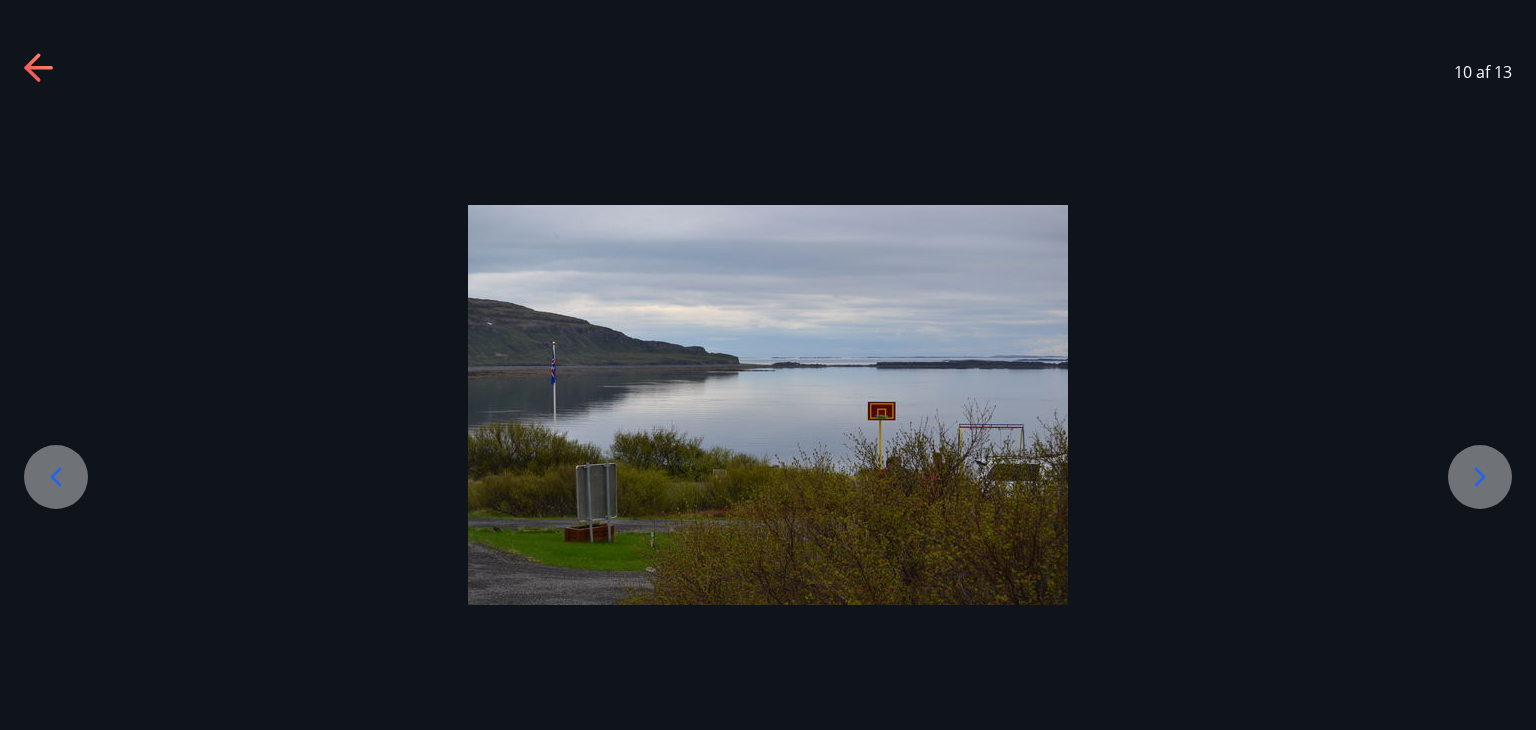 click at bounding box center [1480, 477] 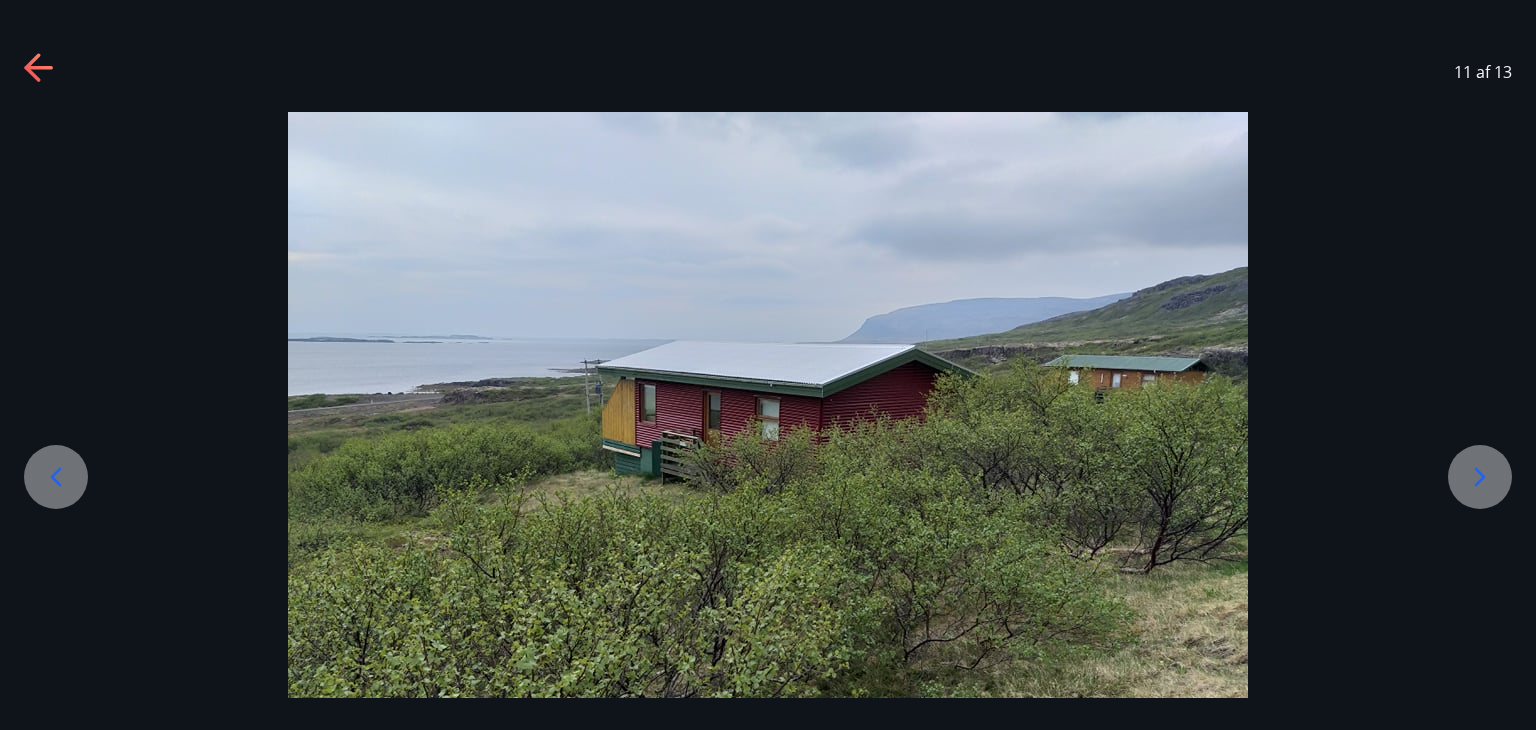click 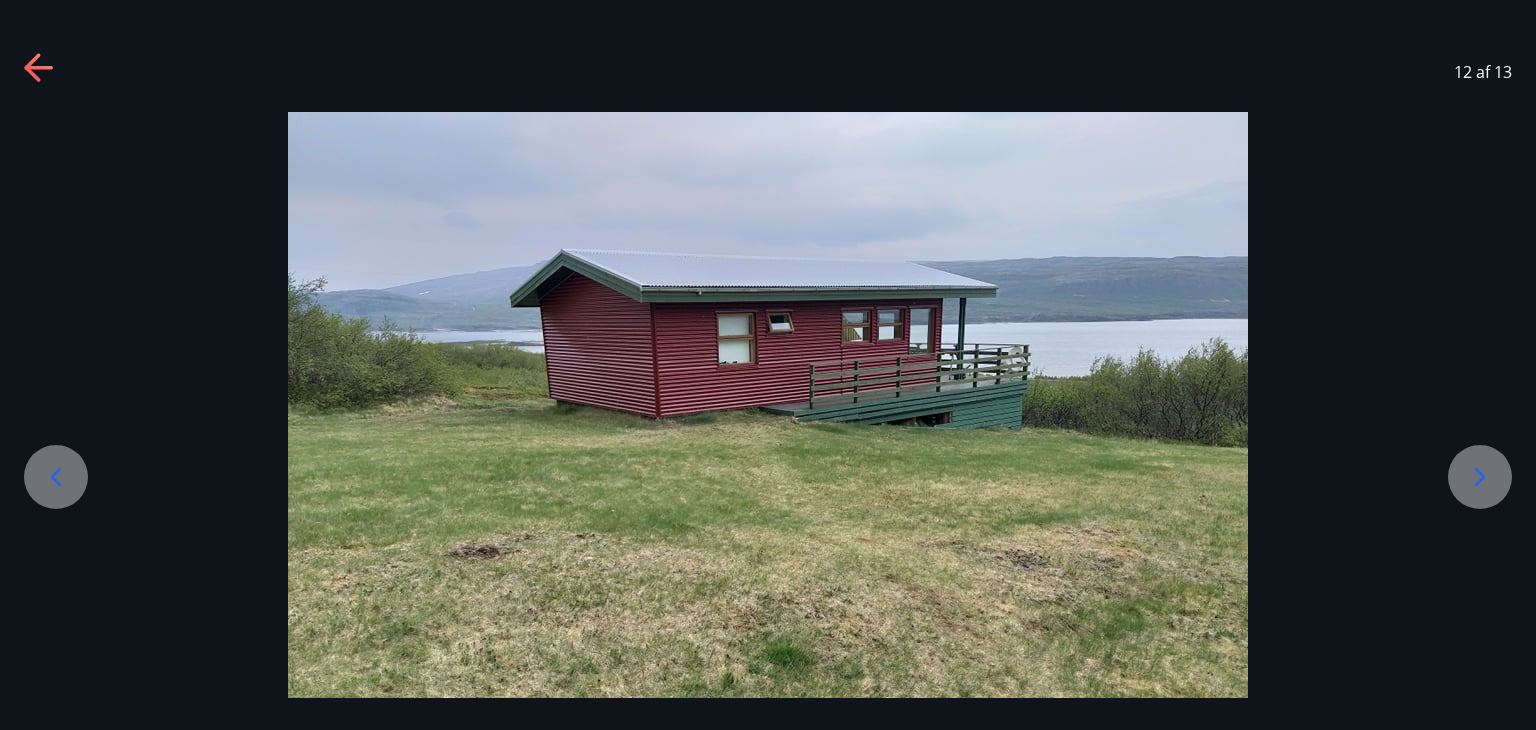 click 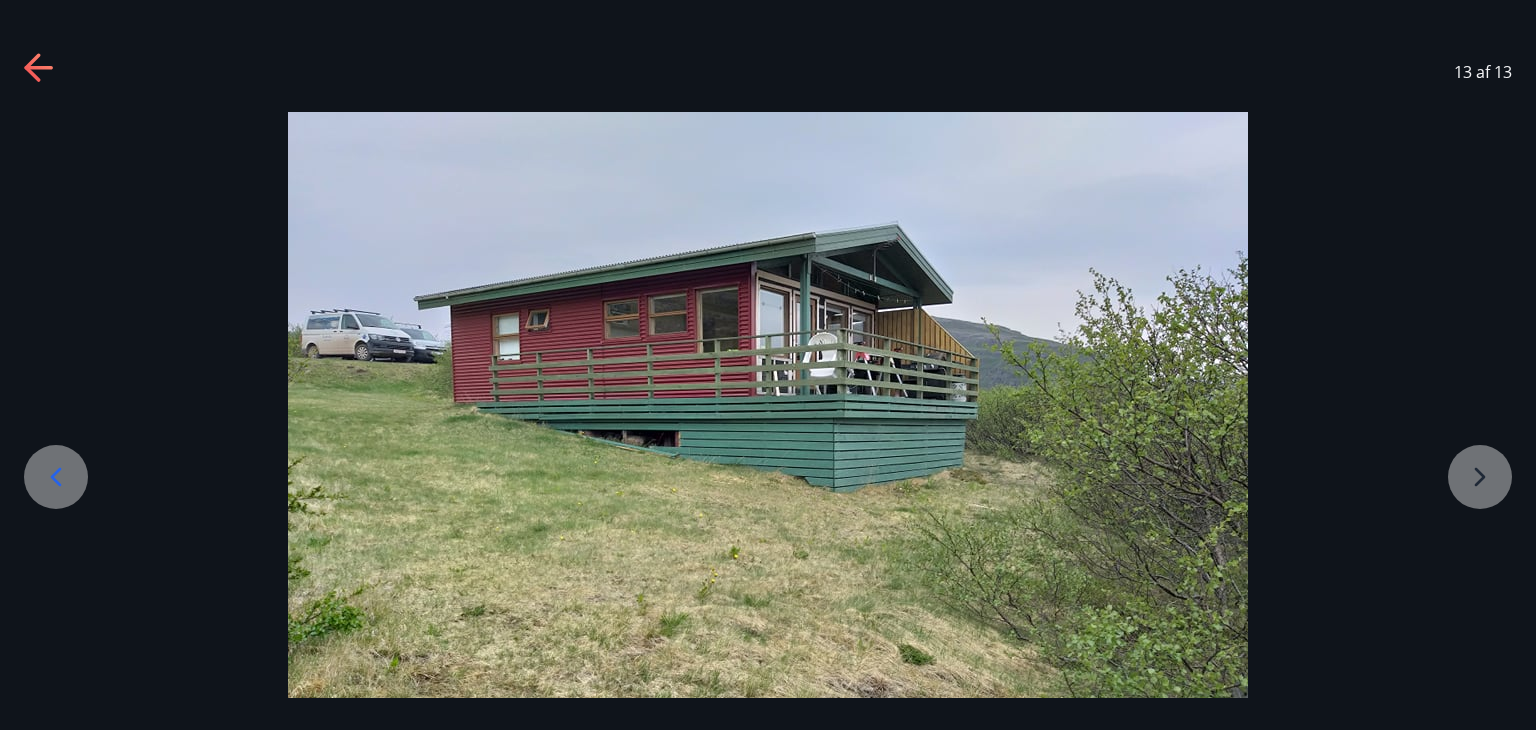 click at bounding box center [768, 472] 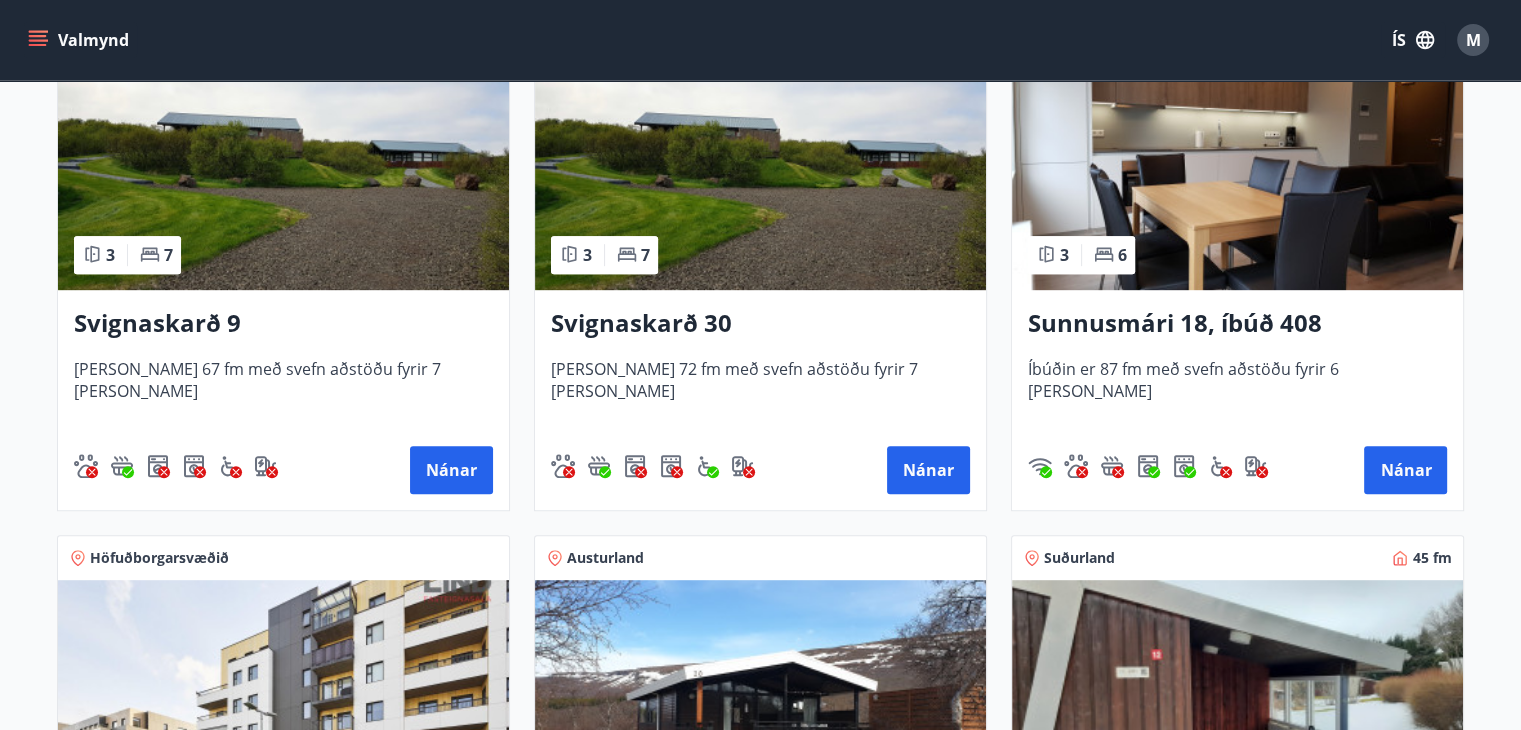 scroll, scrollTop: 1004, scrollLeft: 0, axis: vertical 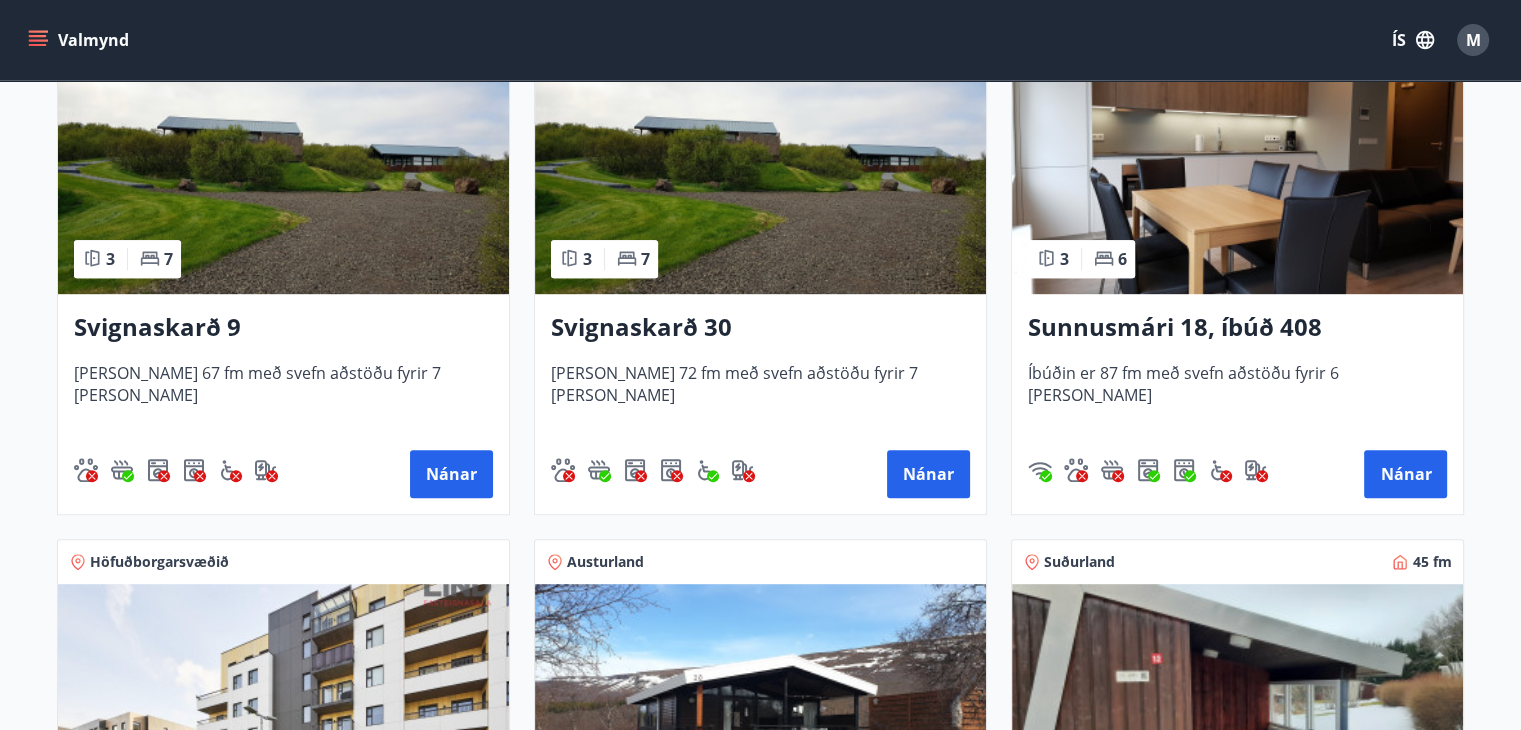 click on "Svignaskarð 9" at bounding box center (283, 328) 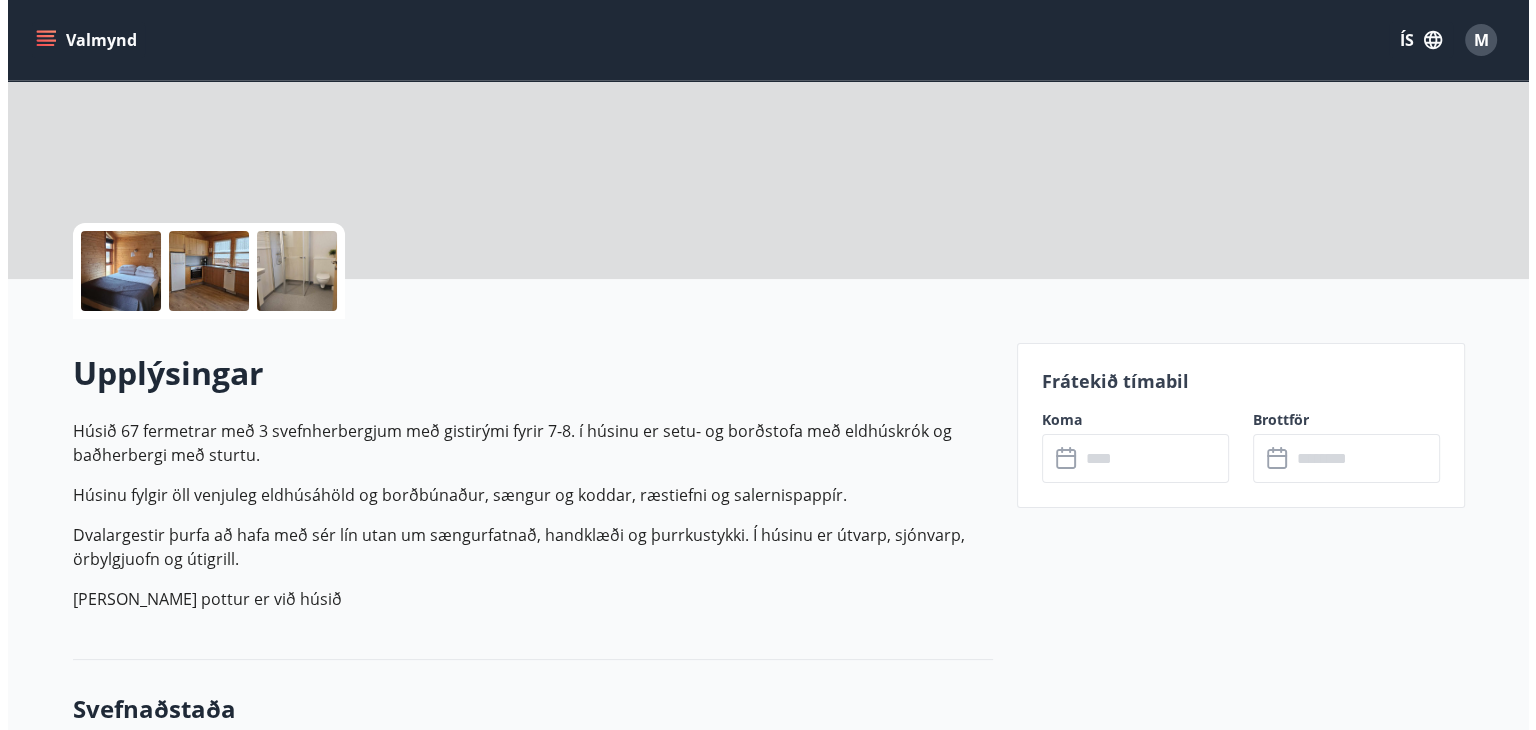 scroll, scrollTop: 0, scrollLeft: 0, axis: both 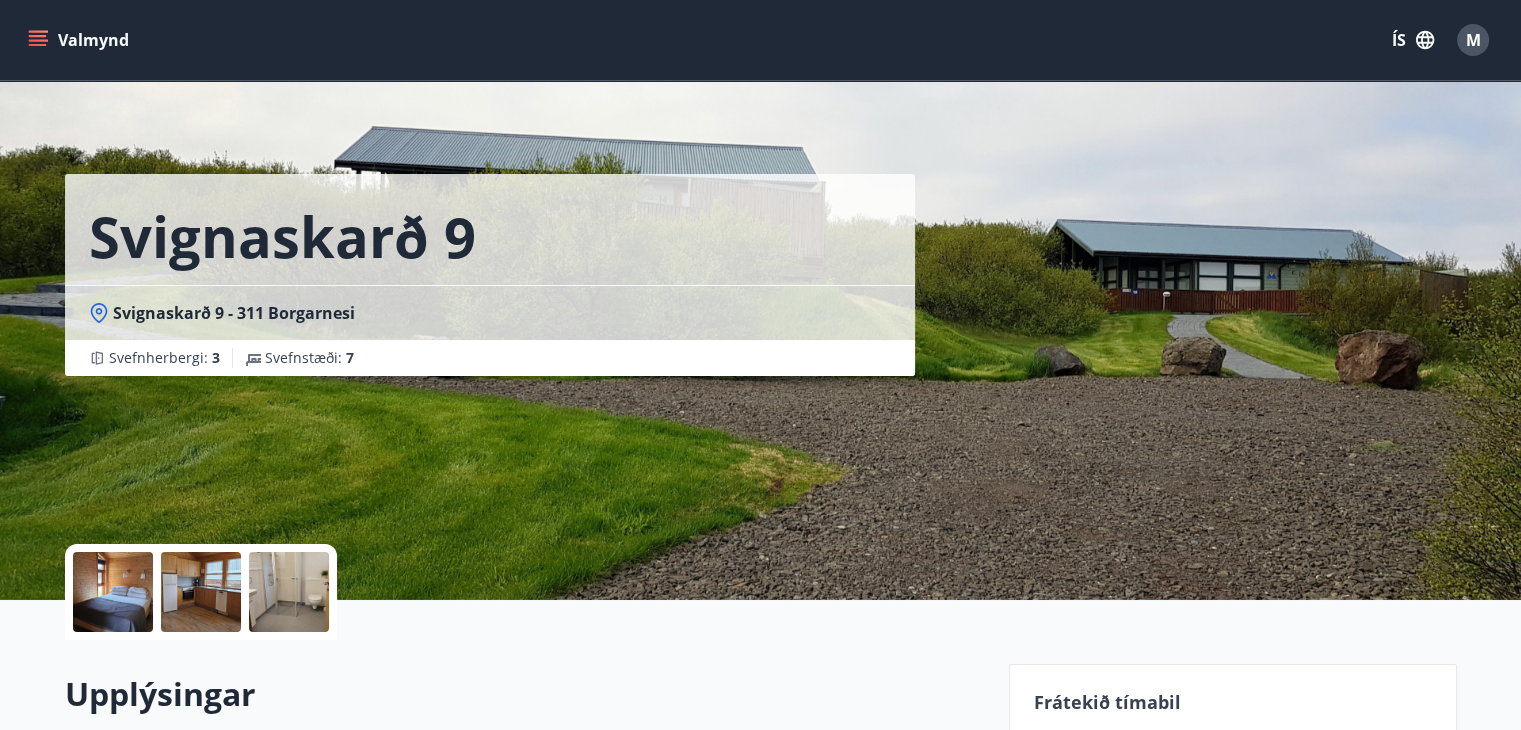 click at bounding box center (113, 592) 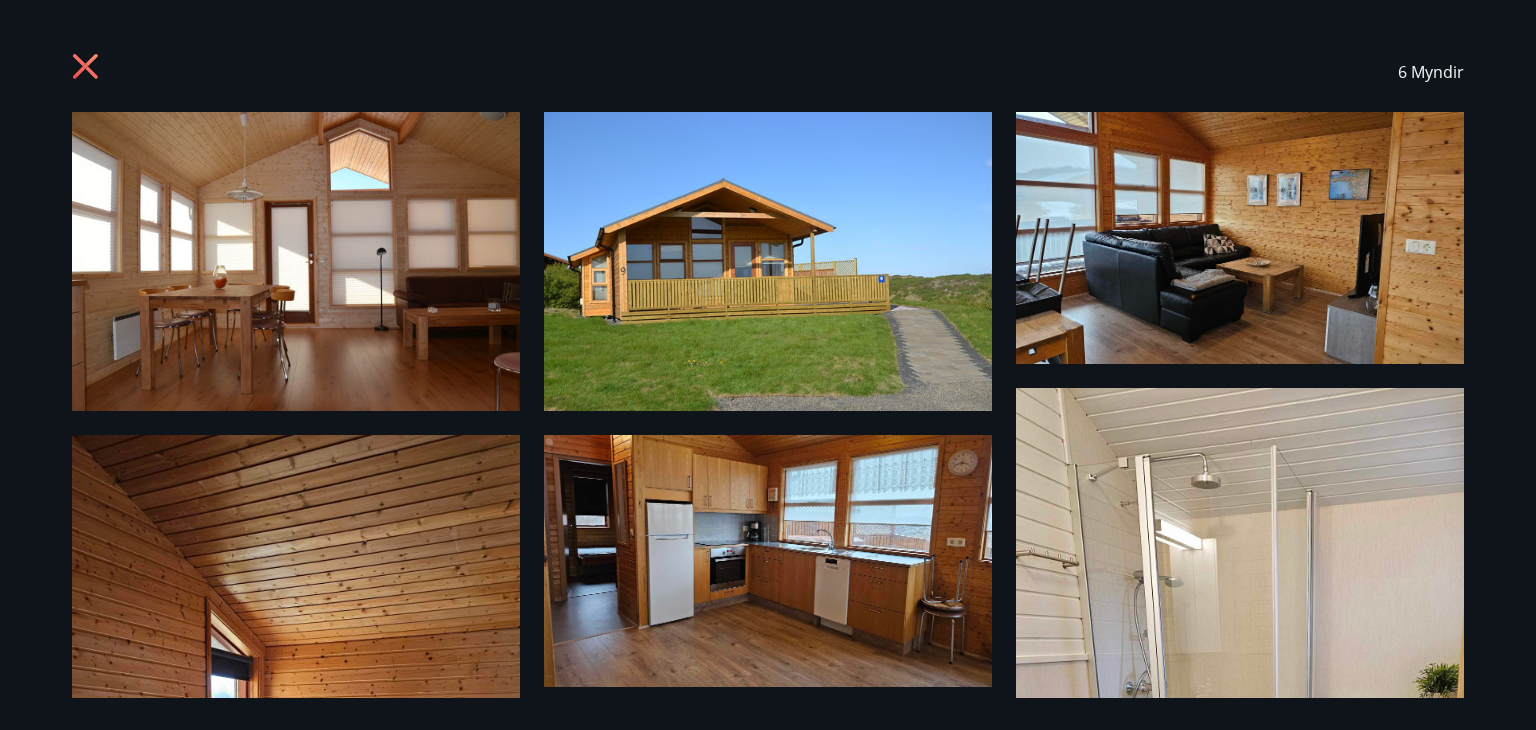 click at bounding box center [296, 261] 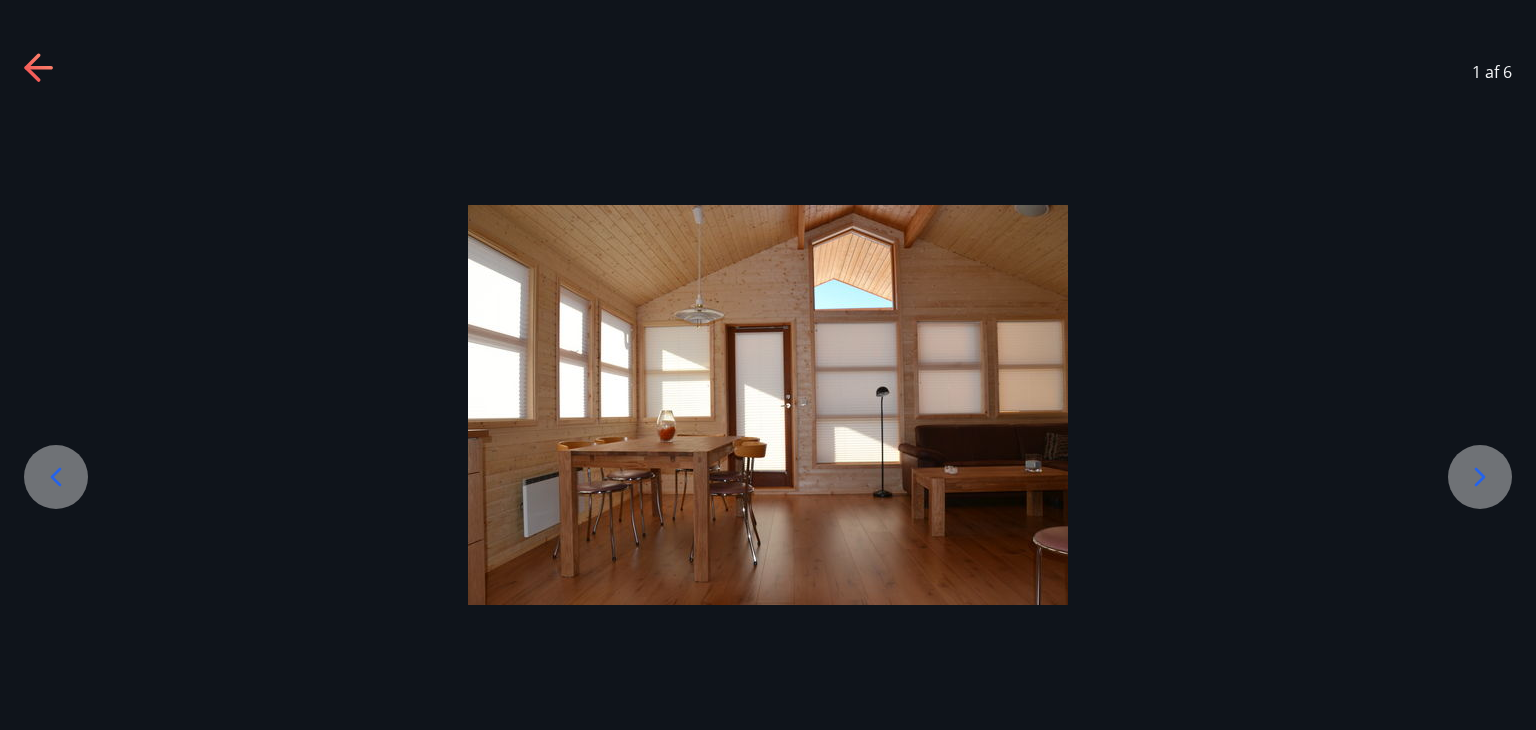 click 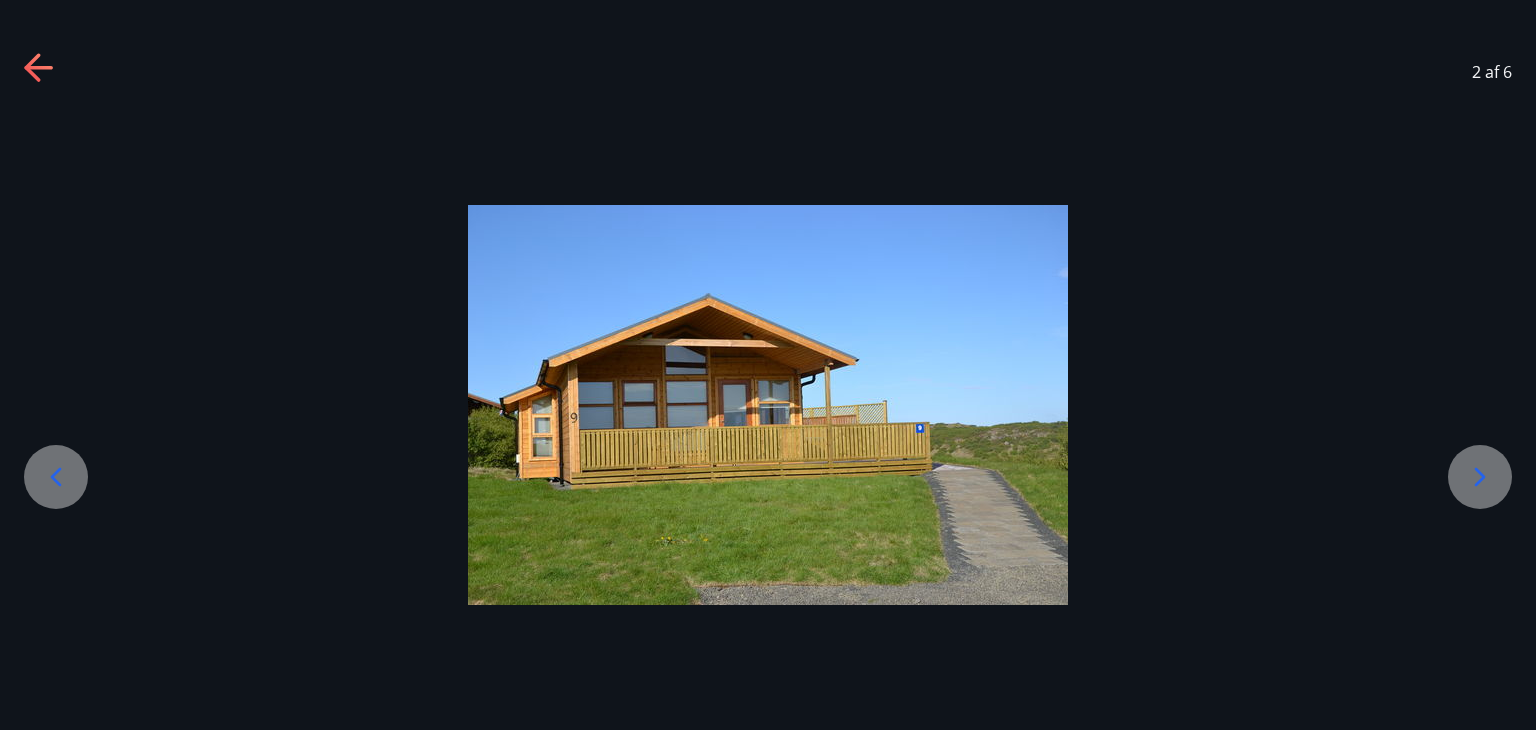 click 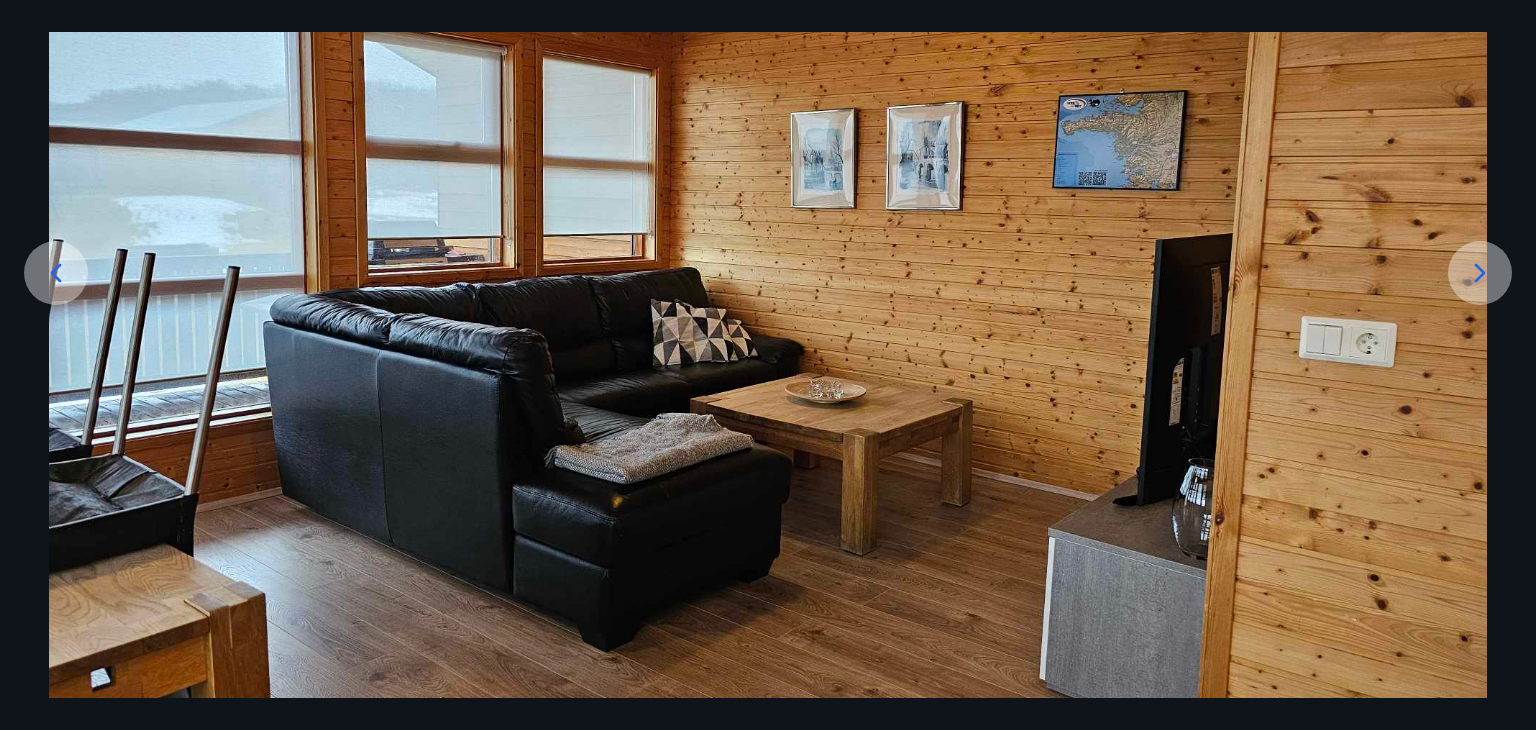 scroll, scrollTop: 224, scrollLeft: 0, axis: vertical 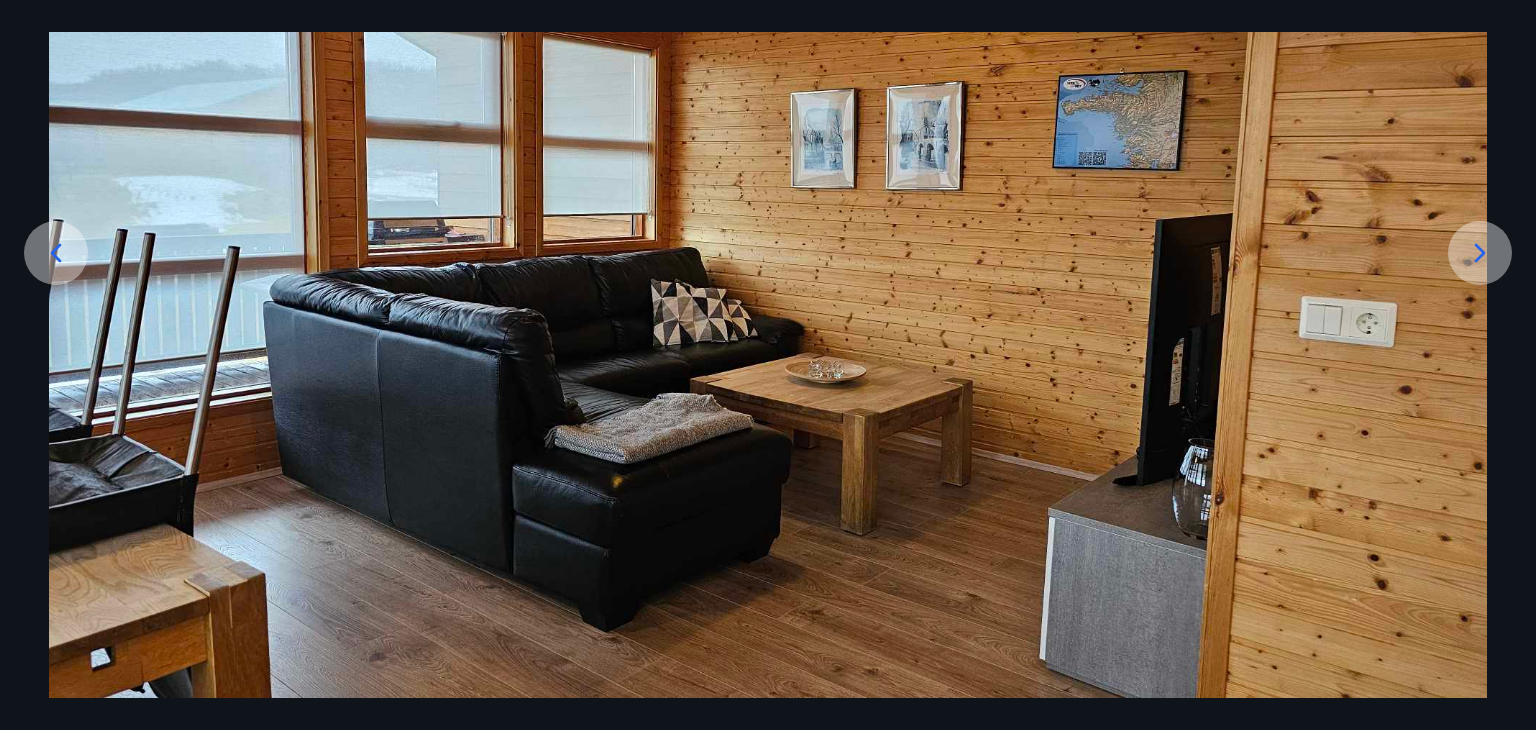 click 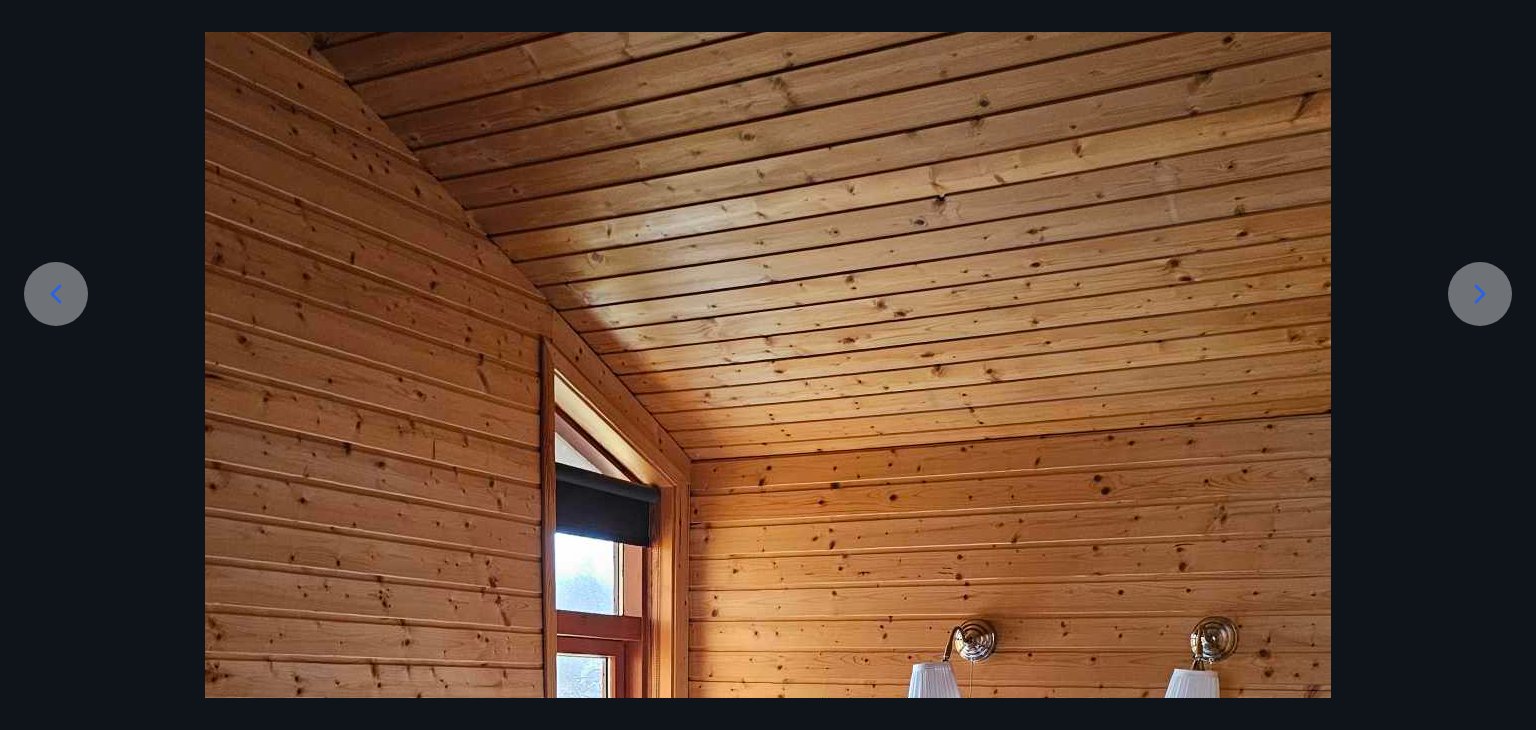scroll, scrollTop: 180, scrollLeft: 0, axis: vertical 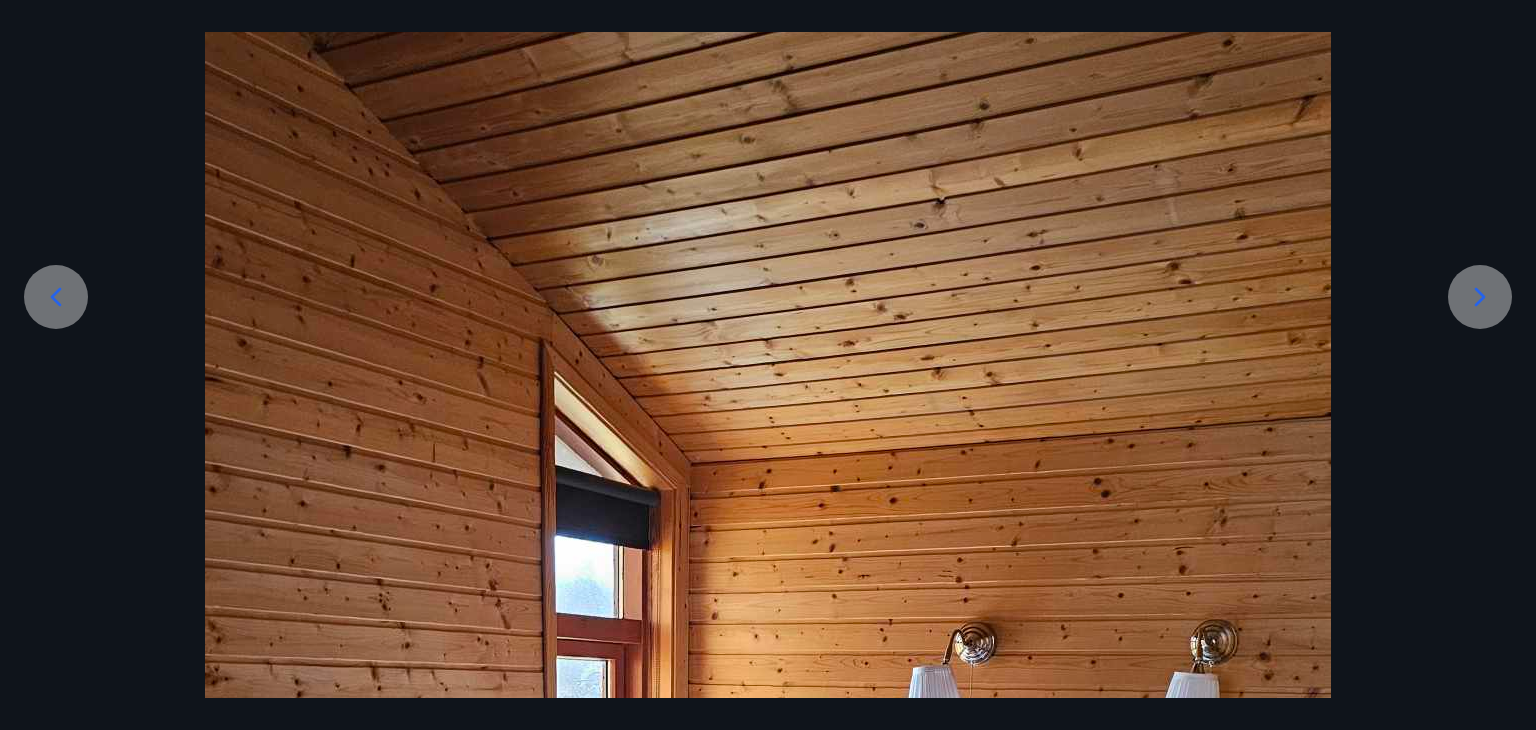 click 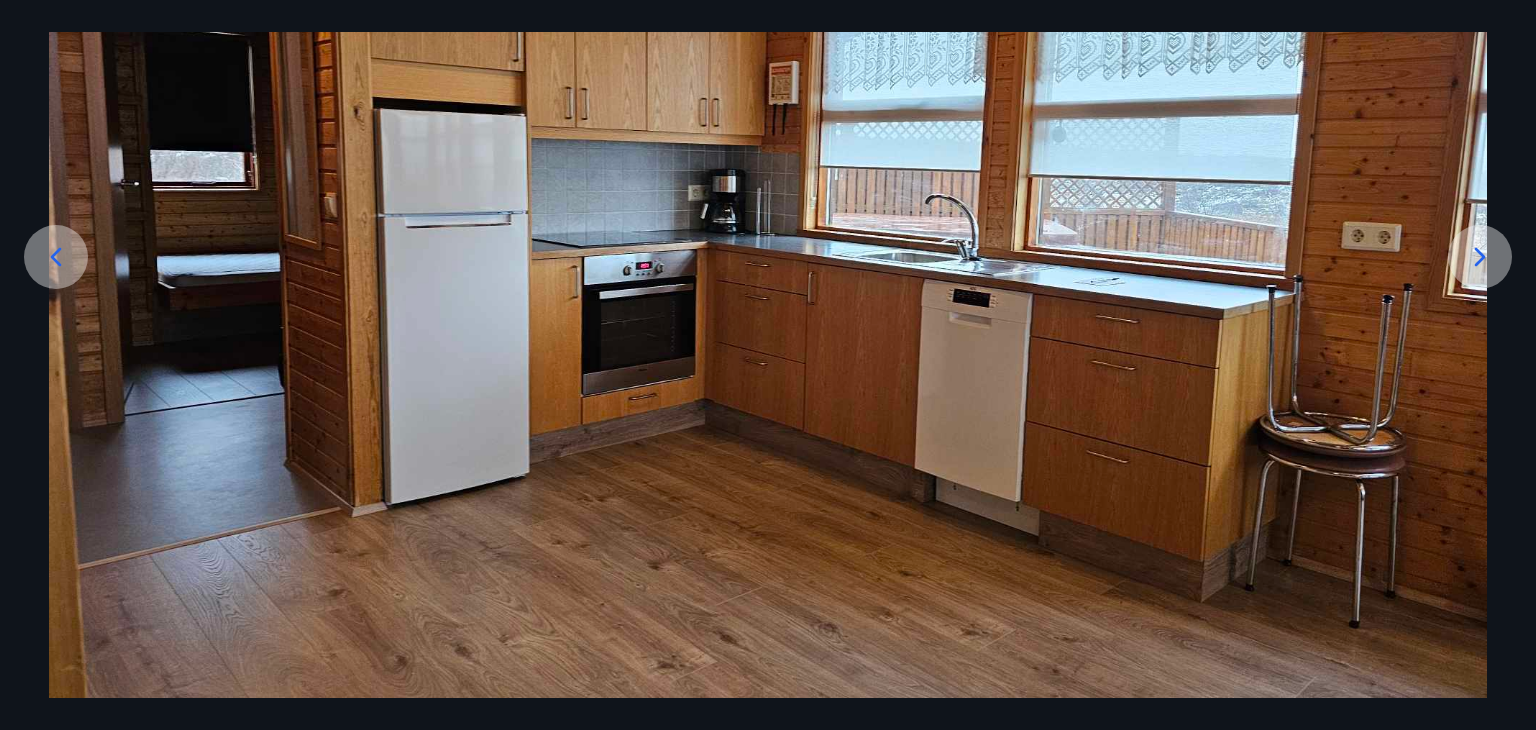 scroll, scrollTop: 224, scrollLeft: 0, axis: vertical 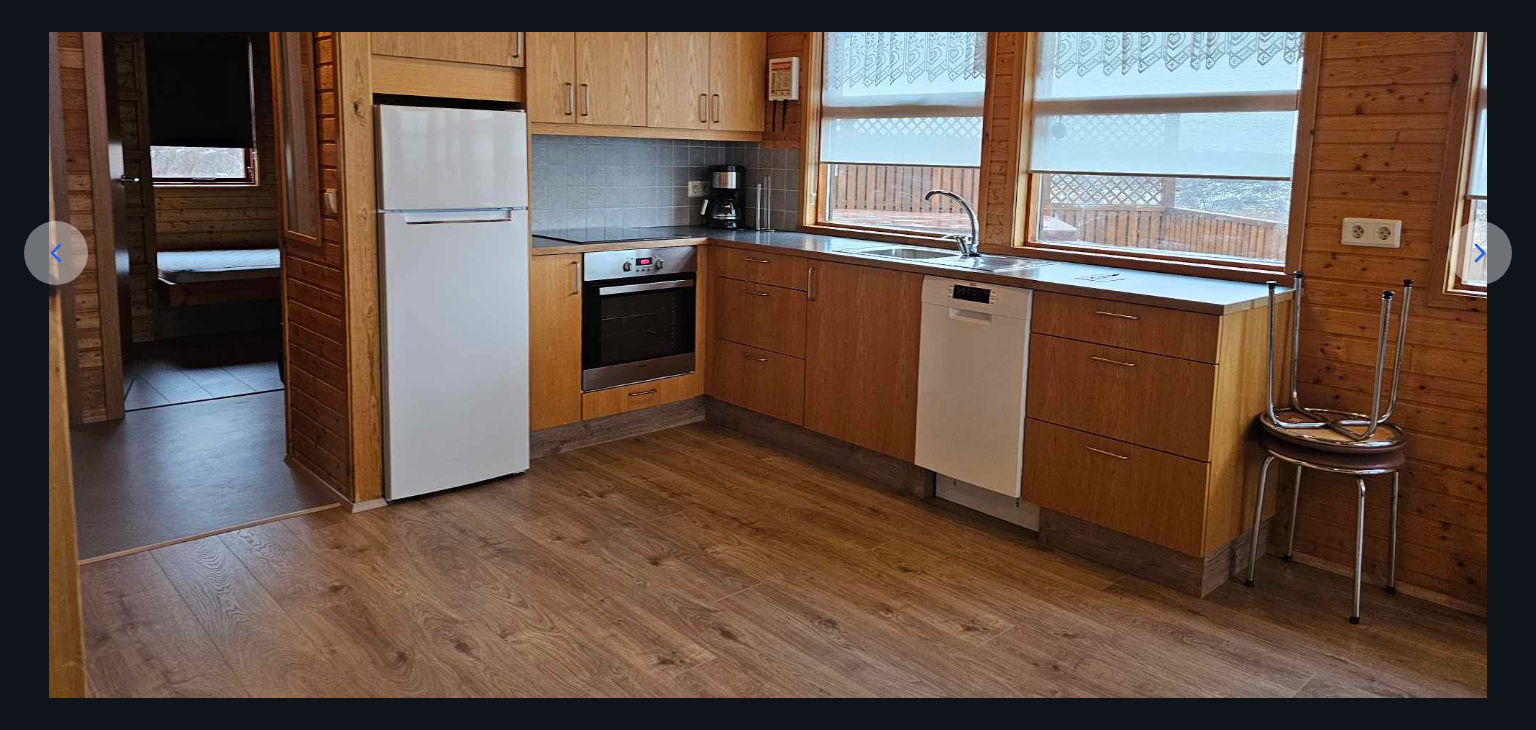 click at bounding box center (1480, 253) 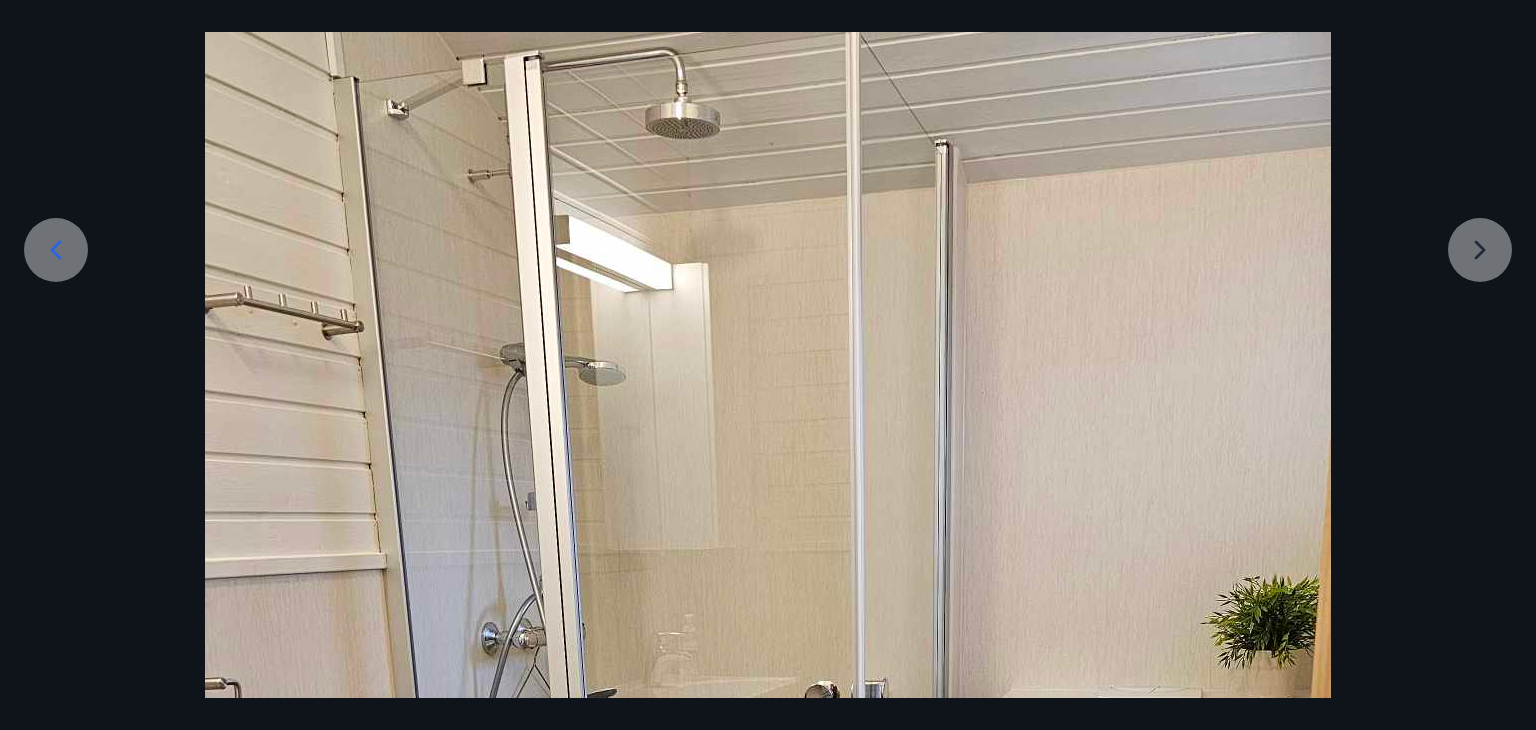 scroll, scrollTop: 220, scrollLeft: 0, axis: vertical 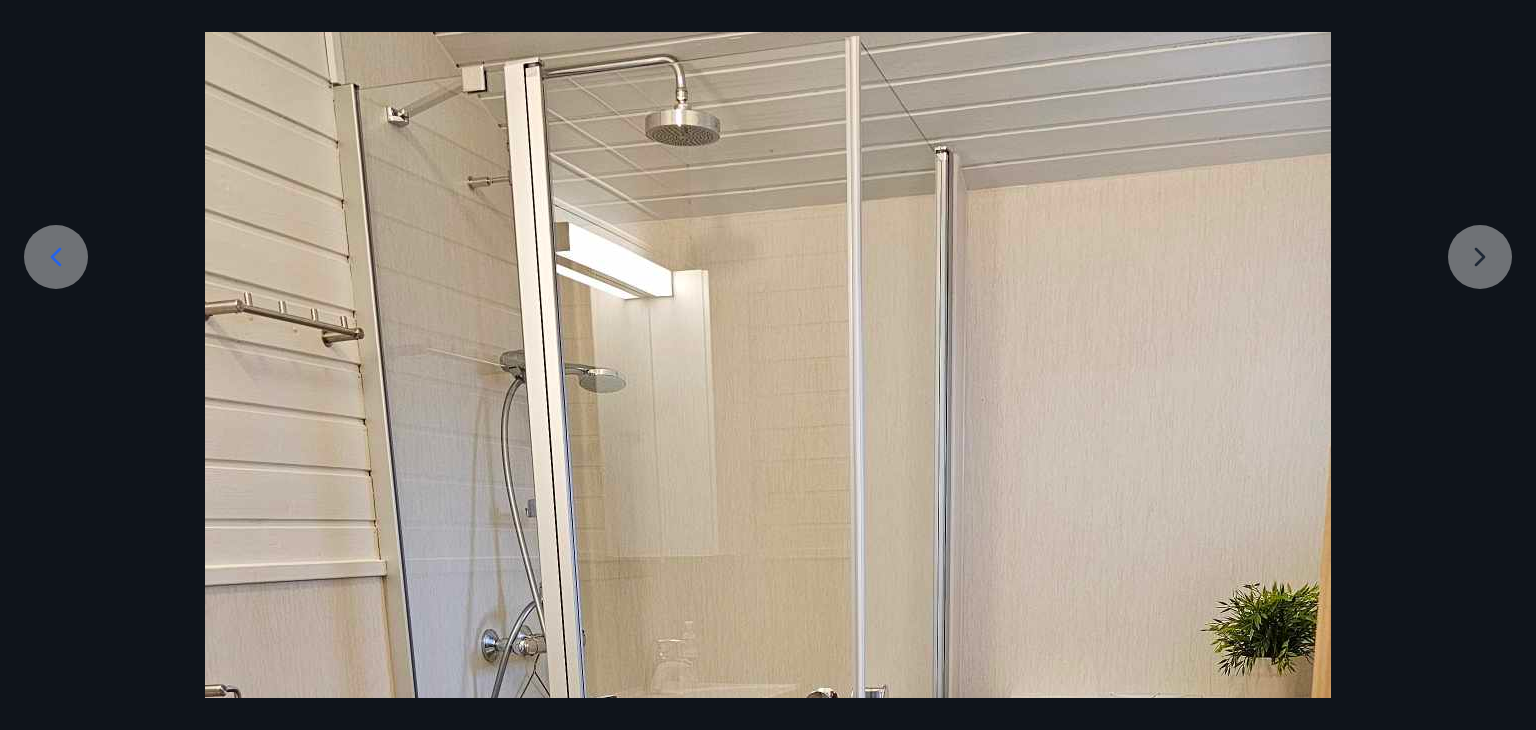 click at bounding box center (768, 892) 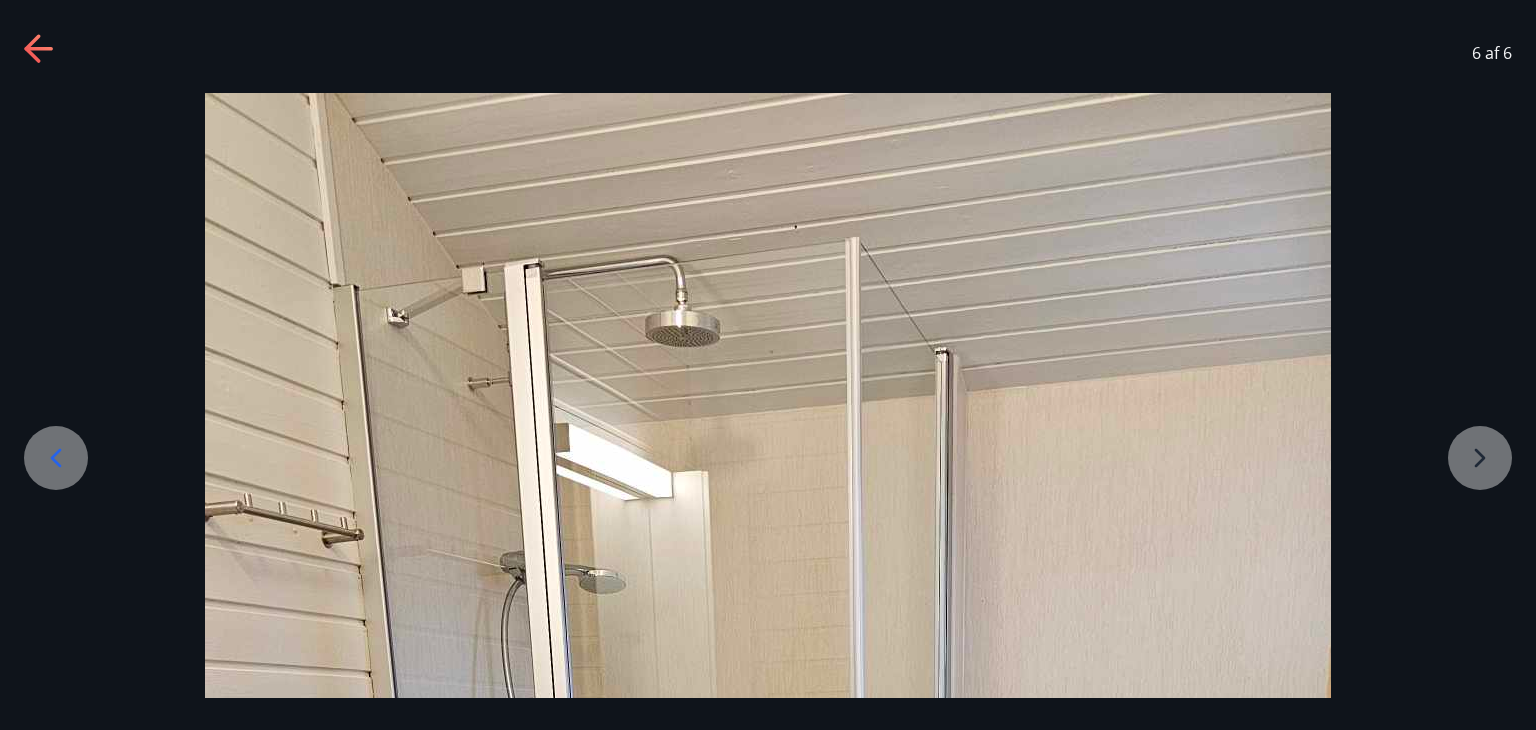 scroll, scrollTop: 0, scrollLeft: 0, axis: both 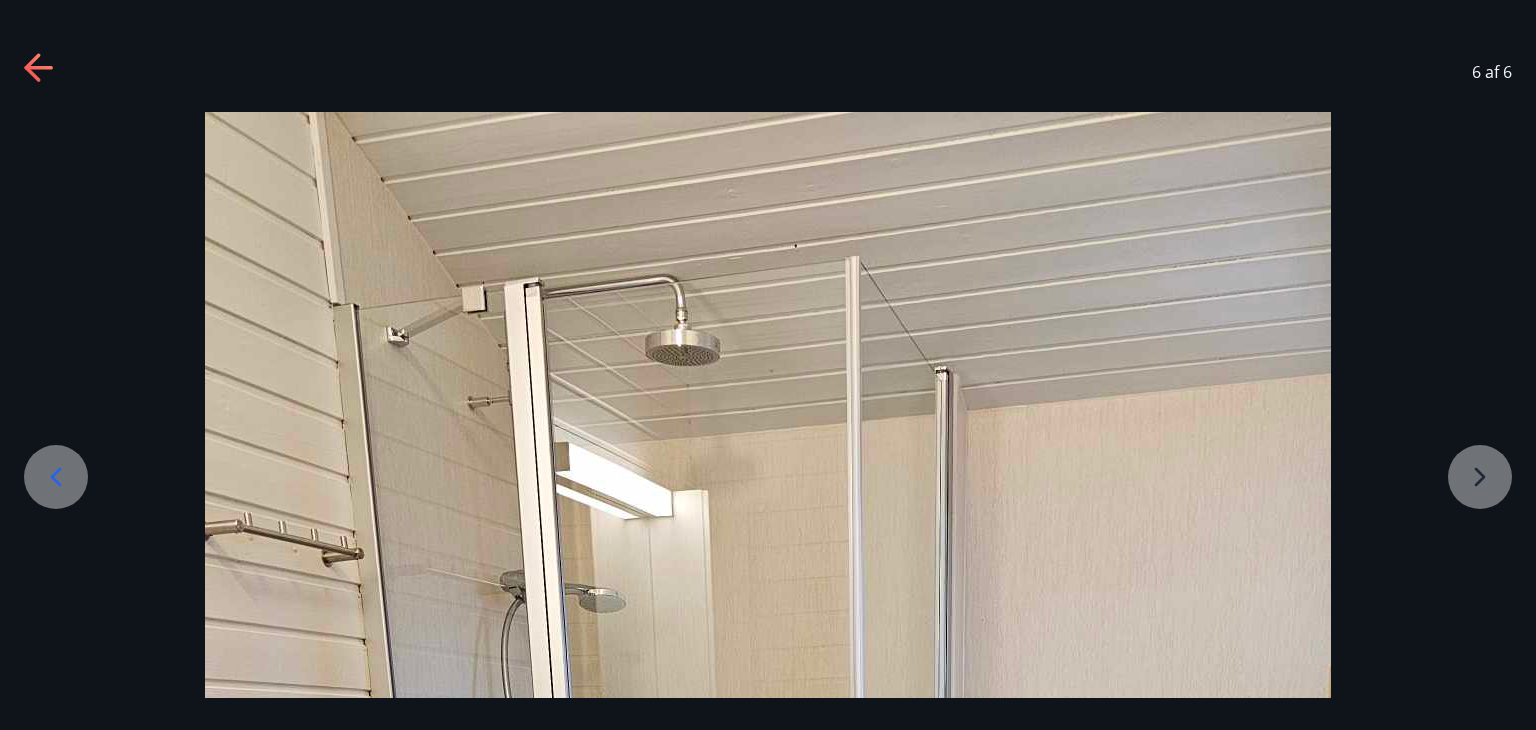 click 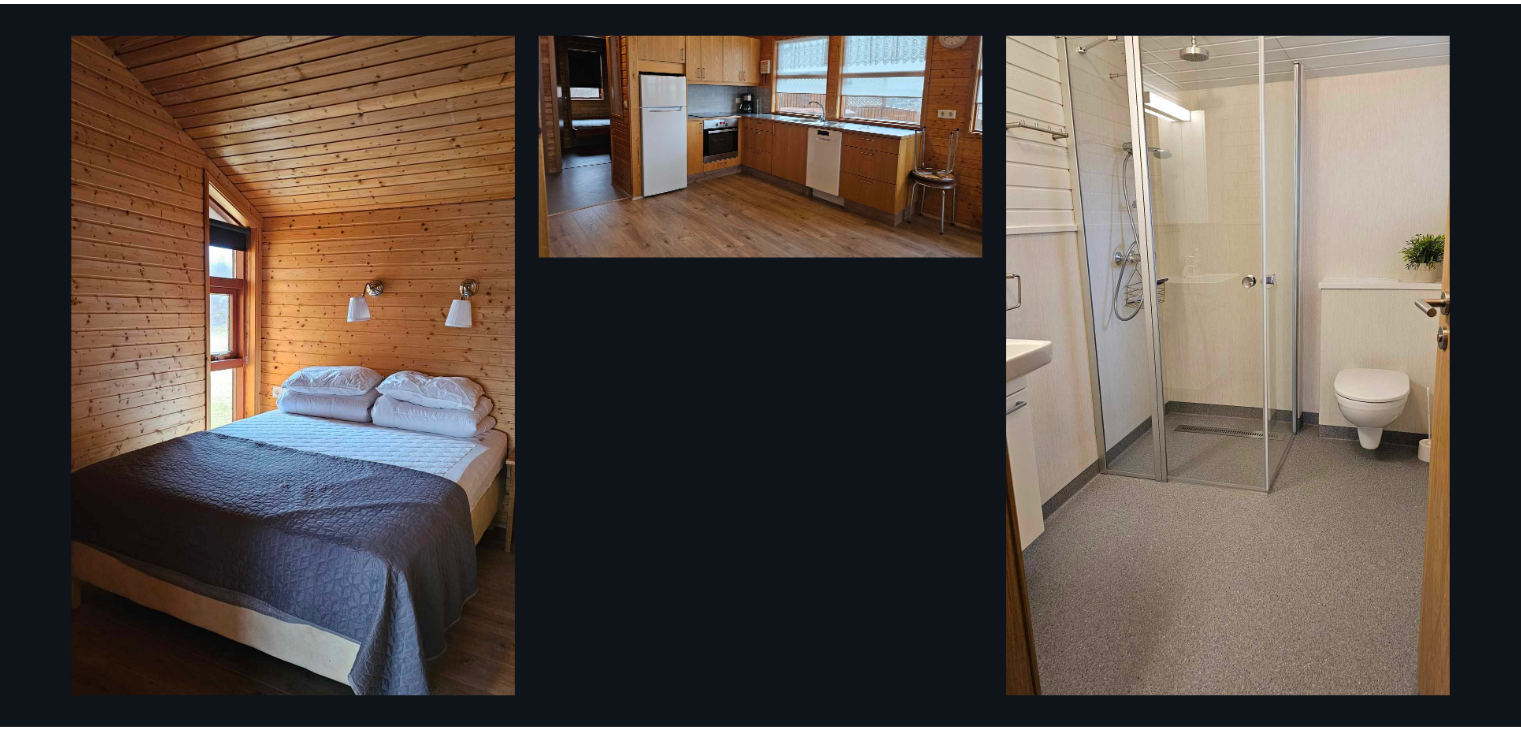 scroll, scrollTop: 539, scrollLeft: 0, axis: vertical 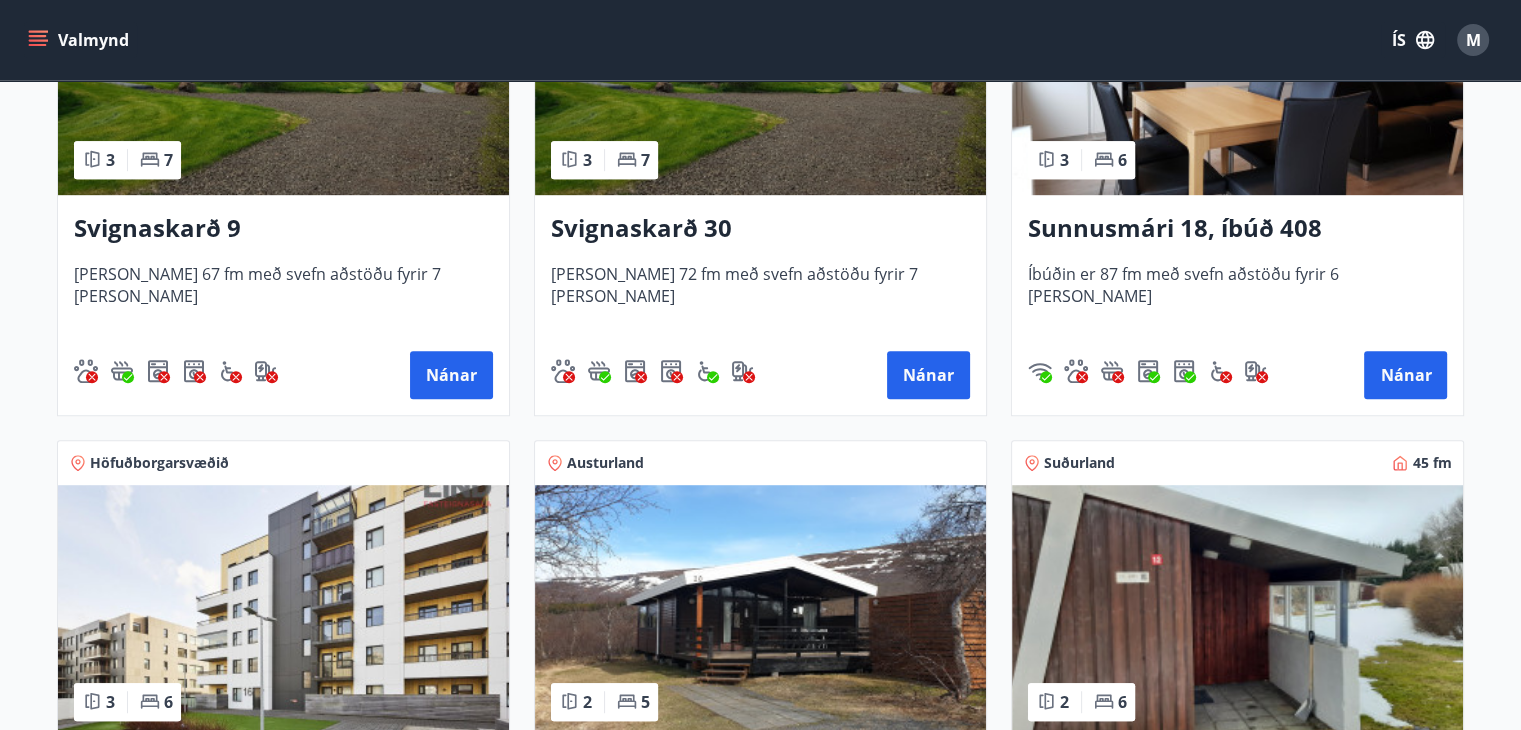 click on "Svignaskarð 9" at bounding box center [283, 229] 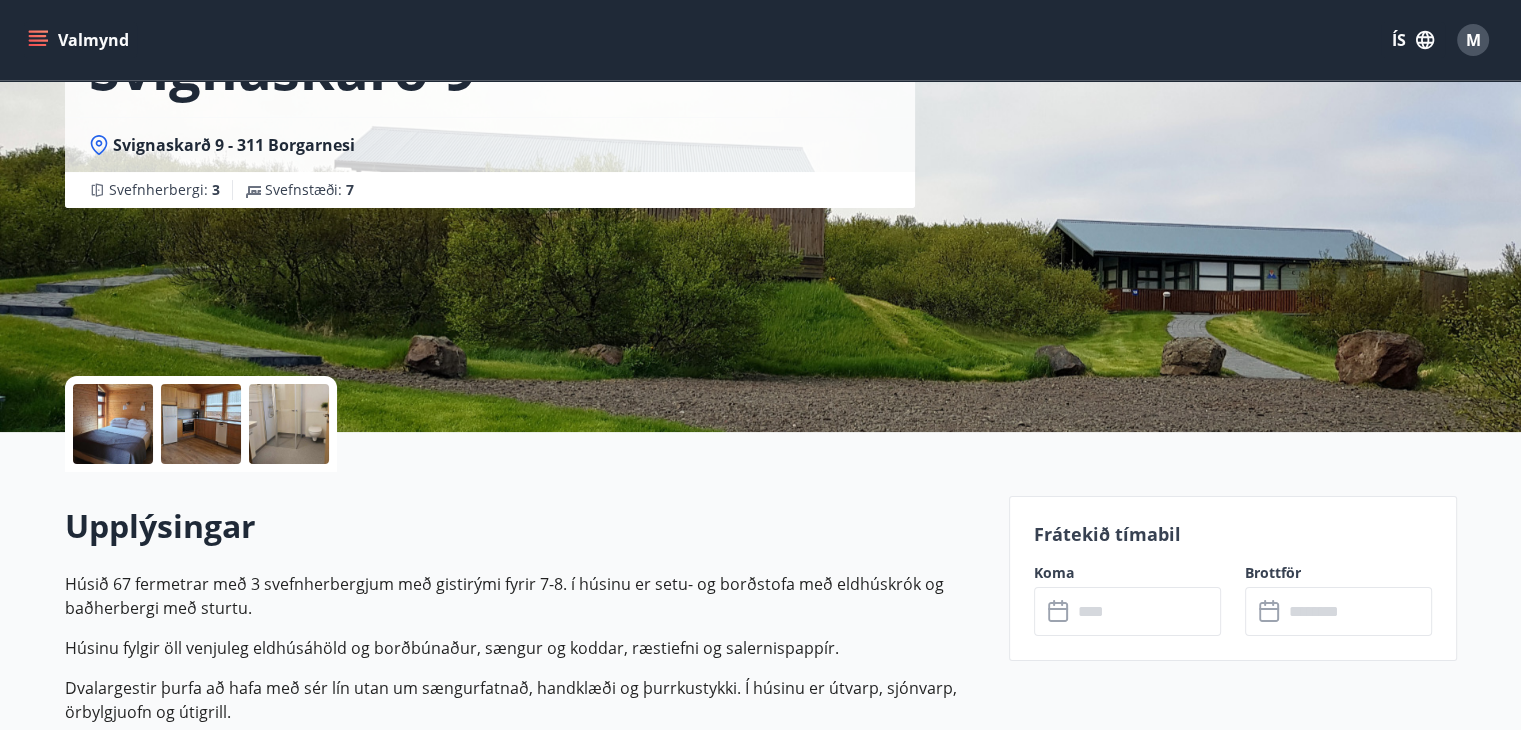 scroll, scrollTop: 0, scrollLeft: 0, axis: both 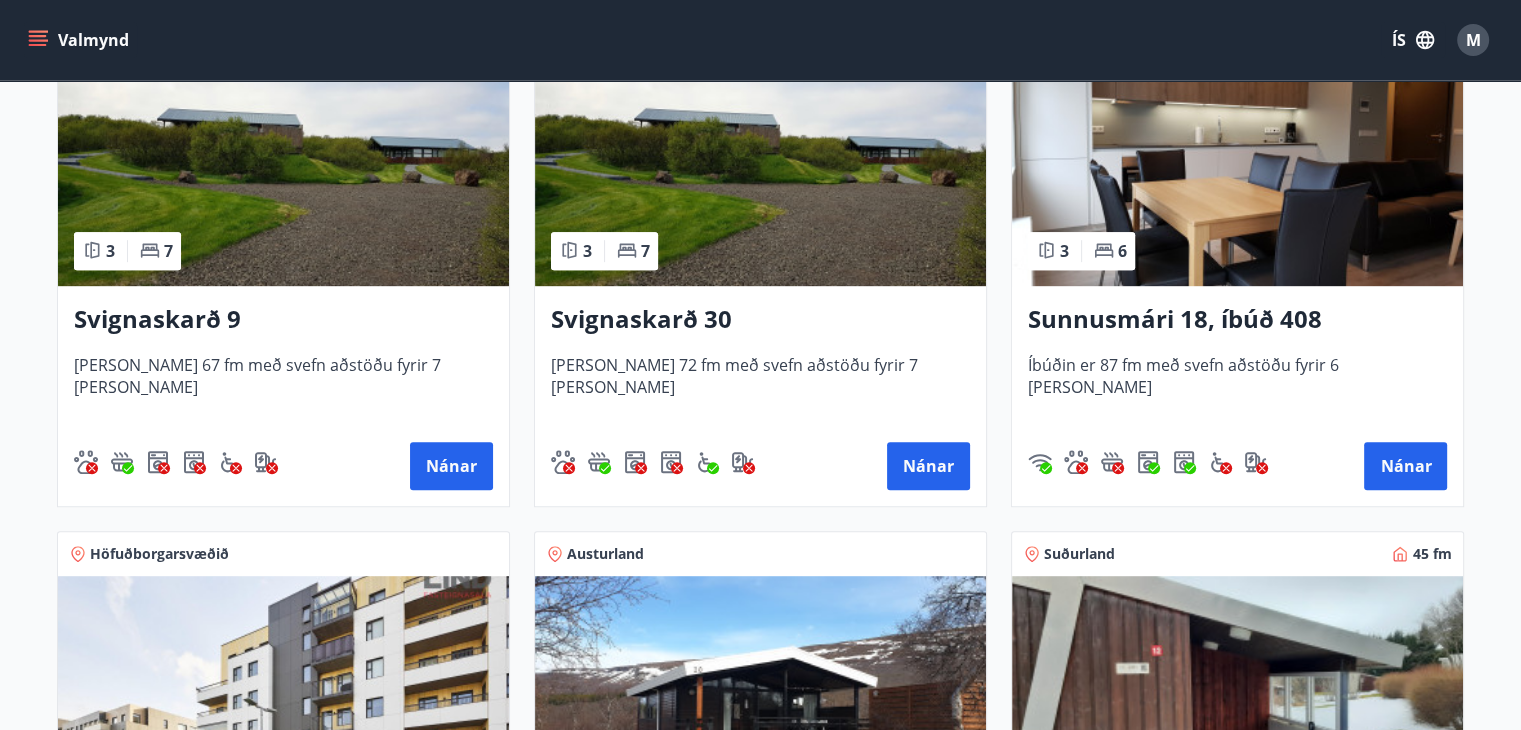 click on "Svignaskarð 30" at bounding box center (760, 320) 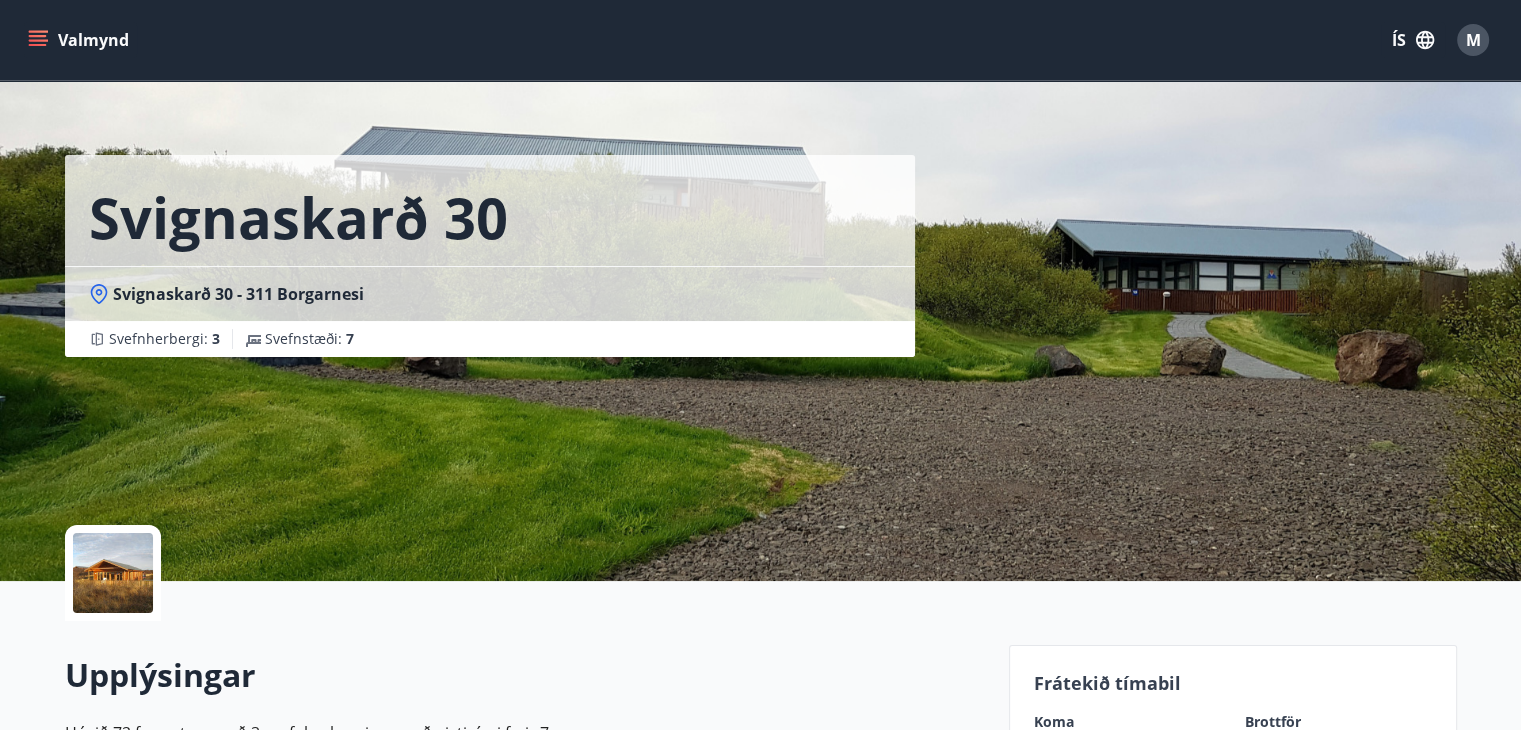 scroll, scrollTop: 0, scrollLeft: 0, axis: both 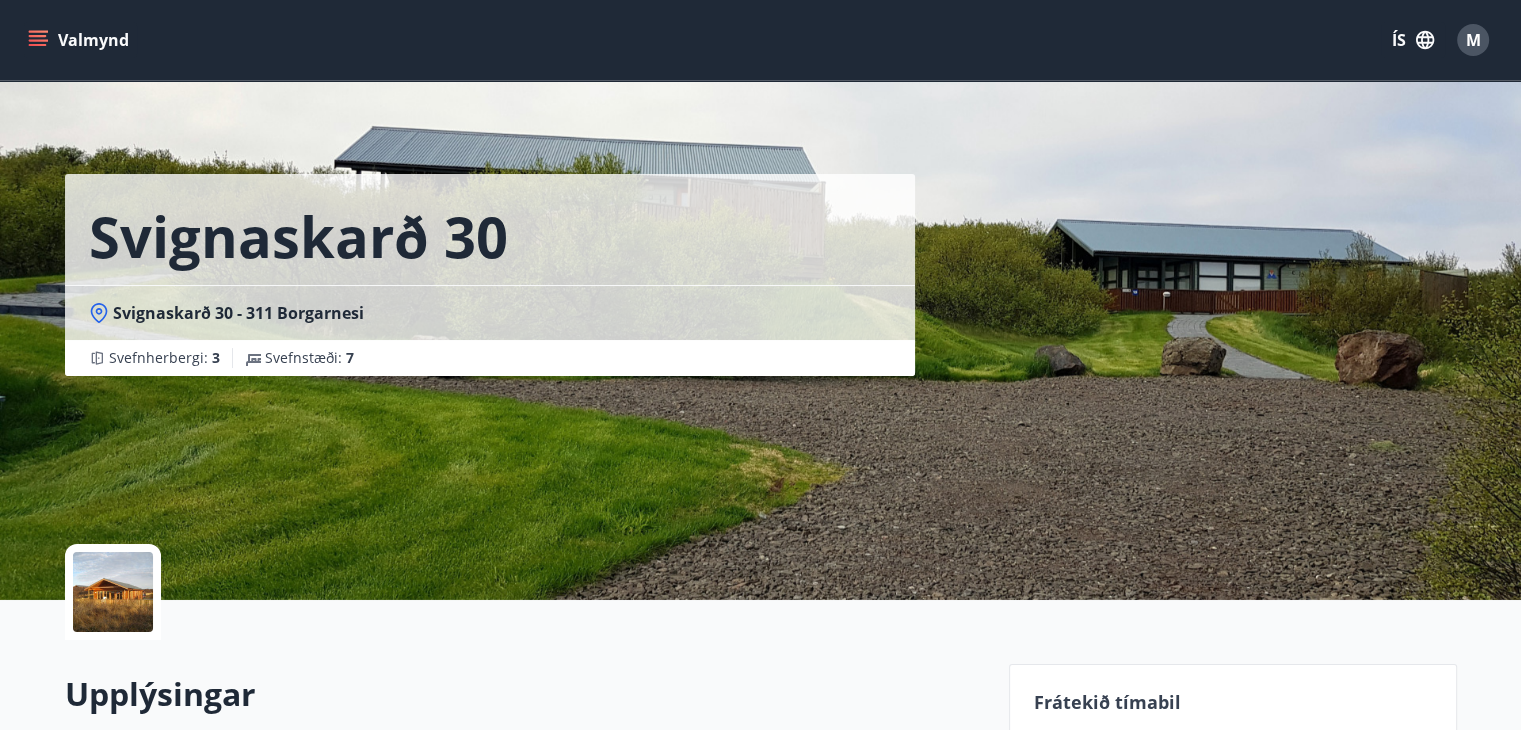 click at bounding box center [113, 592] 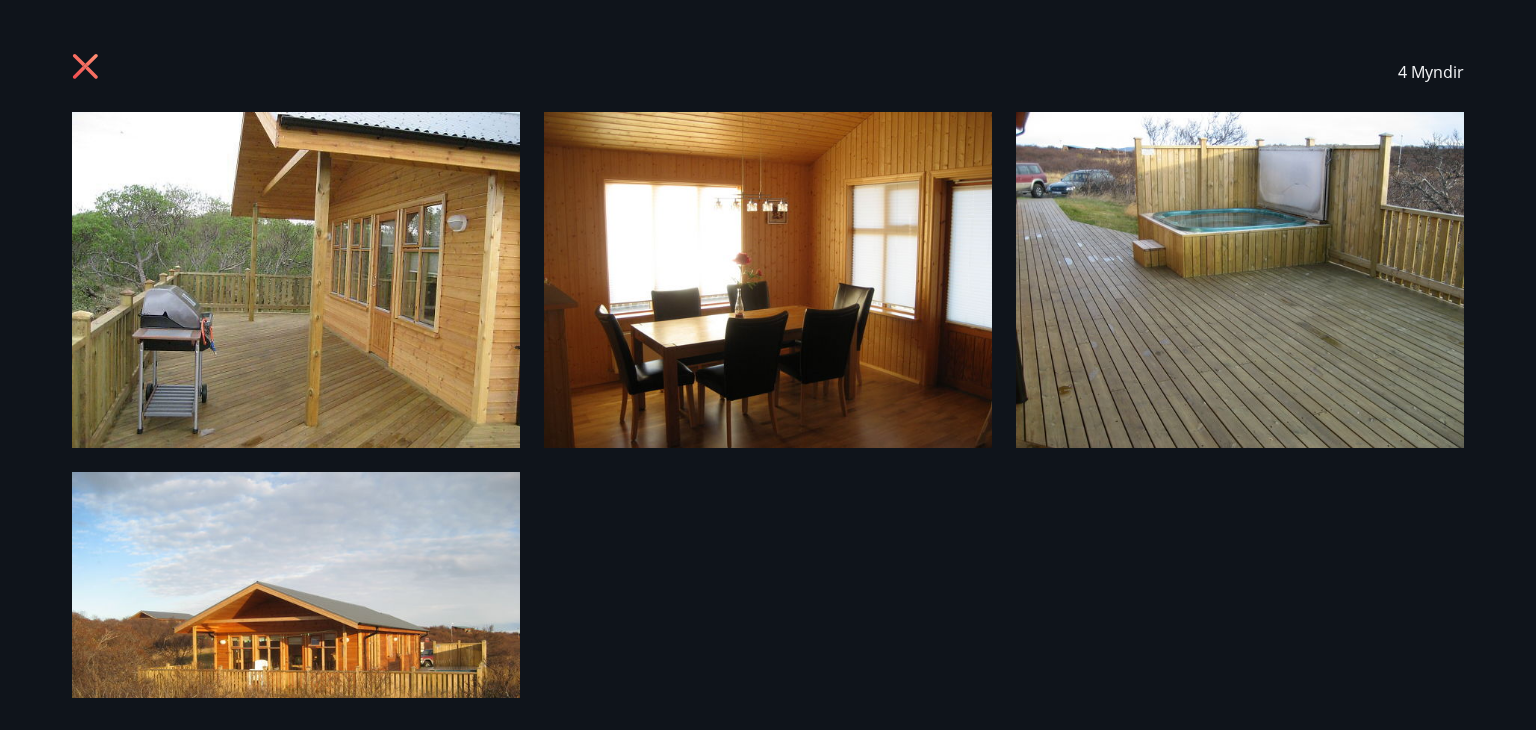 click at bounding box center [296, 280] 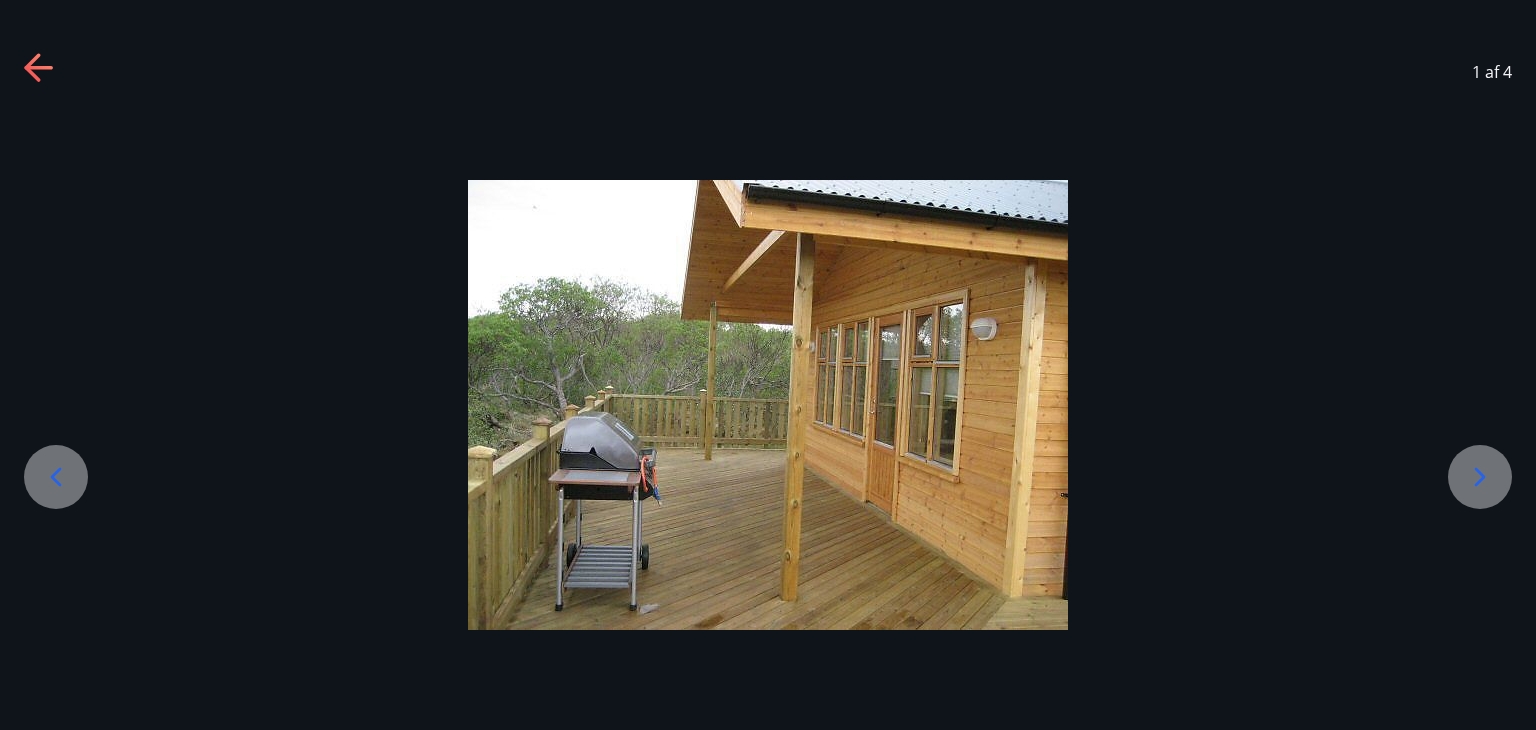 click 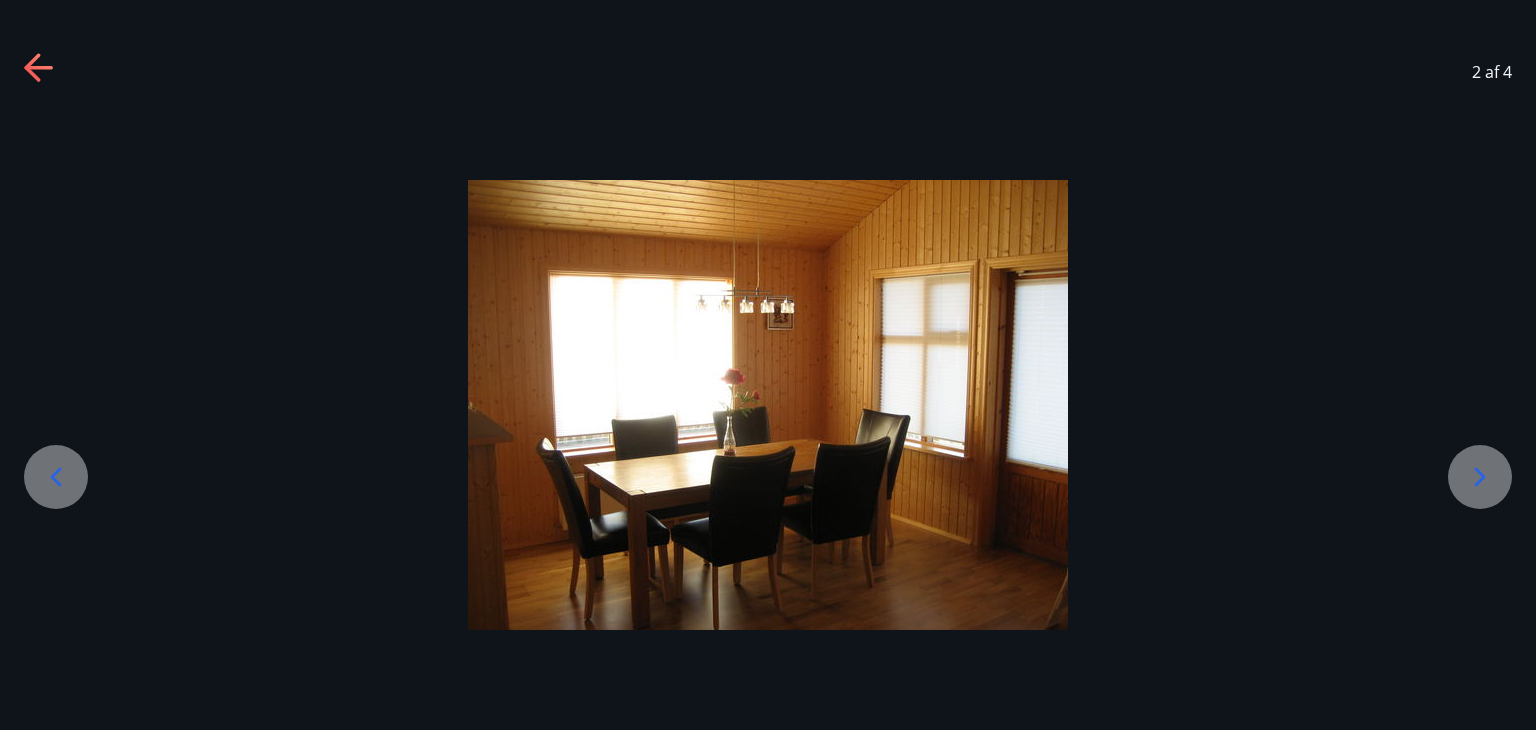 click 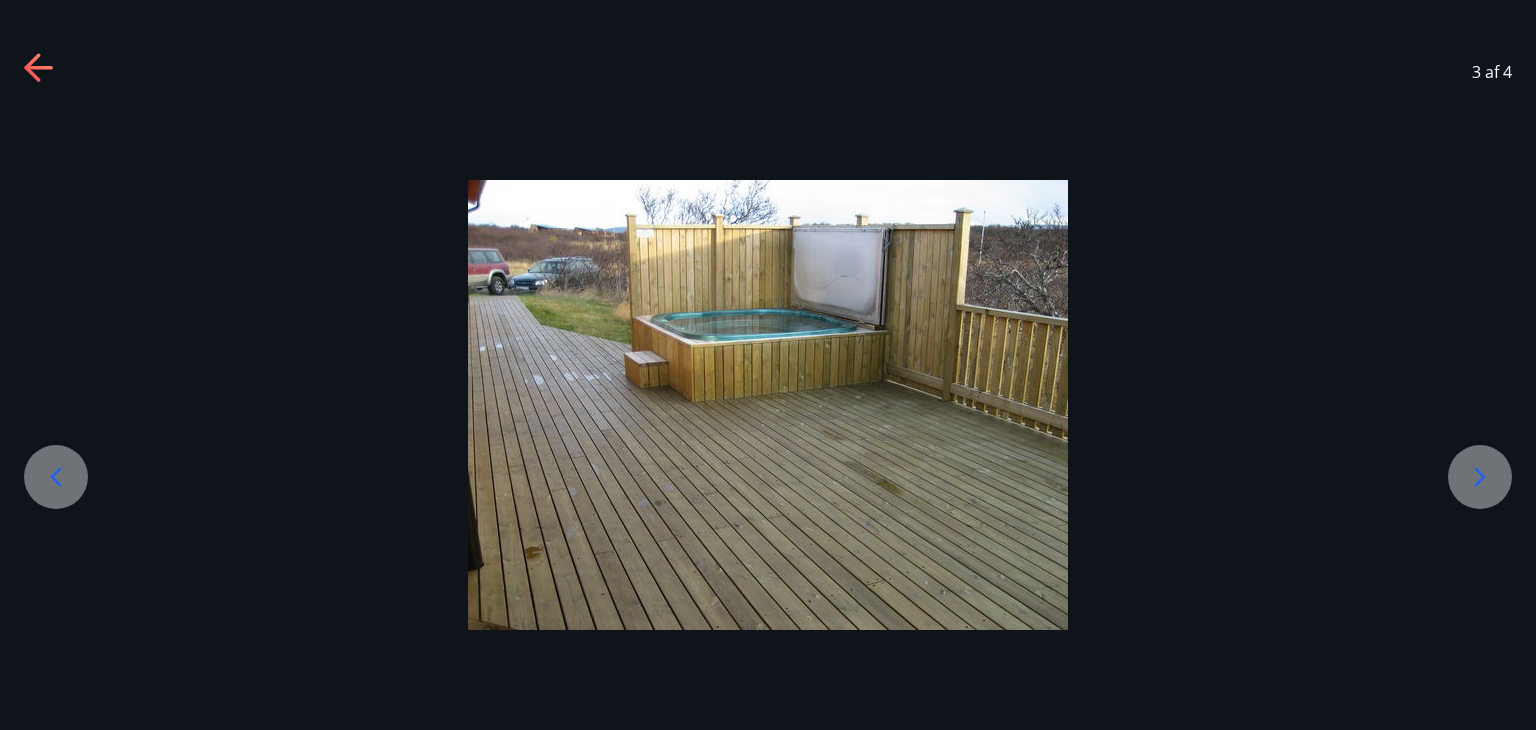 click 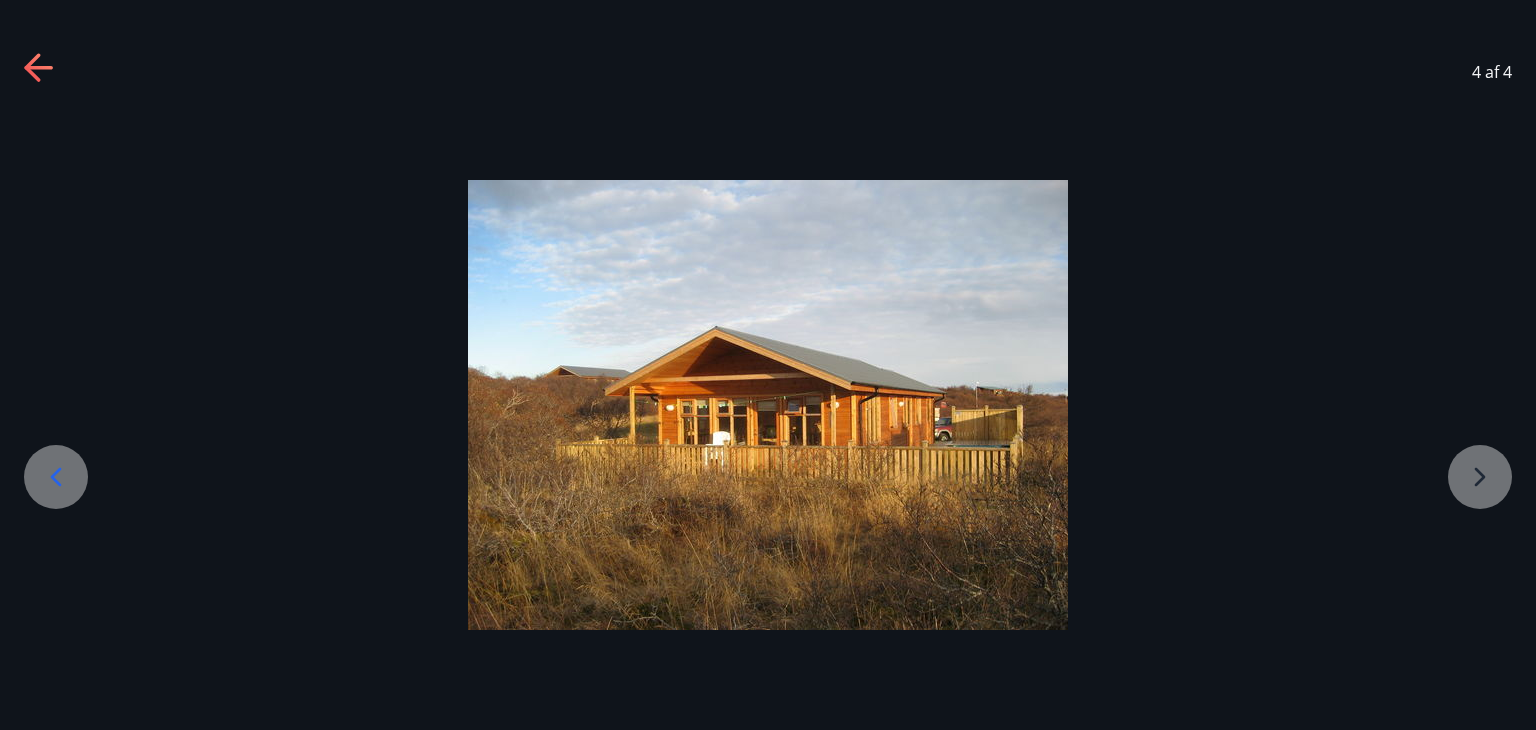 click at bounding box center [768, 405] 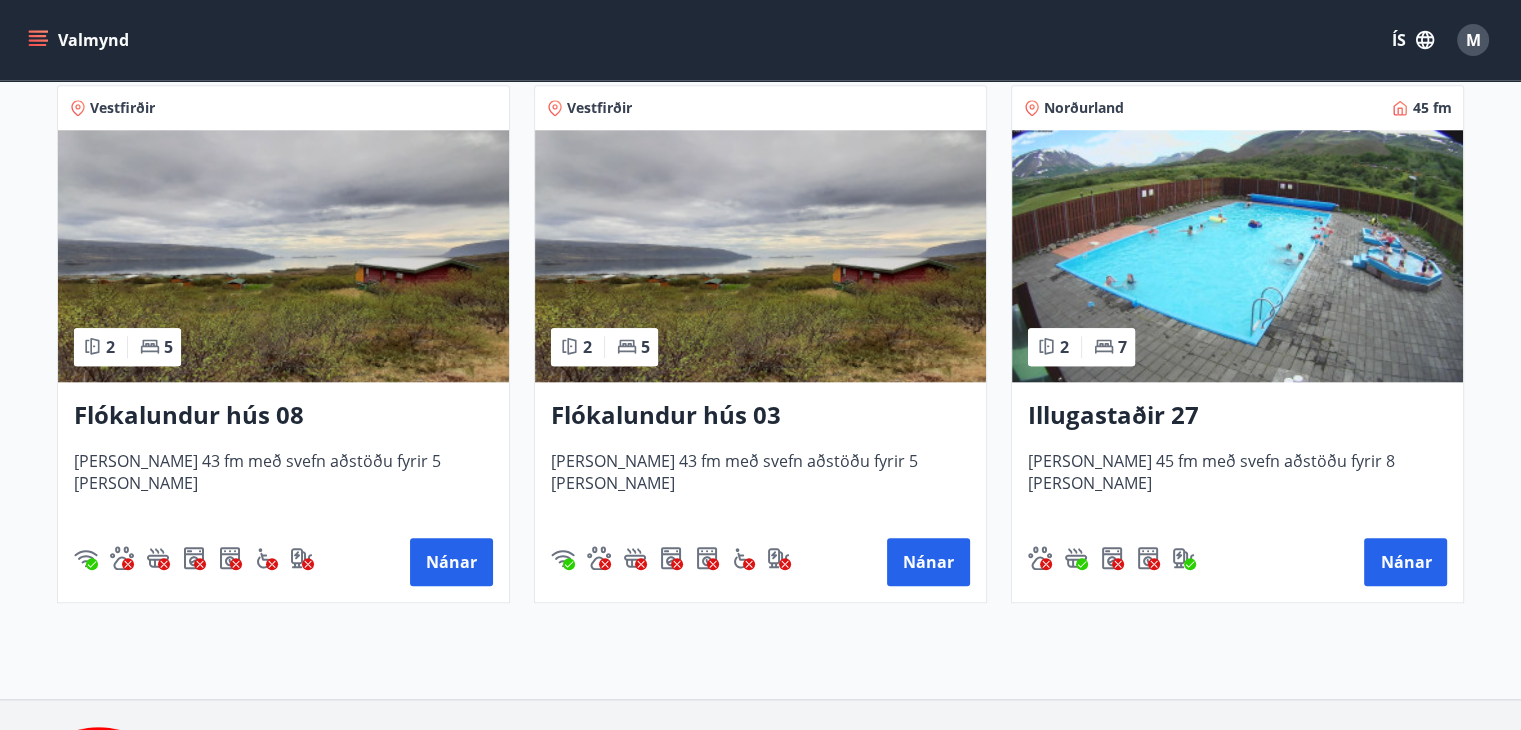 scroll, scrollTop: 2000, scrollLeft: 0, axis: vertical 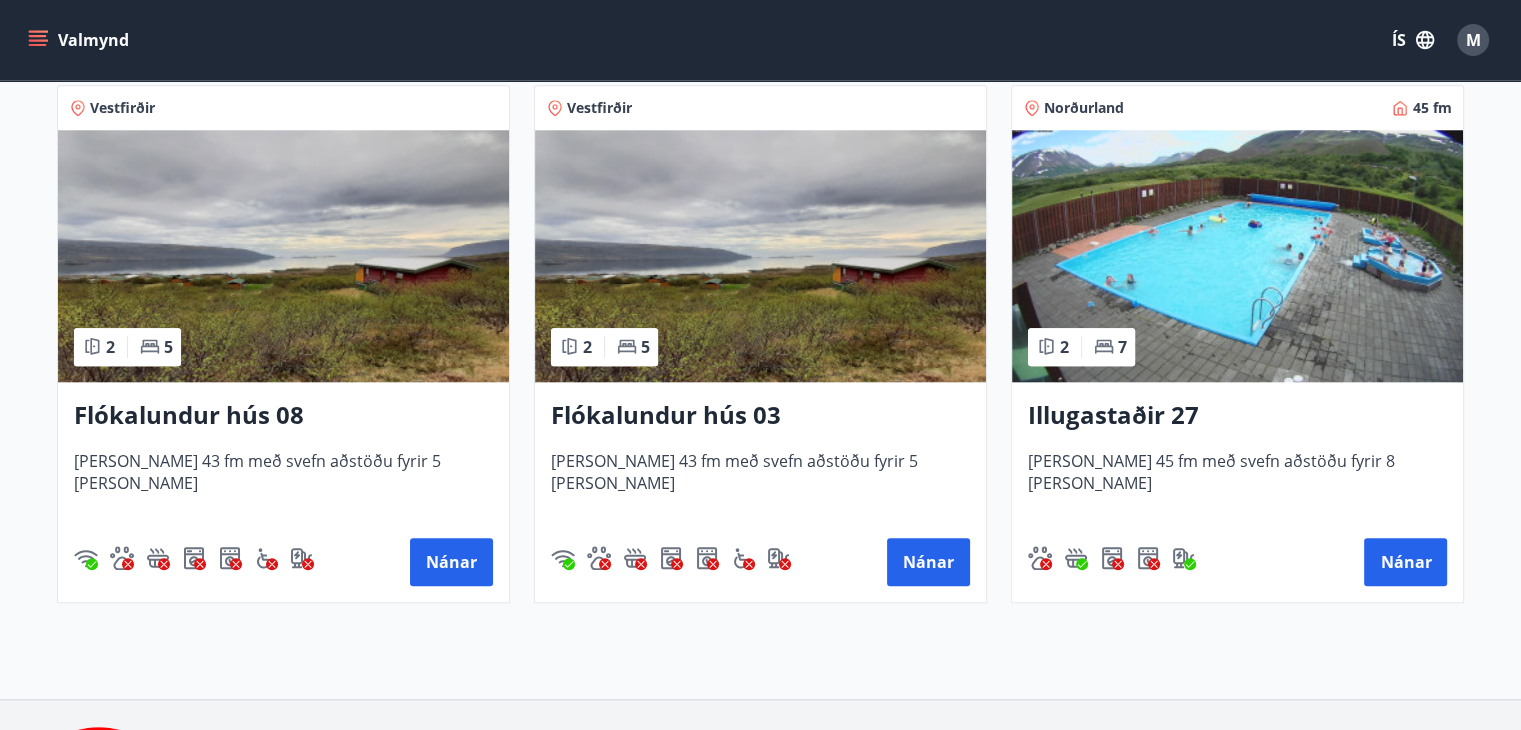 click on "Illugastaðir 27" at bounding box center (1237, 416) 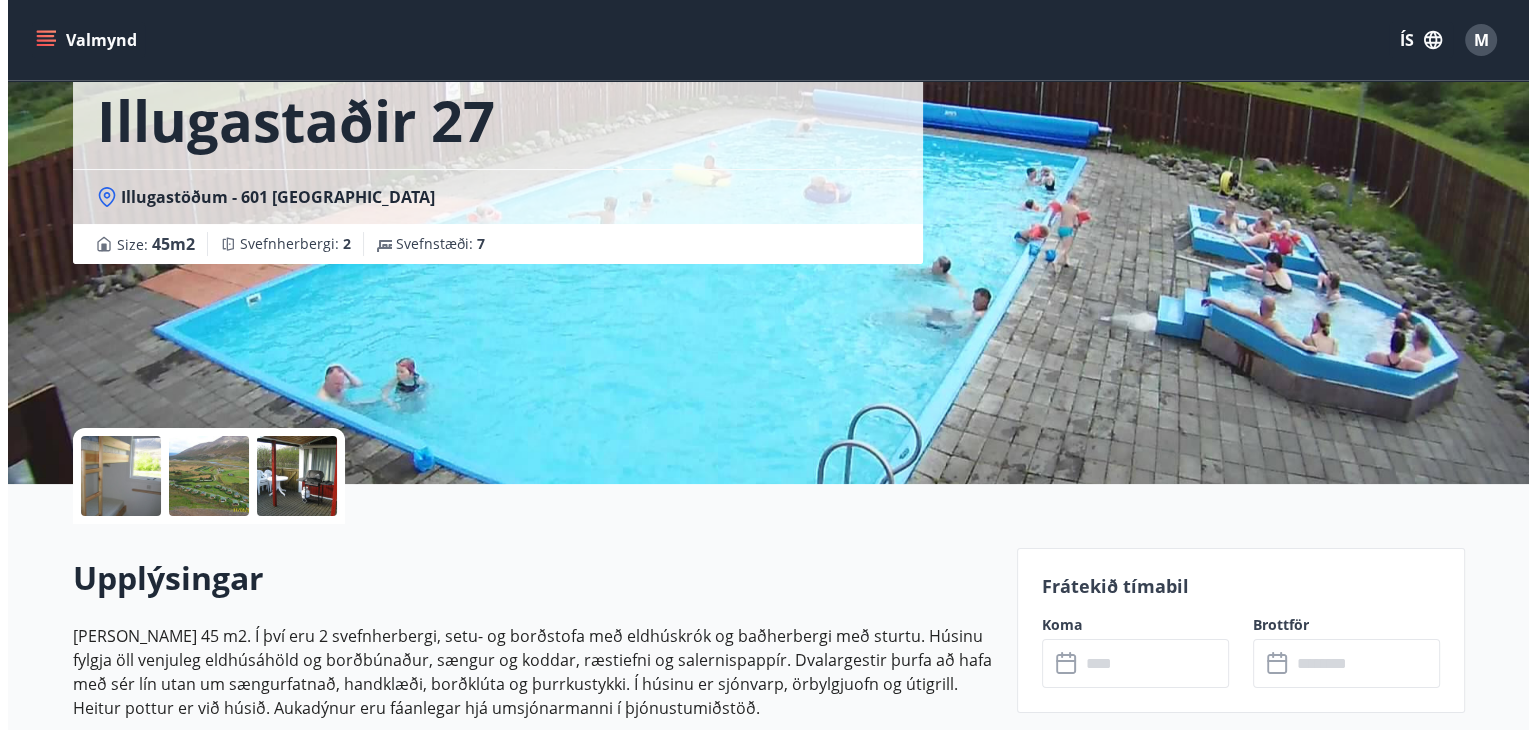 scroll, scrollTop: 106, scrollLeft: 0, axis: vertical 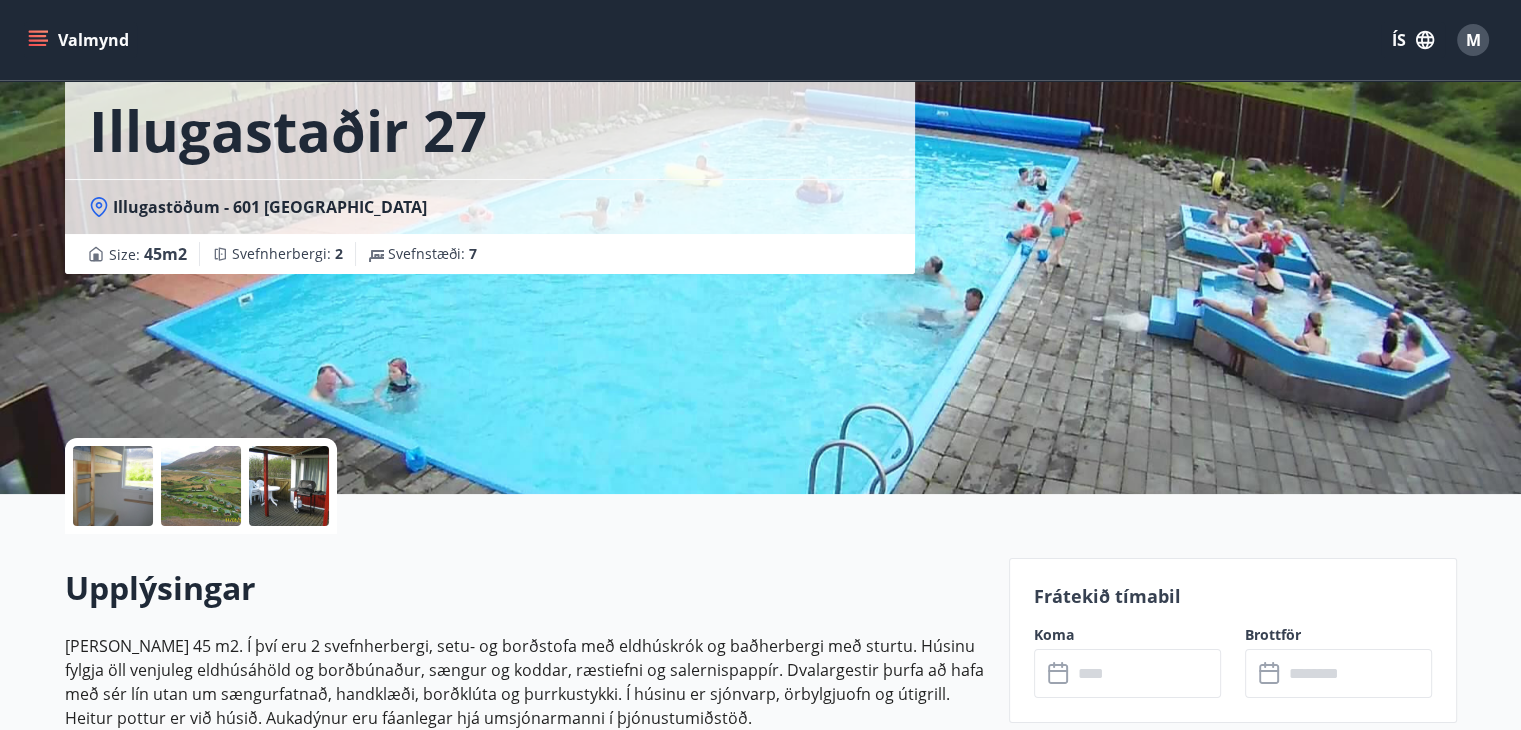 click at bounding box center (113, 486) 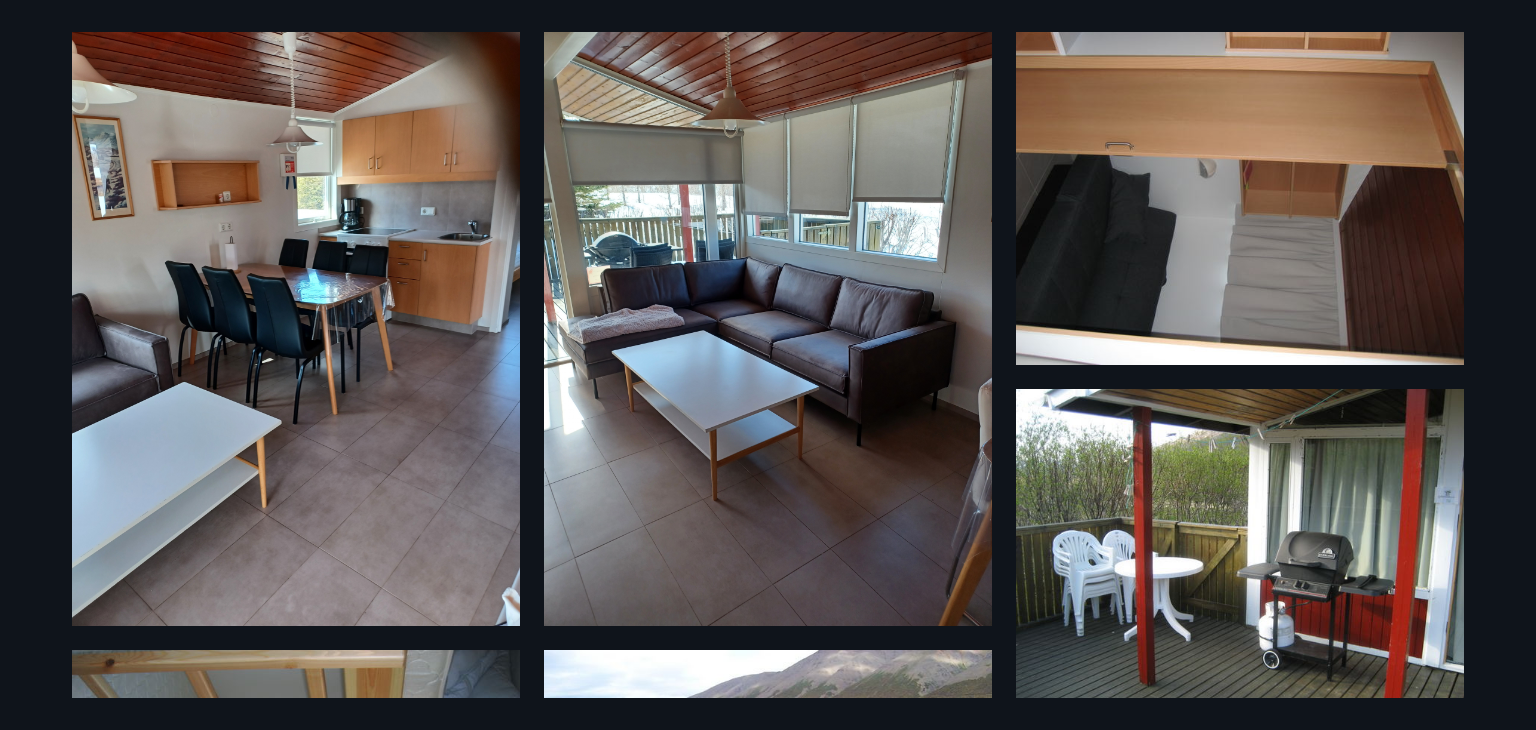 scroll, scrollTop: 0, scrollLeft: 0, axis: both 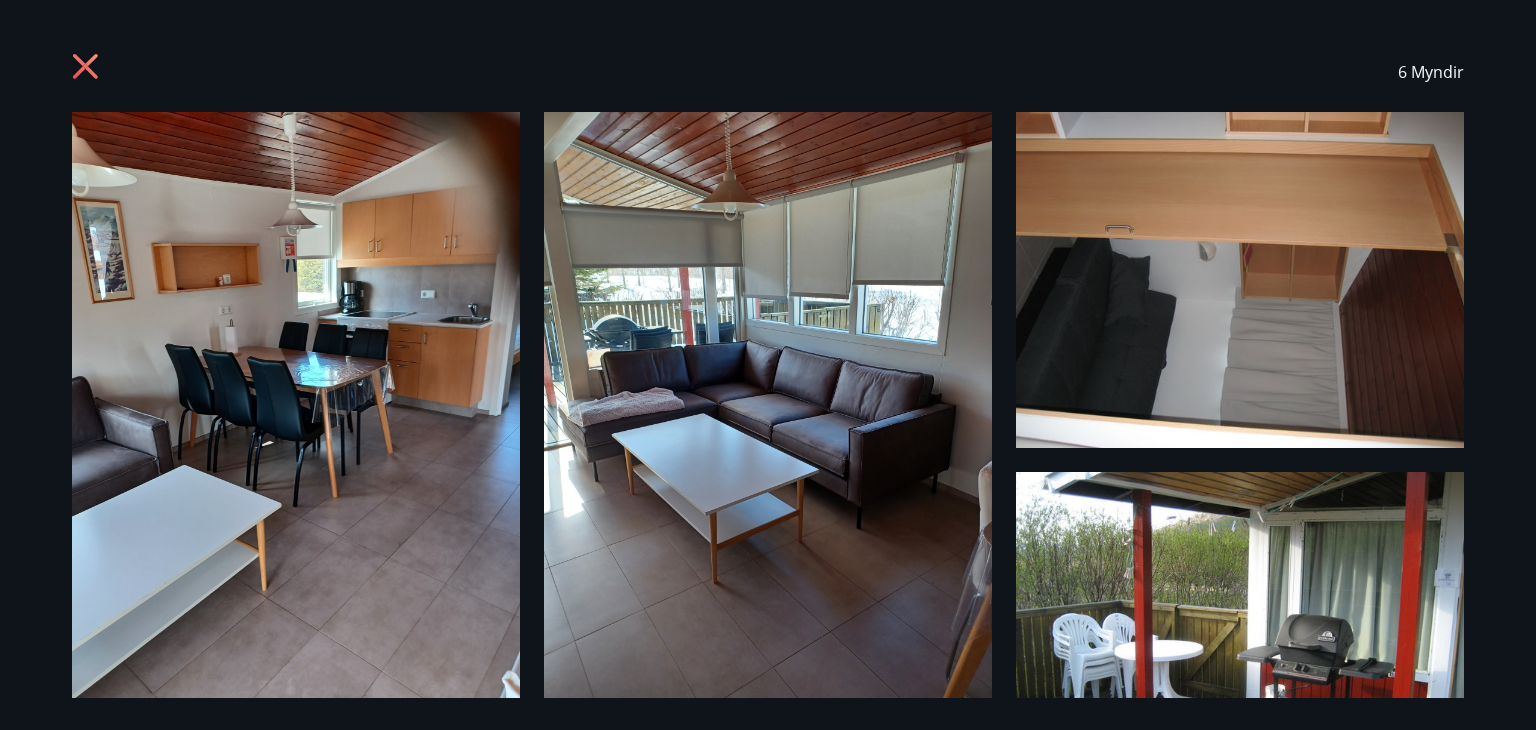 click at bounding box center (1240, 280) 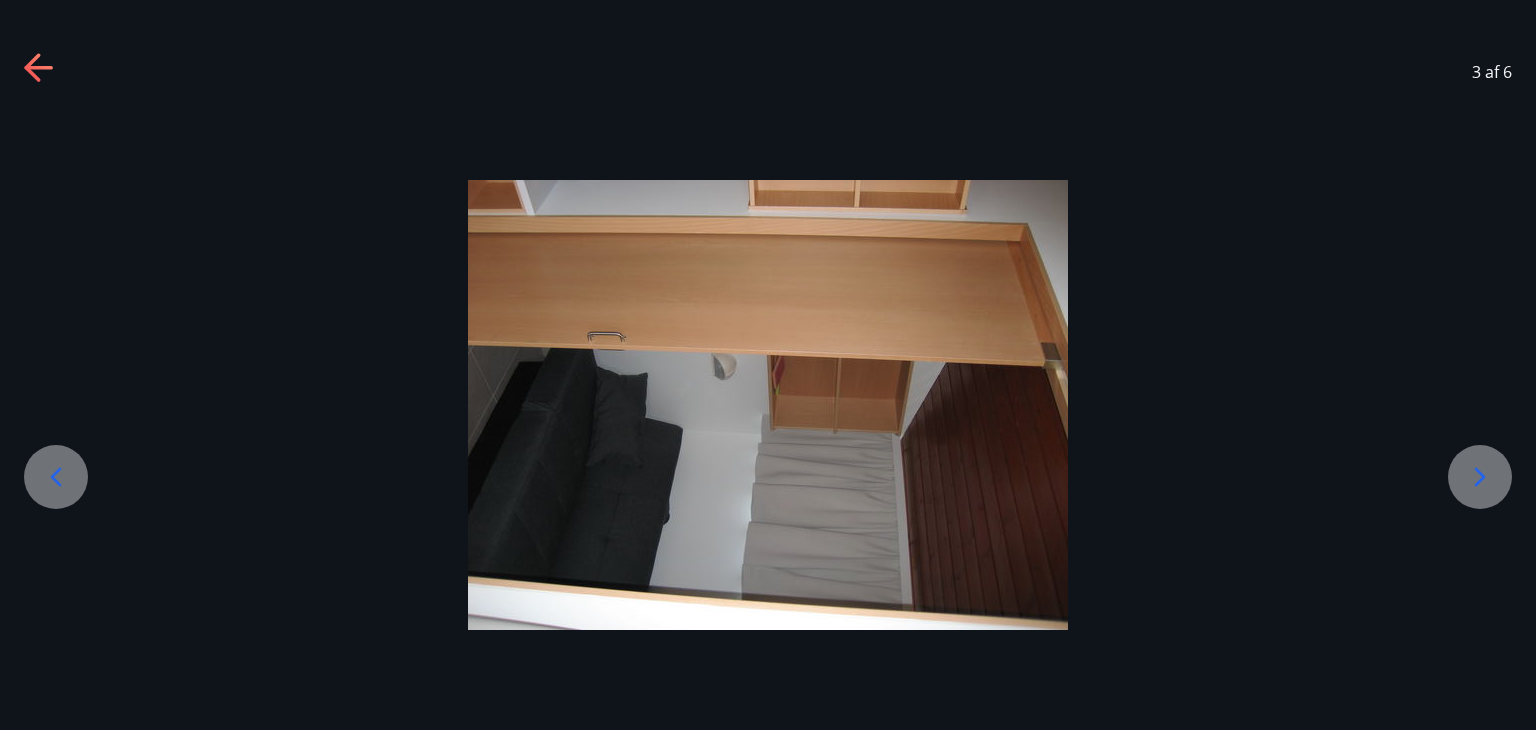 click 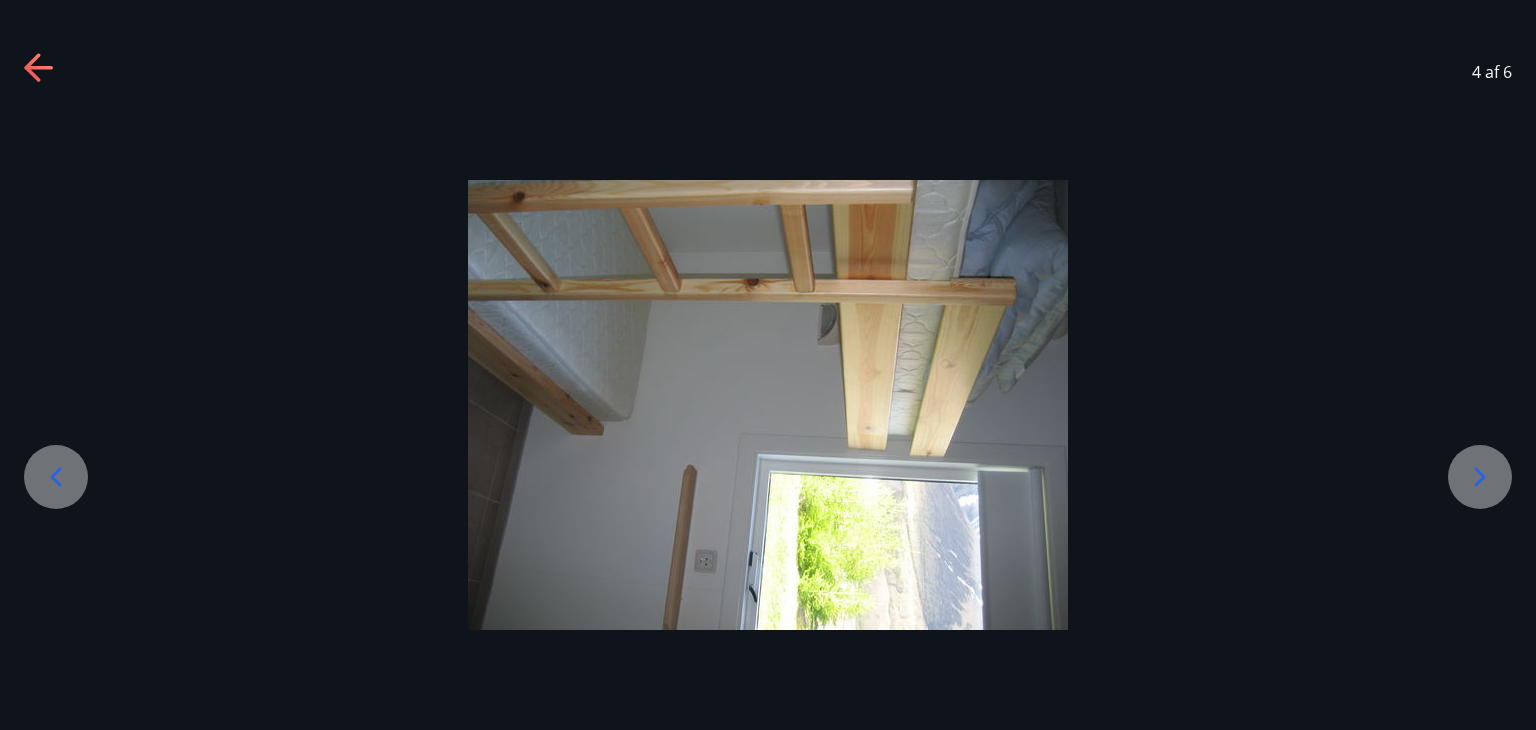 click 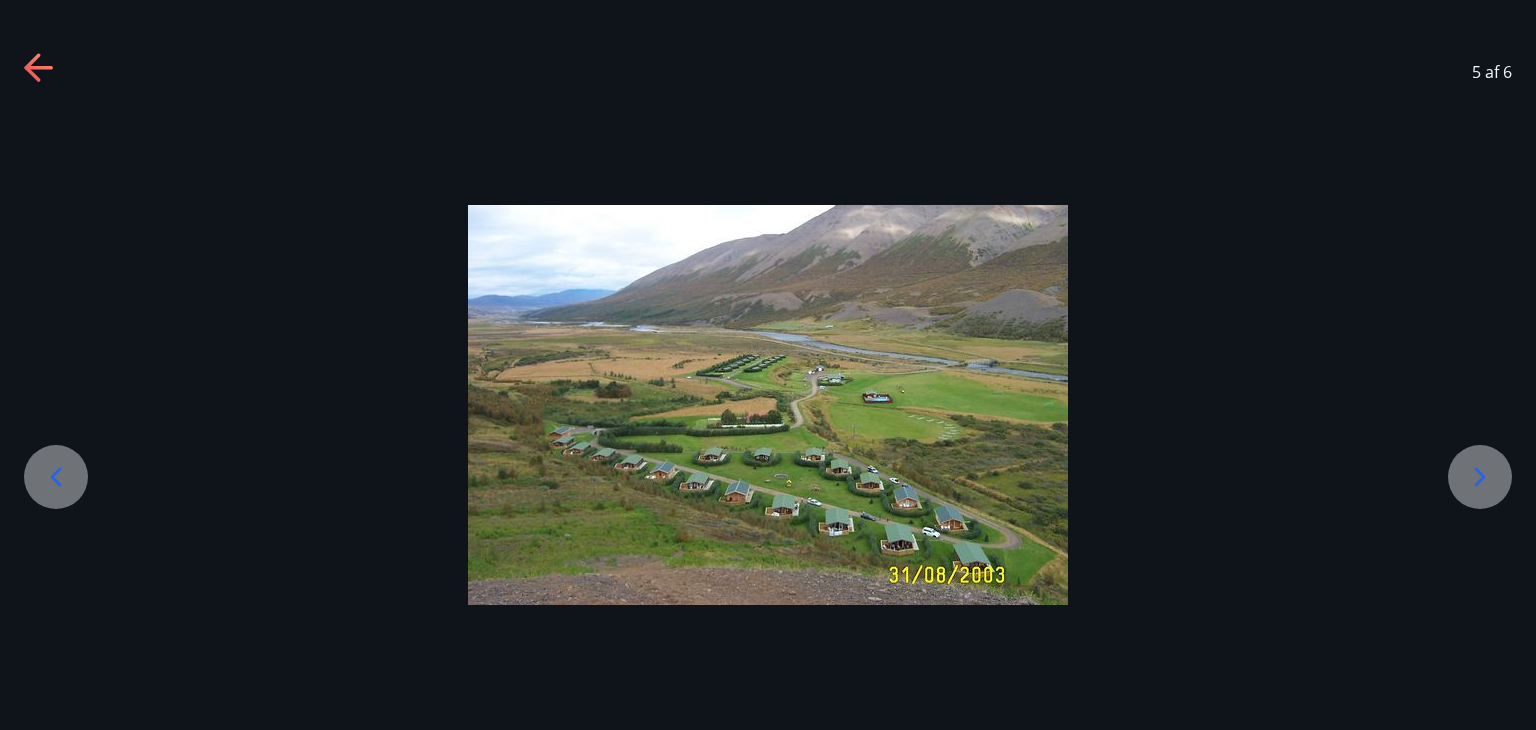 click 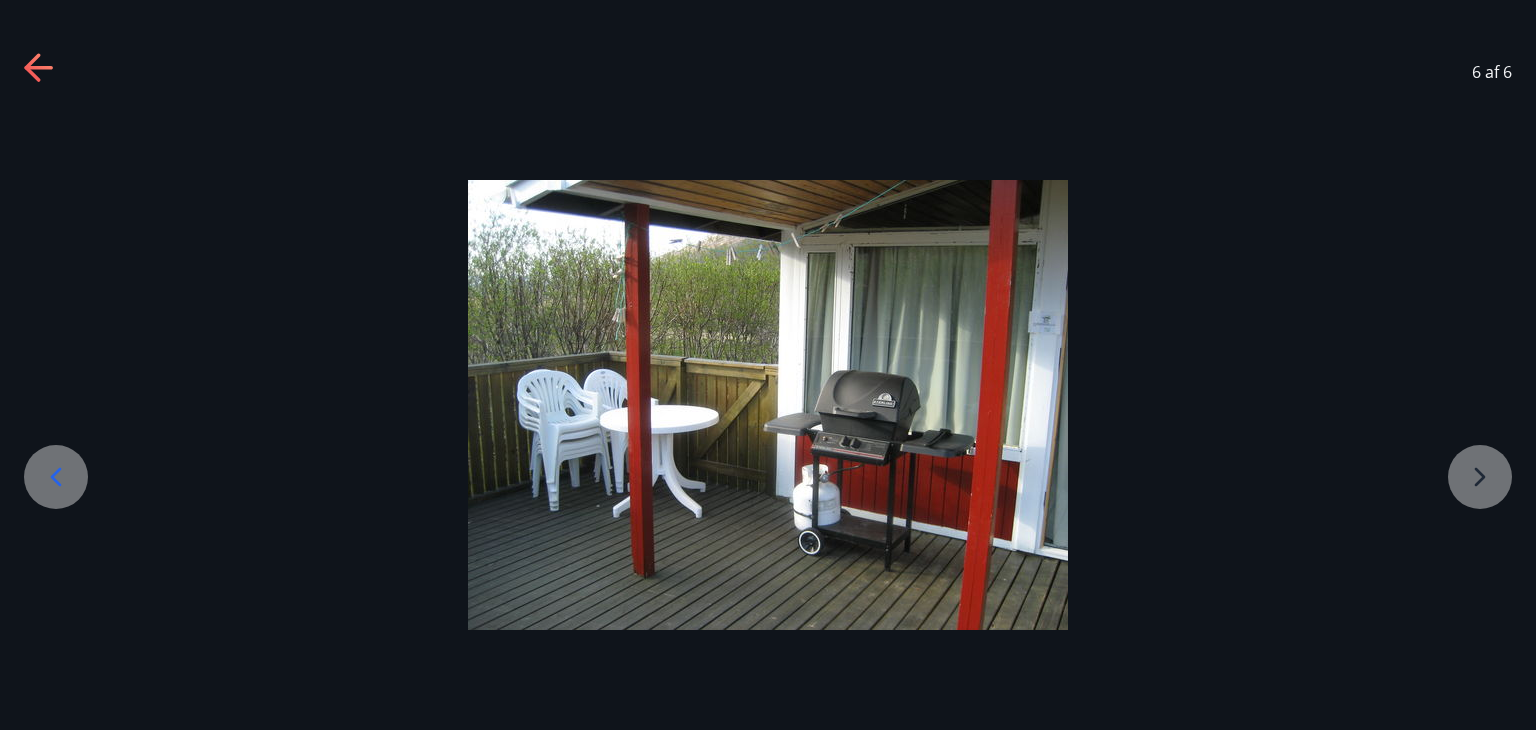 click at bounding box center (768, 405) 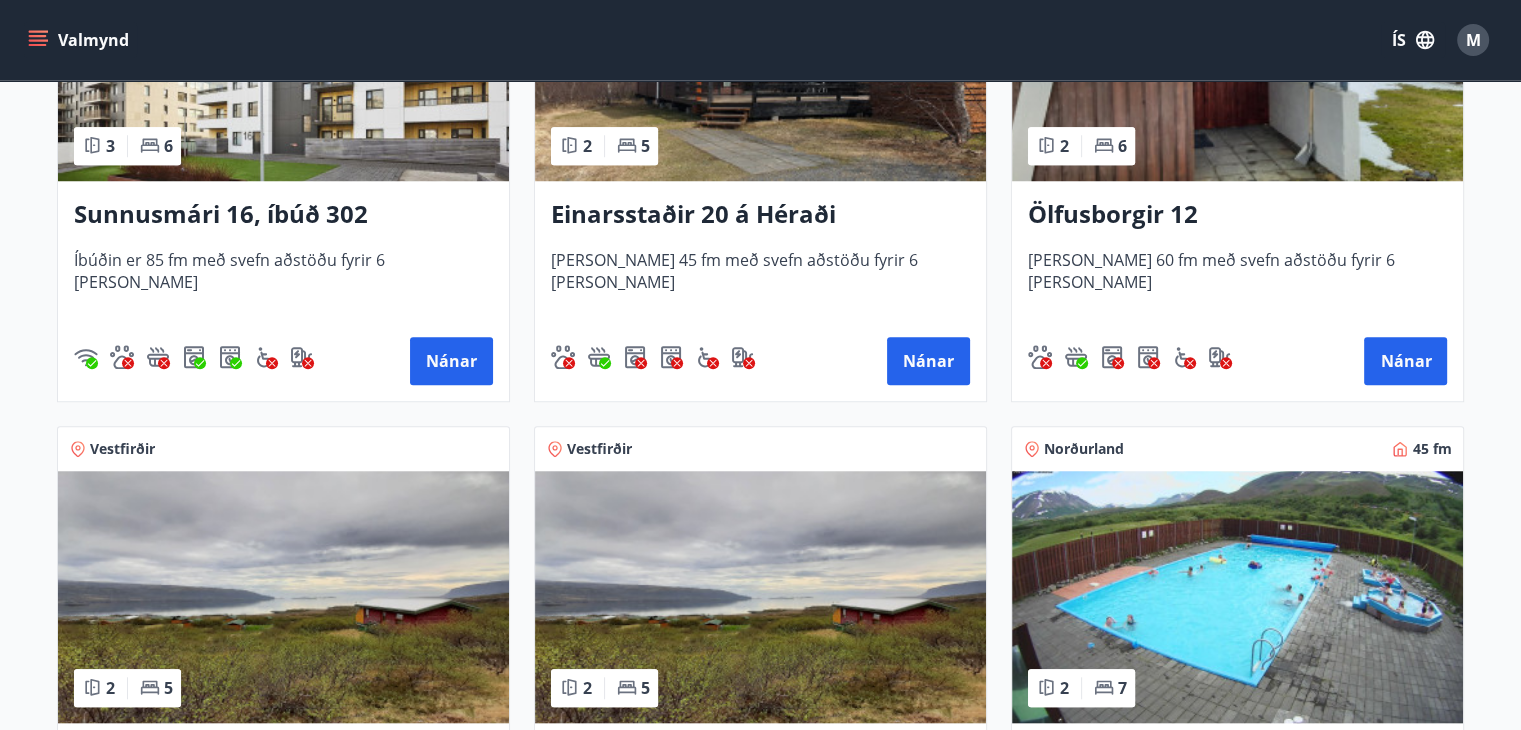 scroll, scrollTop: 1660, scrollLeft: 0, axis: vertical 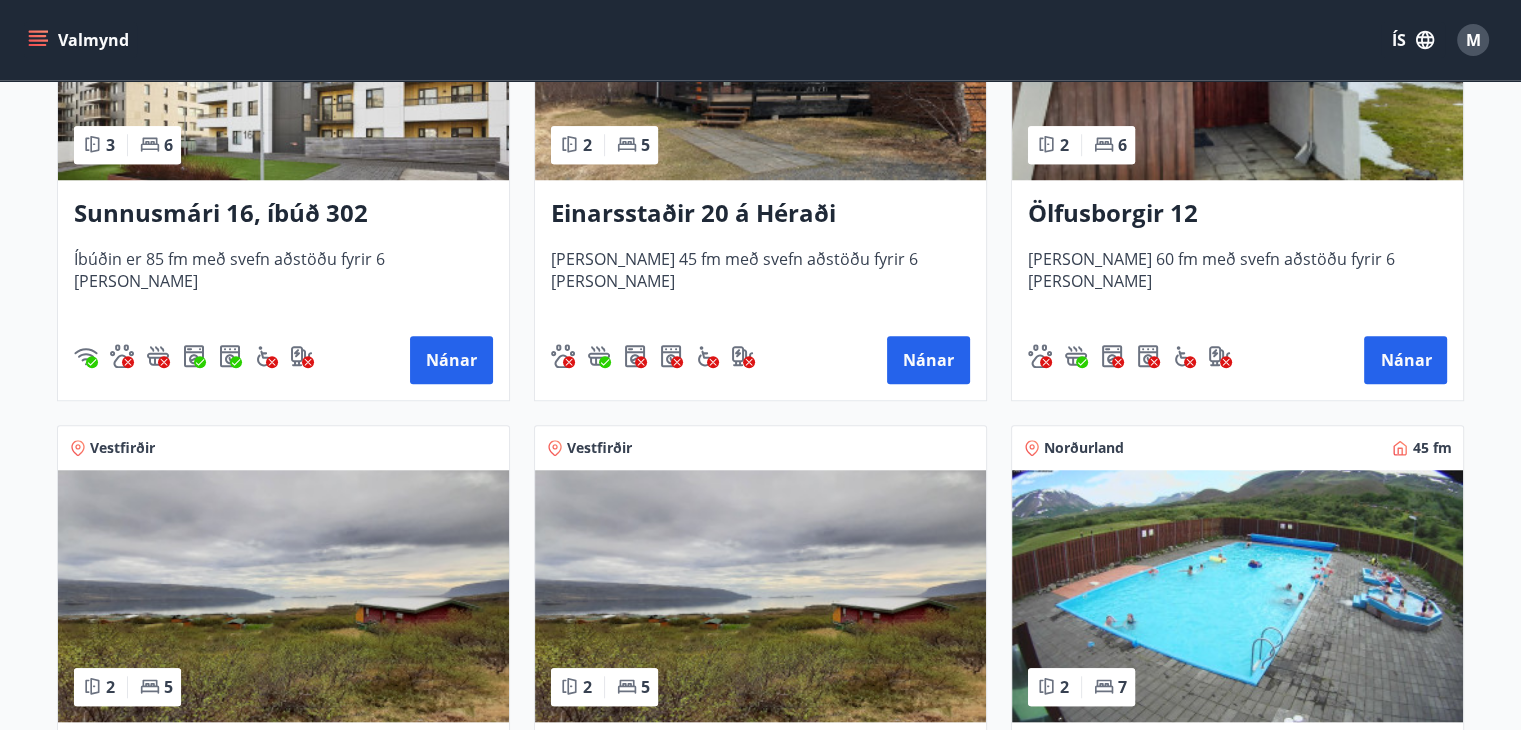 click on "Ölfusborgir 12" at bounding box center (1237, 214) 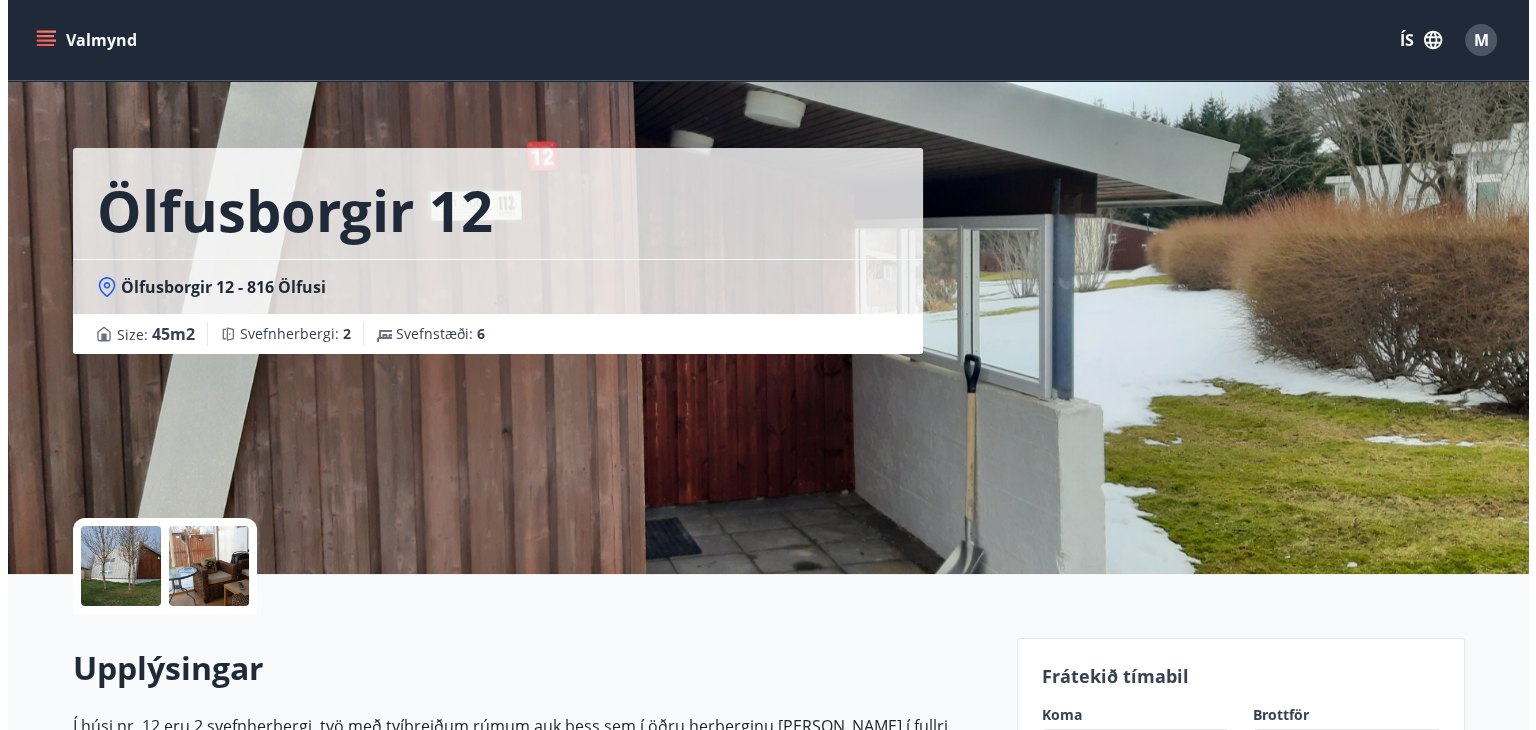 scroll, scrollTop: 32, scrollLeft: 0, axis: vertical 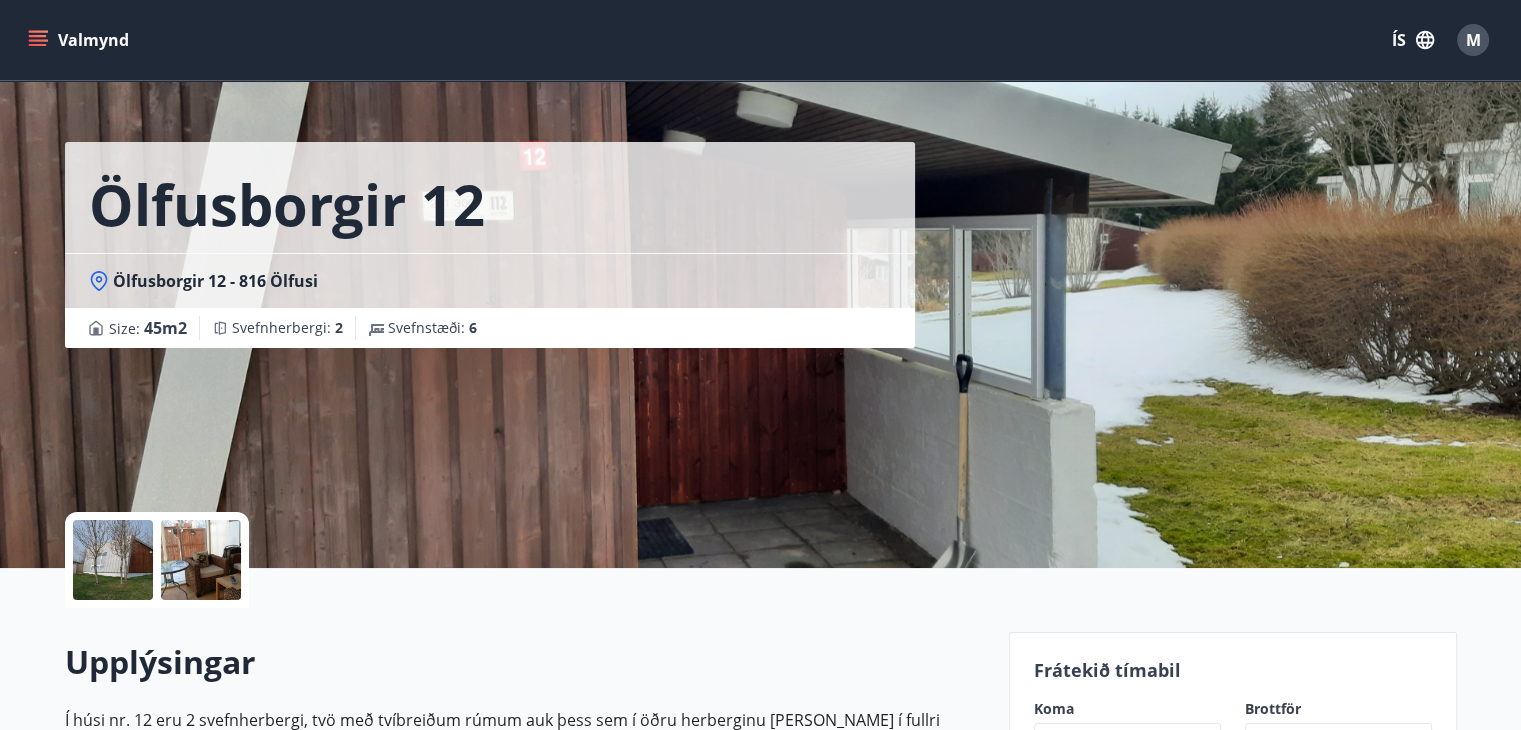 click at bounding box center [113, 560] 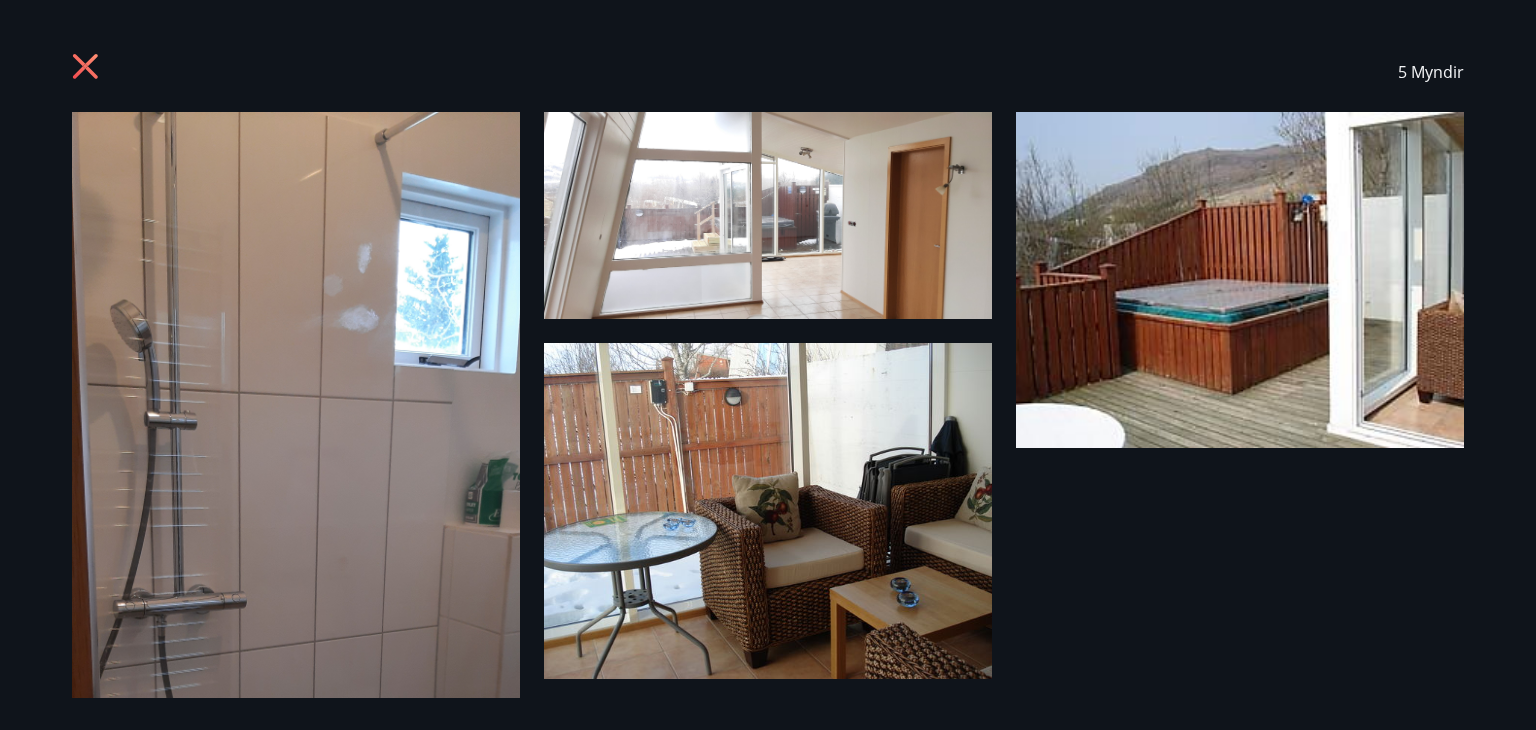 click at bounding box center (768, 511) 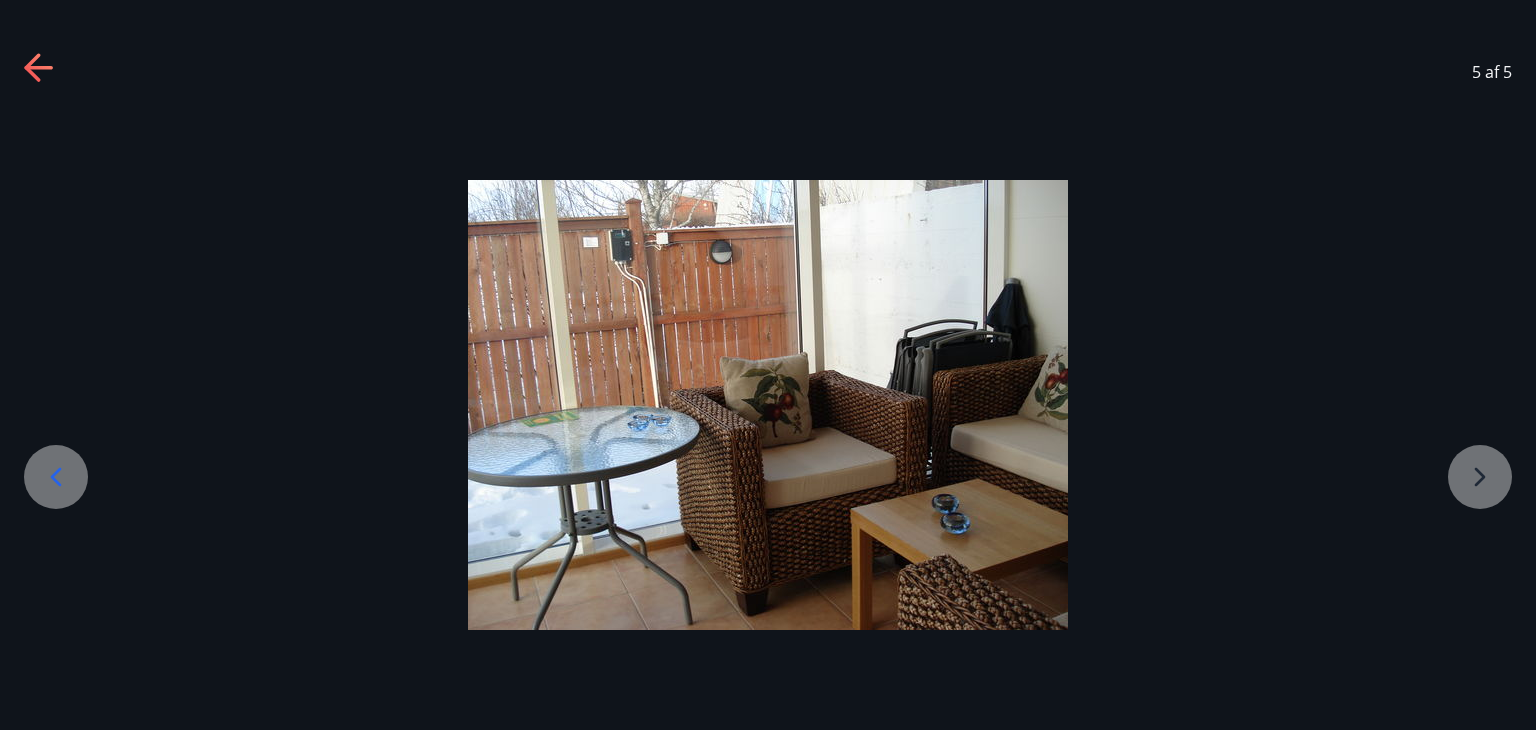 click at bounding box center (768, 405) 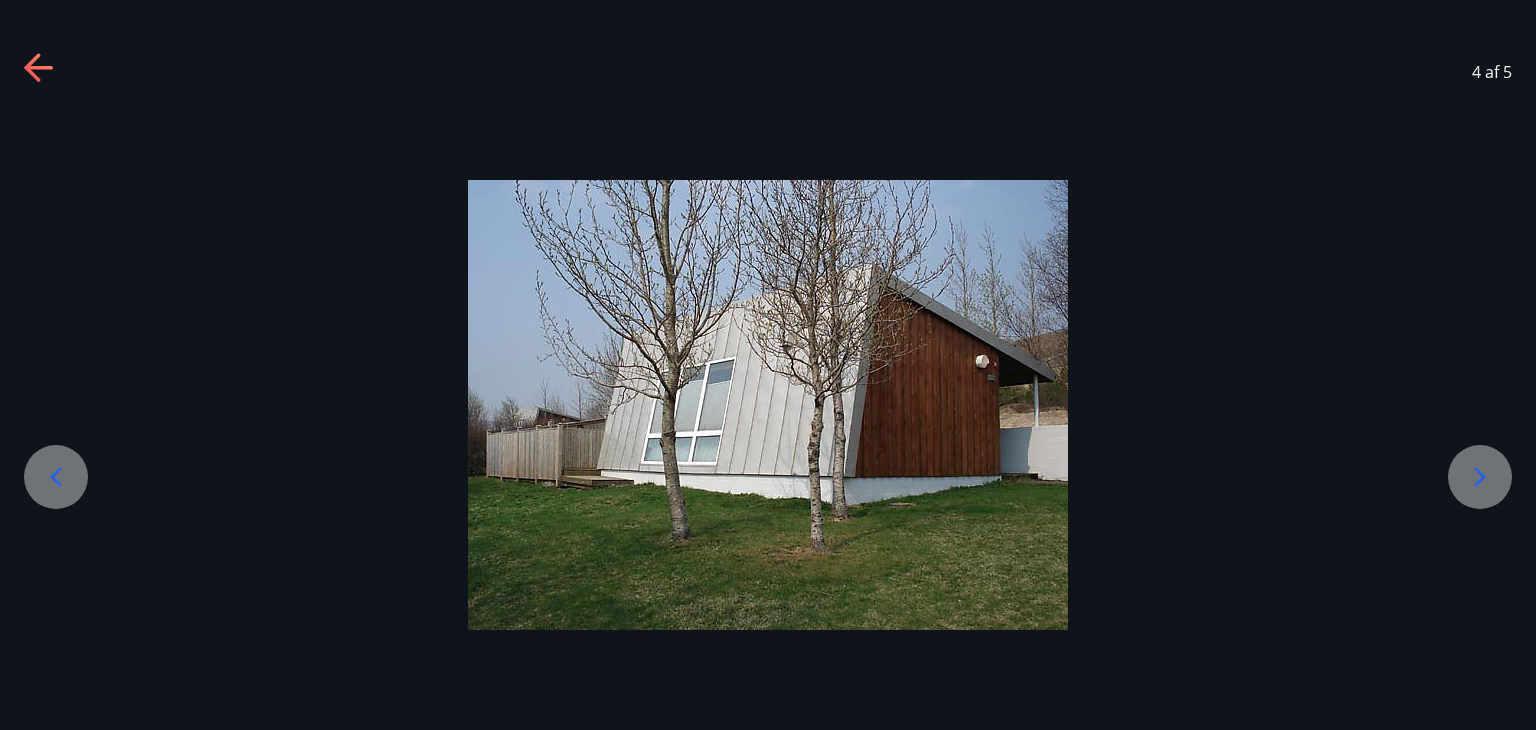 click 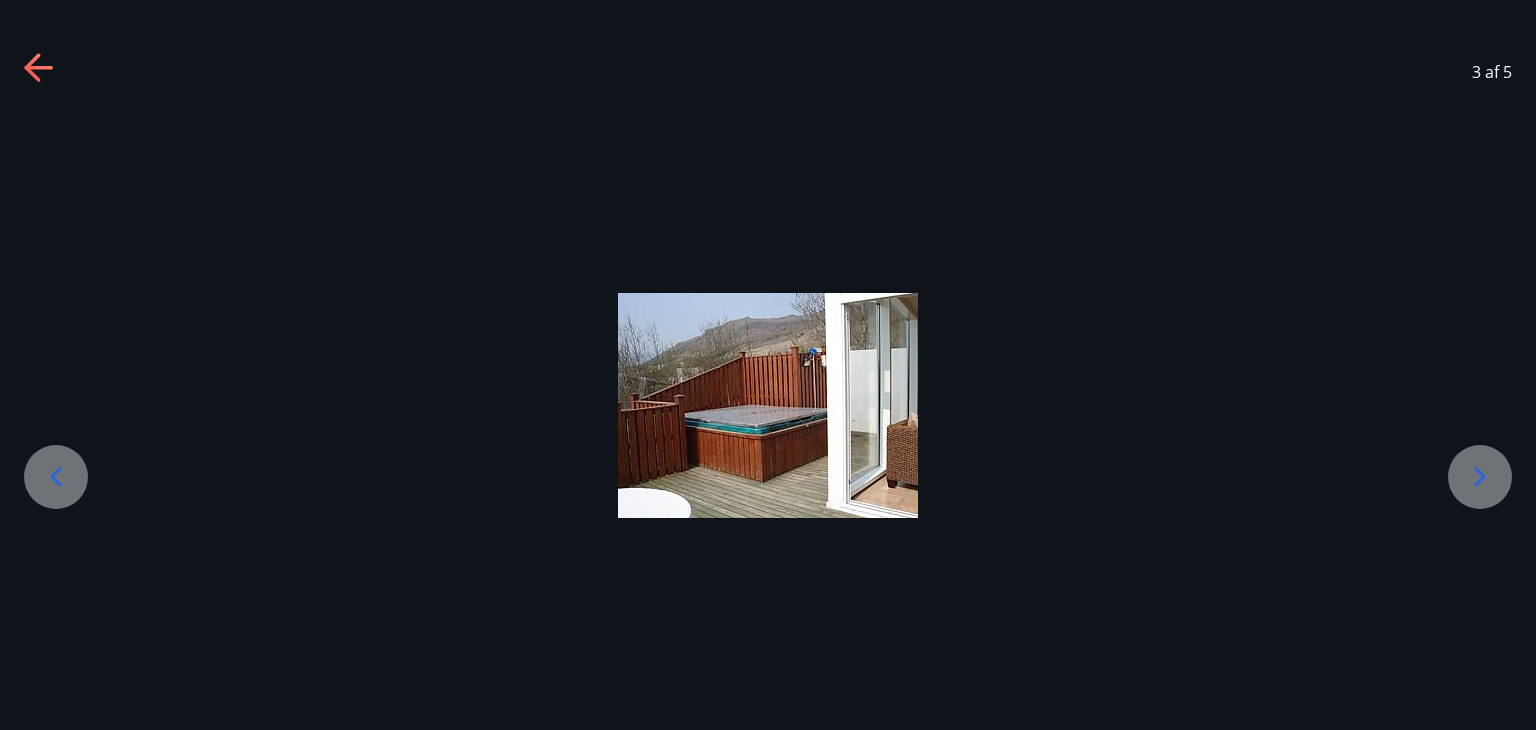 click 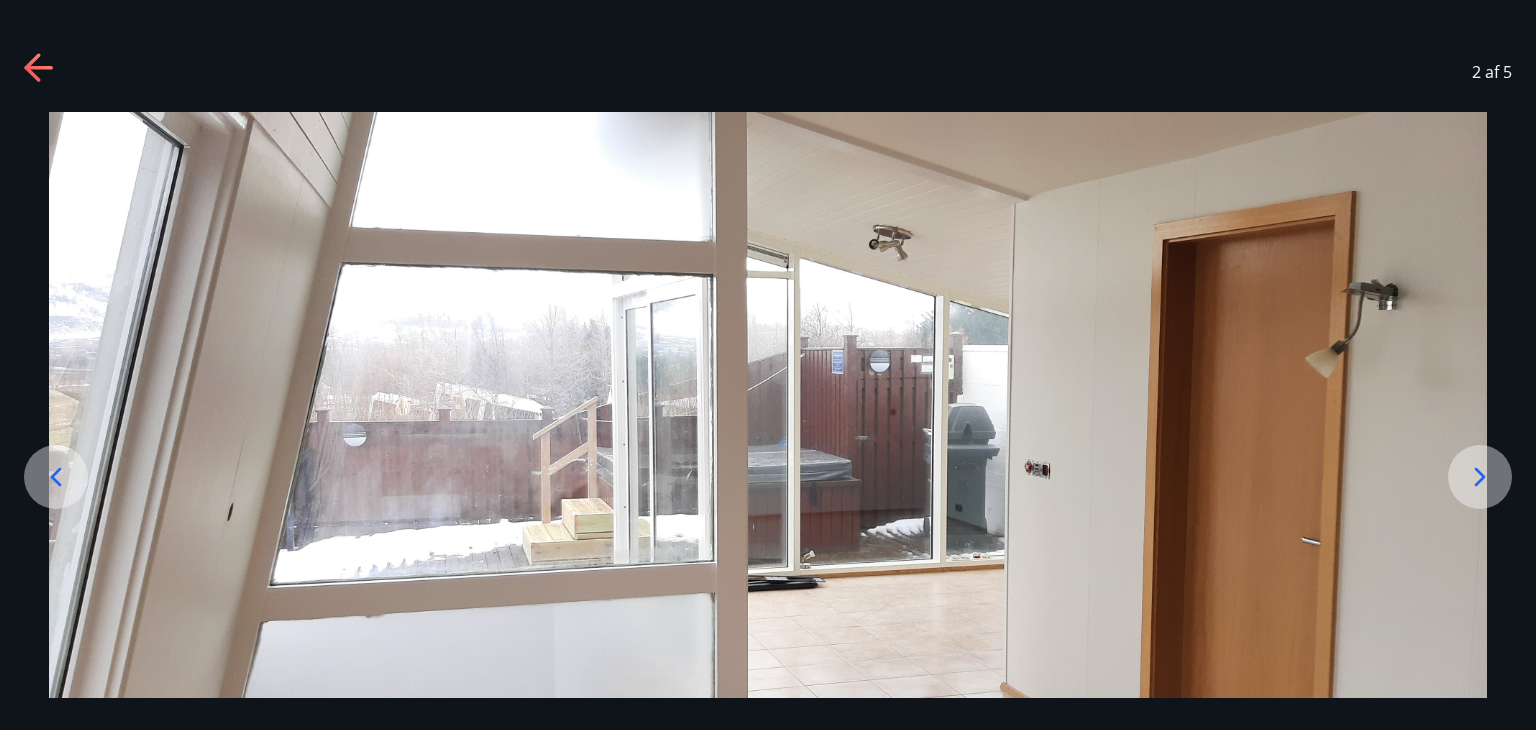 click 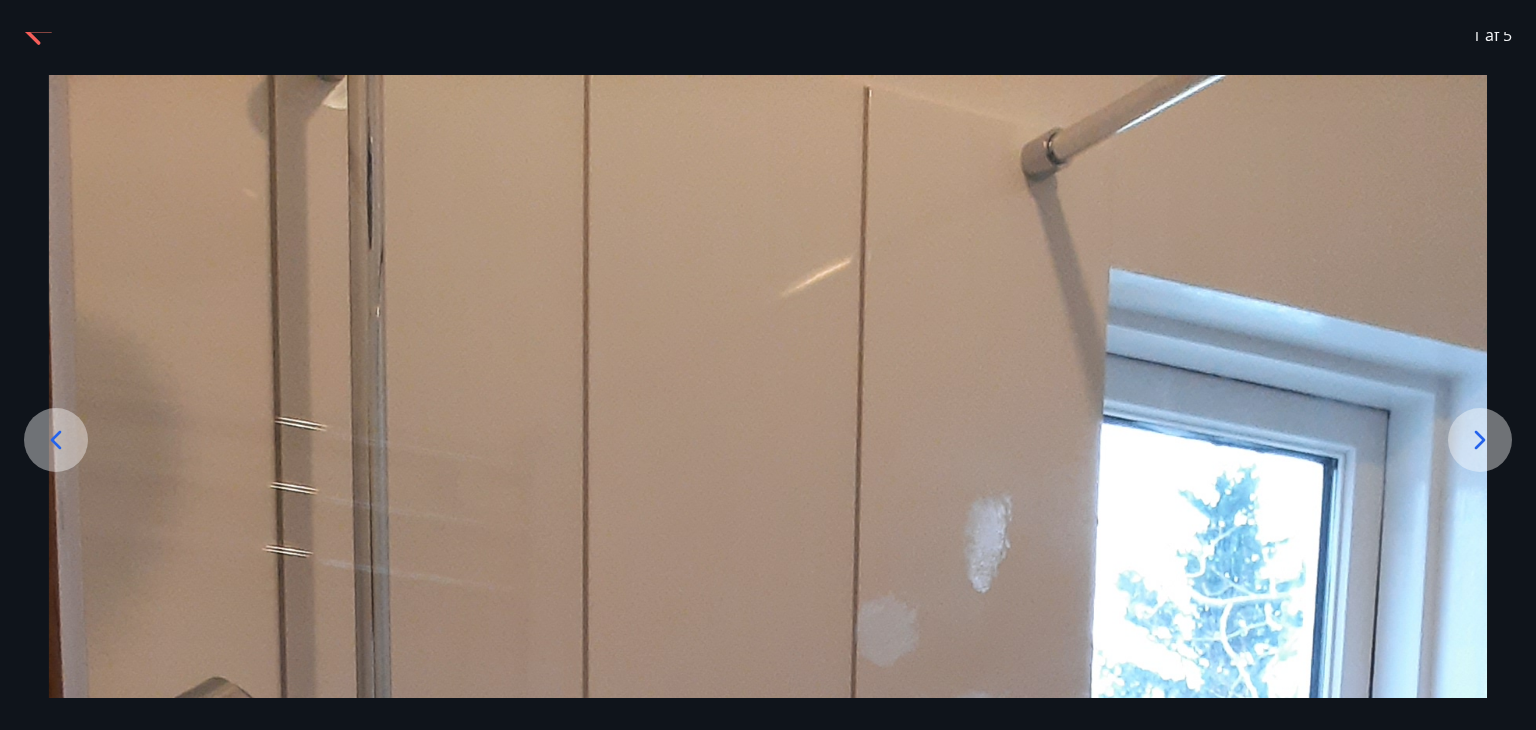scroll, scrollTop: 0, scrollLeft: 0, axis: both 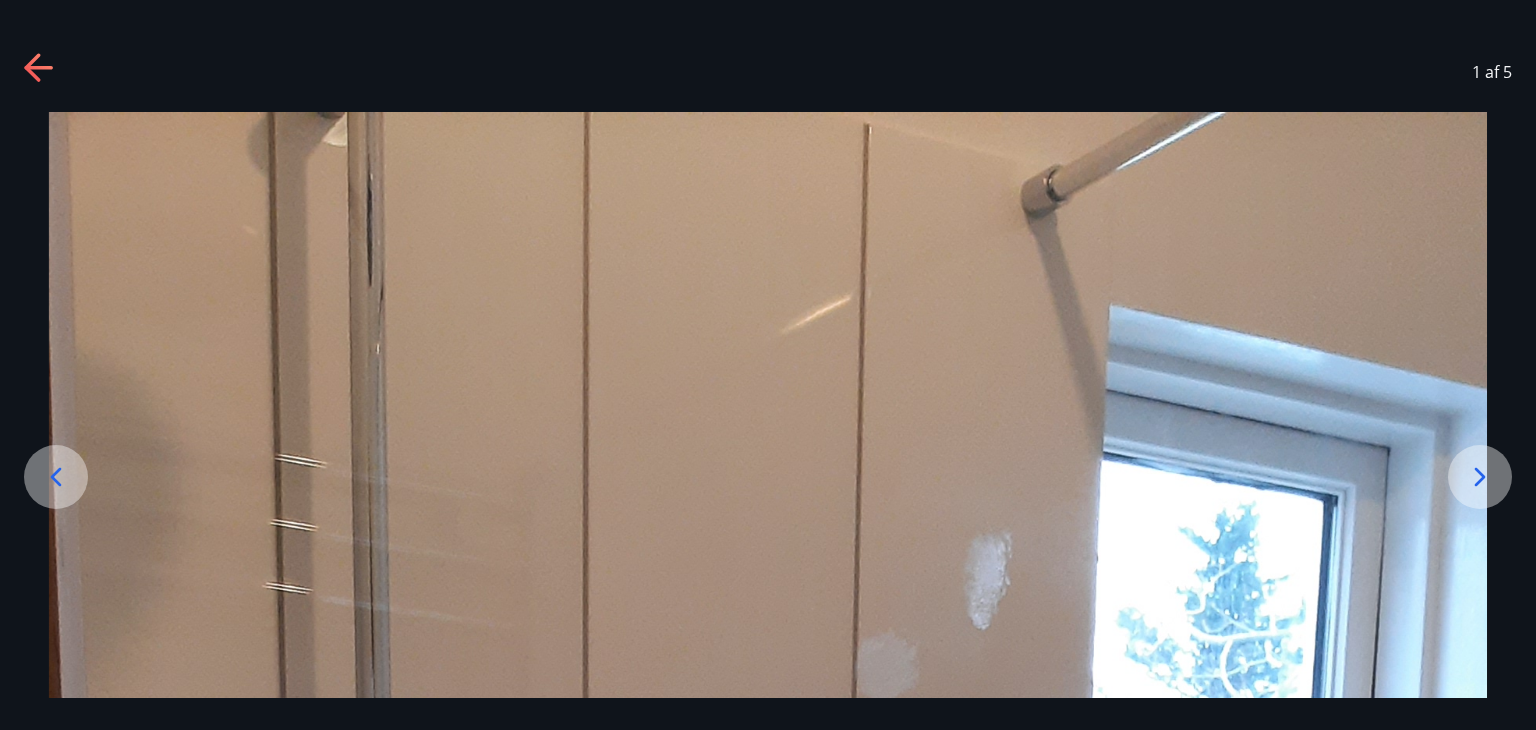 click at bounding box center [56, 477] 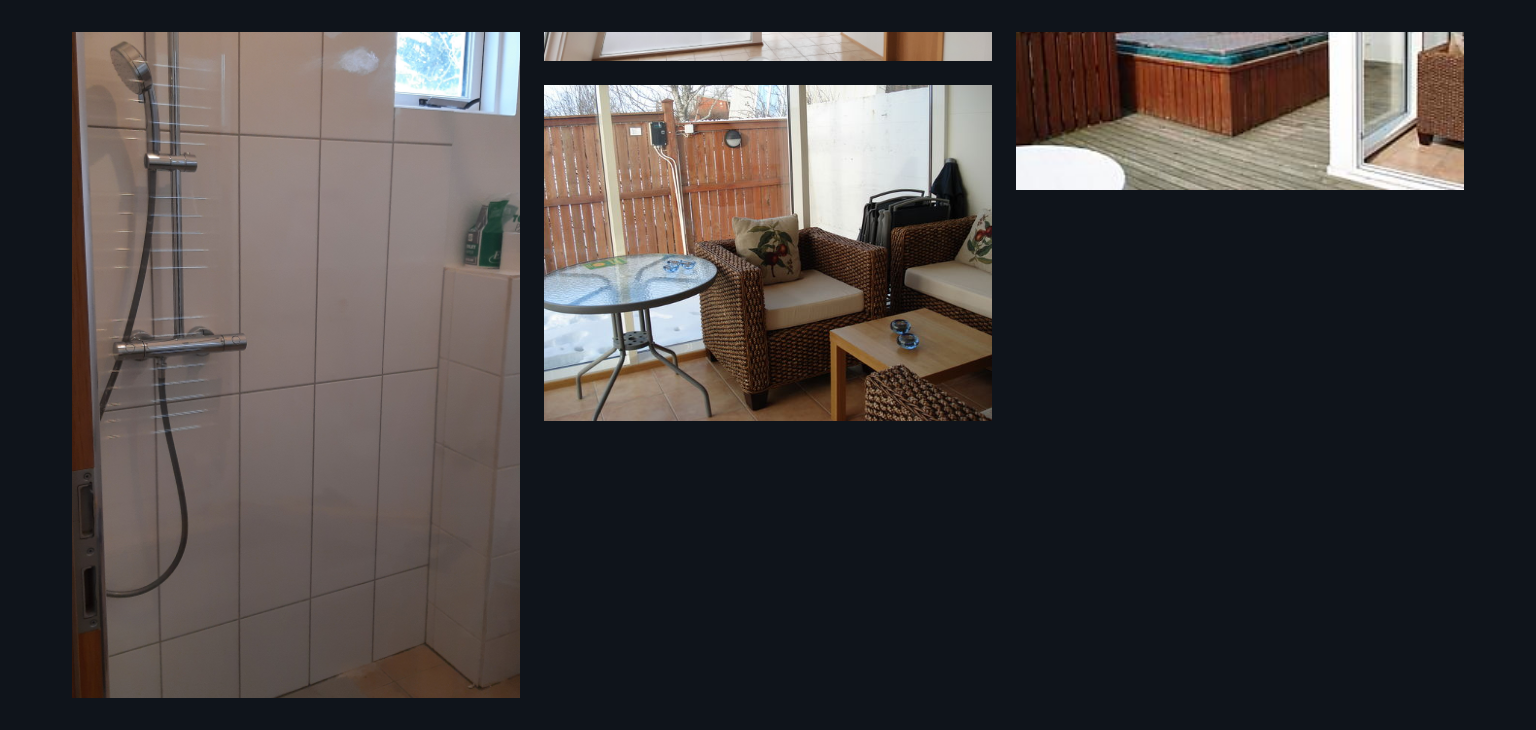 scroll, scrollTop: 0, scrollLeft: 0, axis: both 